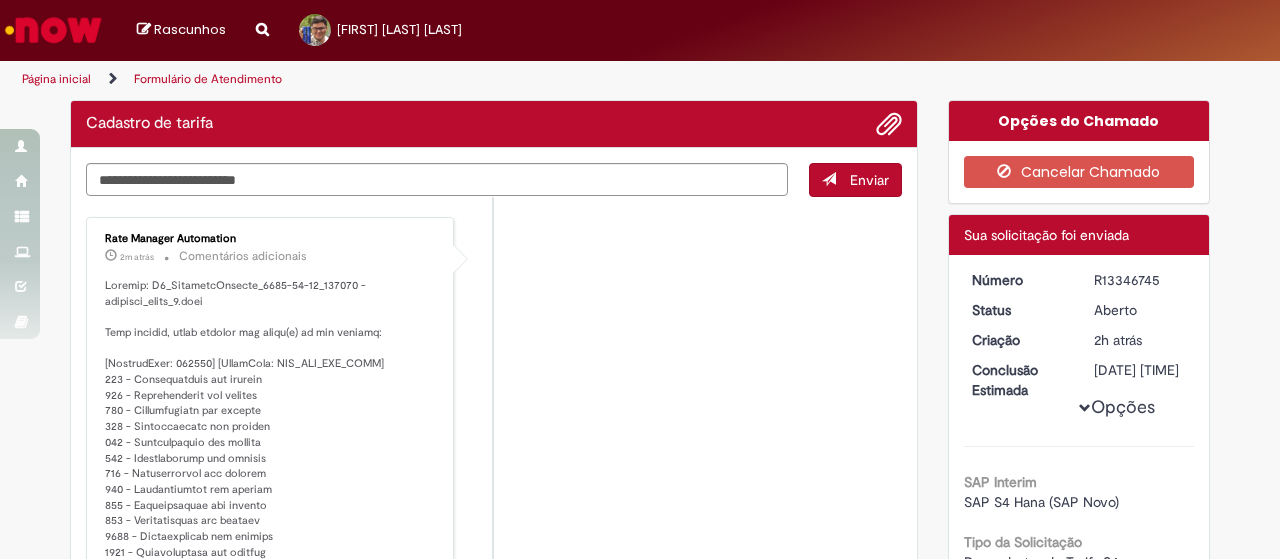 scroll, scrollTop: 0, scrollLeft: 0, axis: both 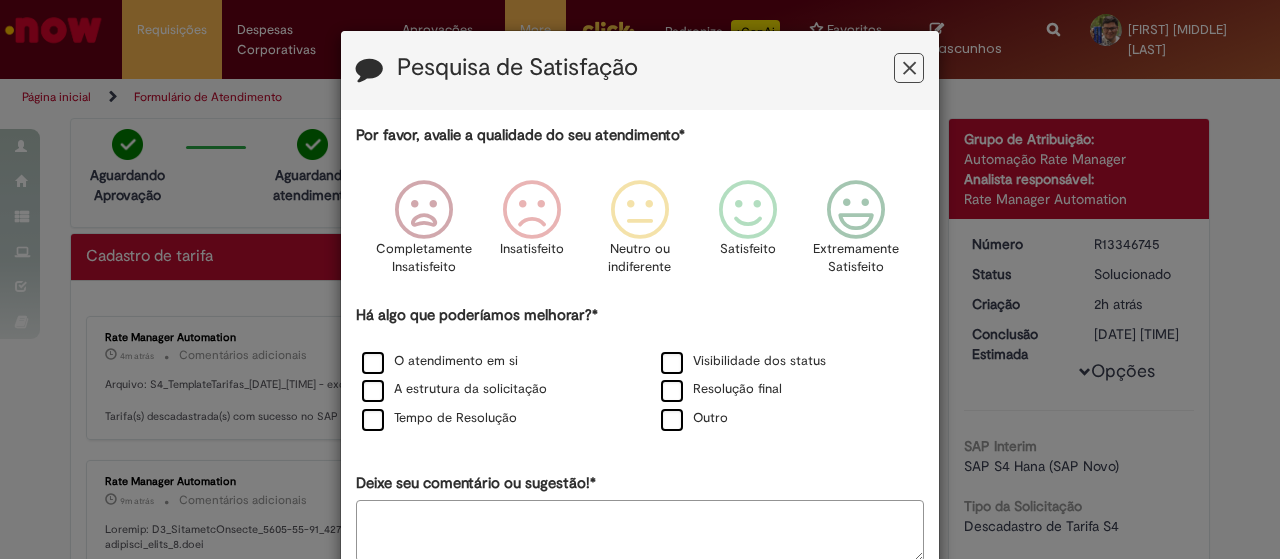 click at bounding box center (909, 68) 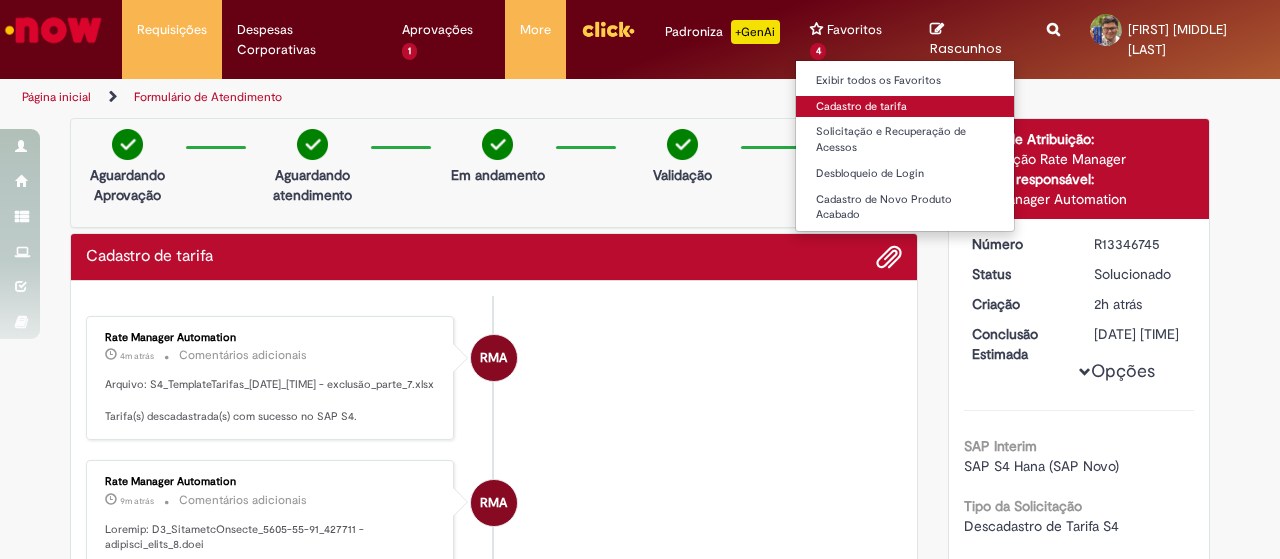 click on "Cadastro de tarifa" at bounding box center (906, 107) 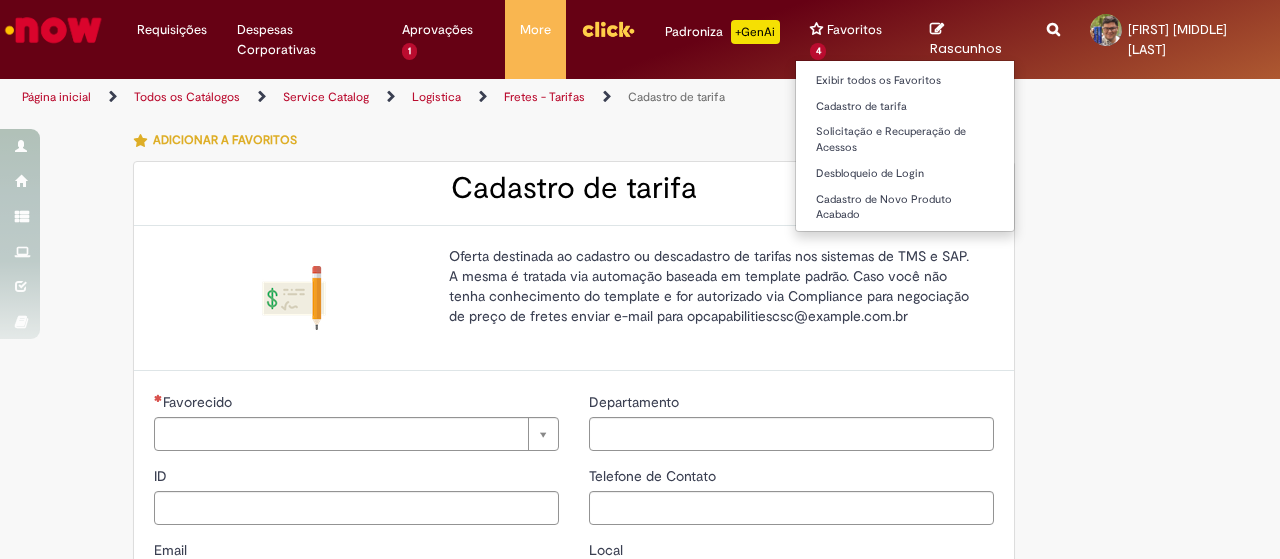 type on "********" 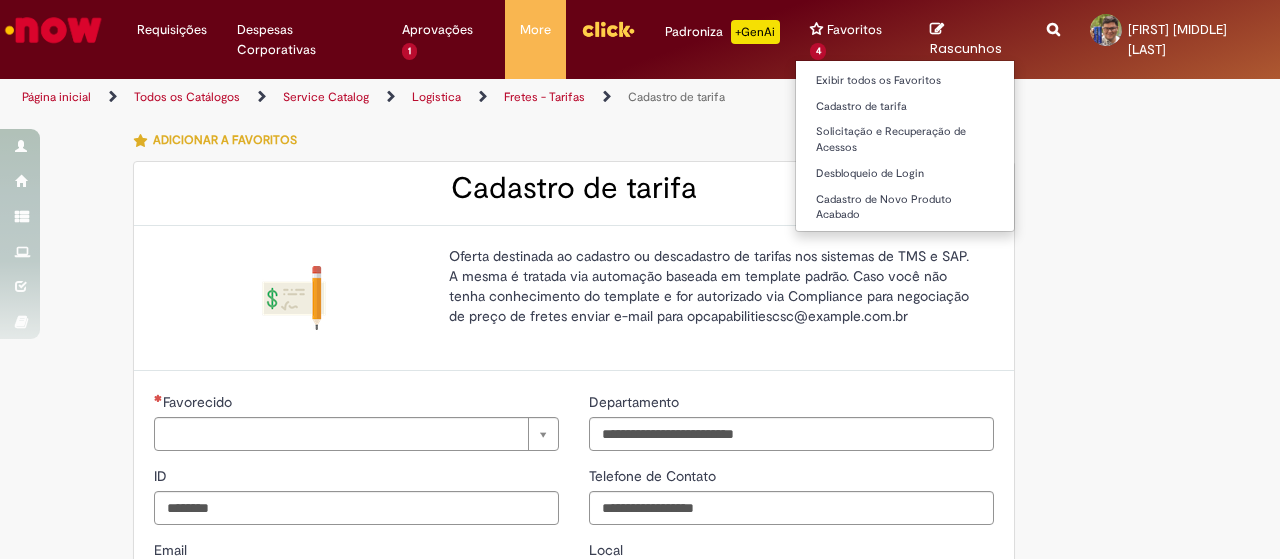 type on "**********" 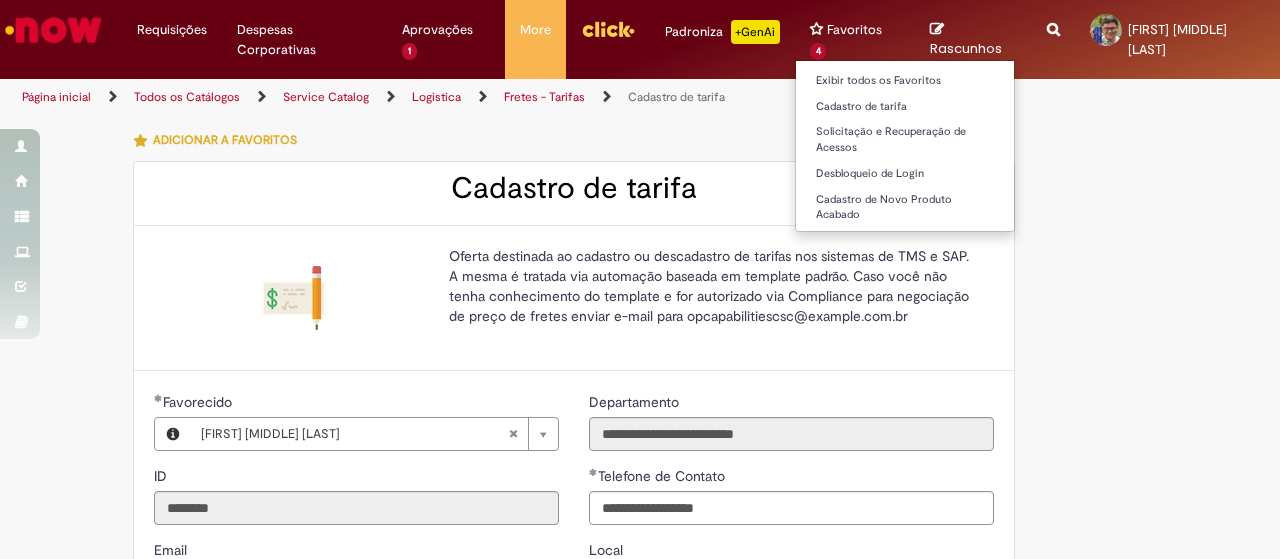 type on "**********" 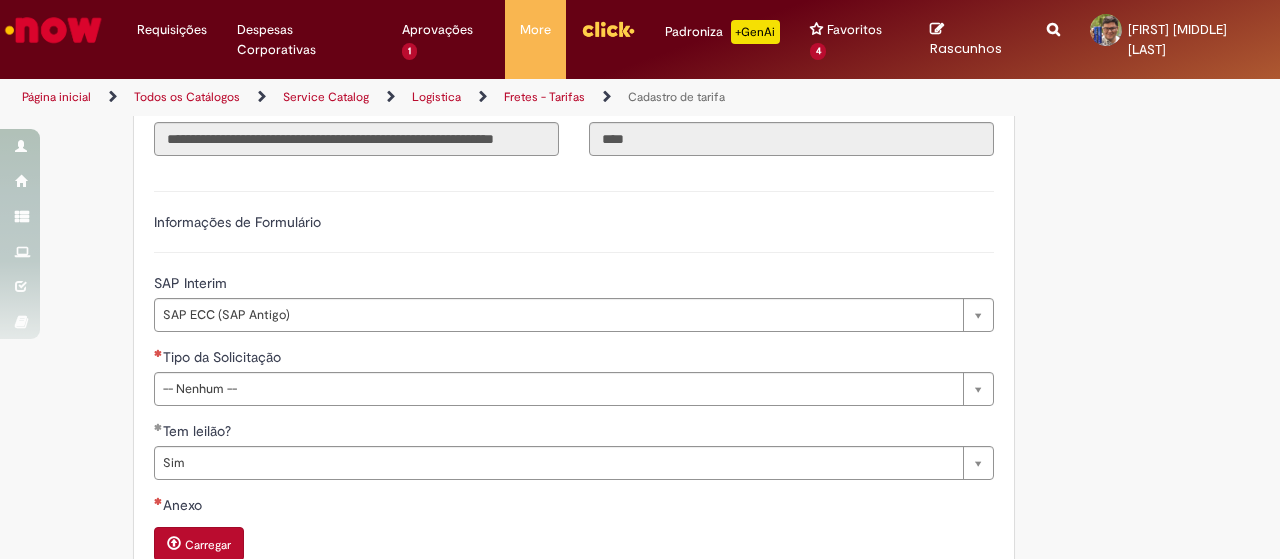 scroll, scrollTop: 579, scrollLeft: 0, axis: vertical 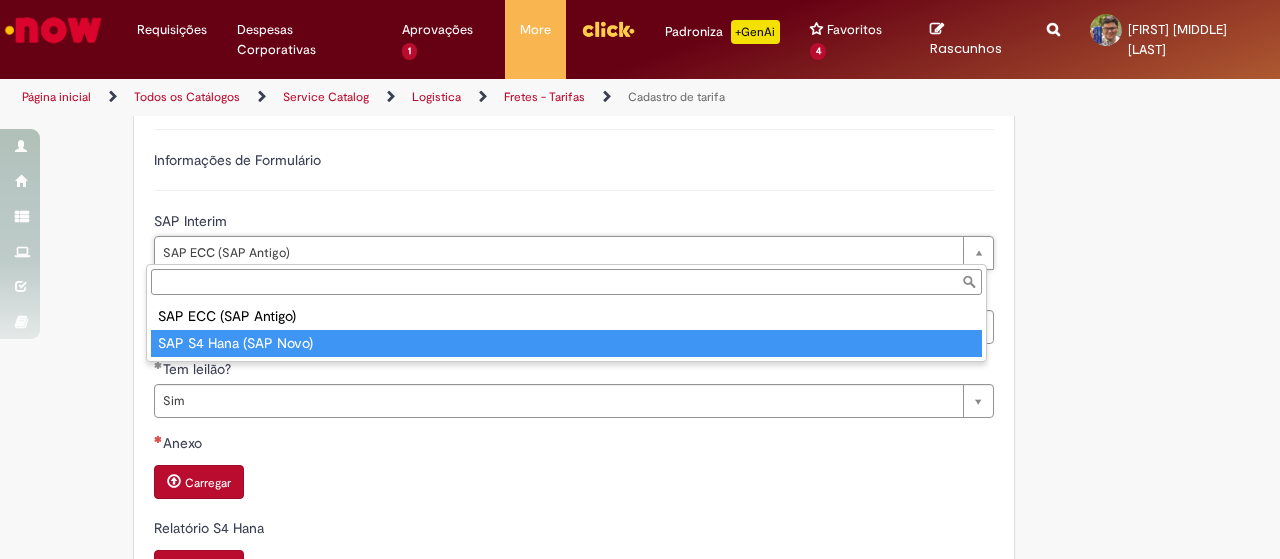 type on "**********" 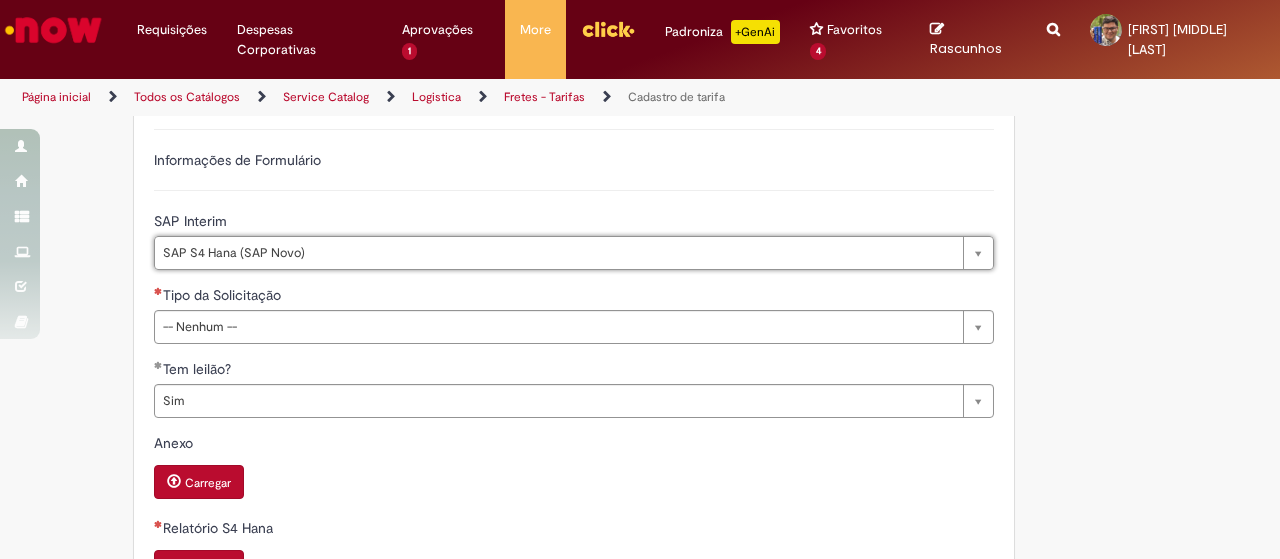 scroll, scrollTop: 0, scrollLeft: 137, axis: horizontal 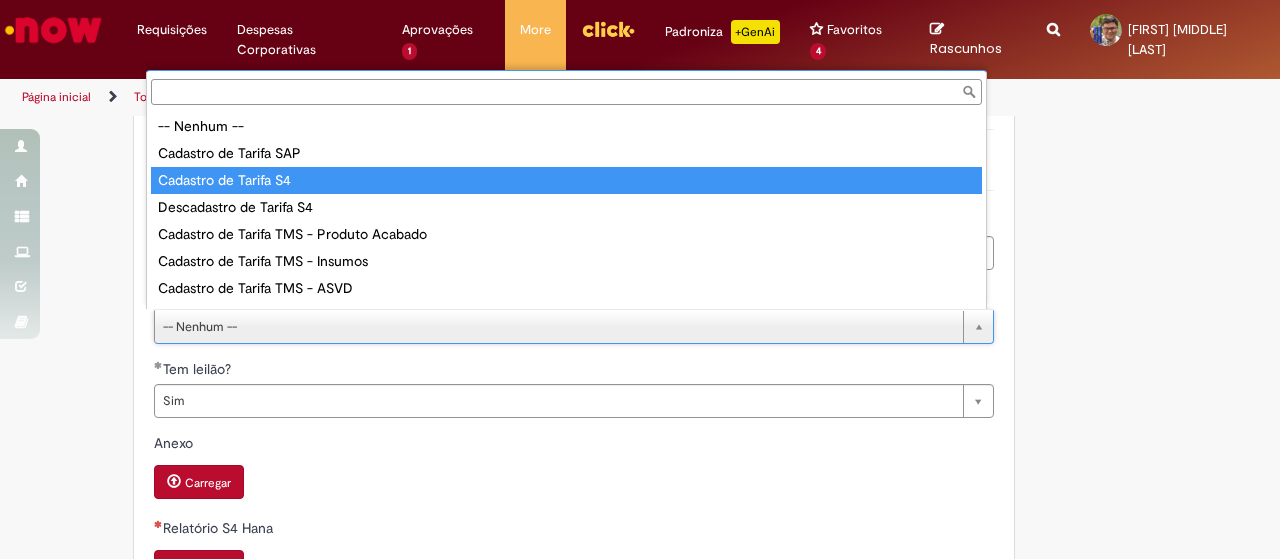 type on "**********" 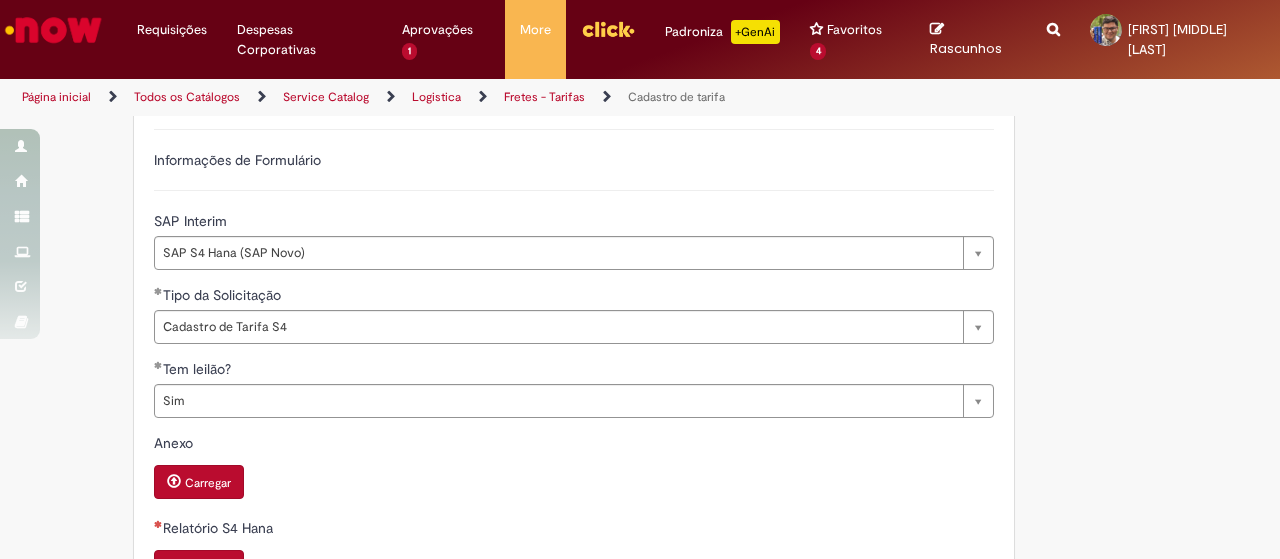click on "Carregar" at bounding box center (199, 567) 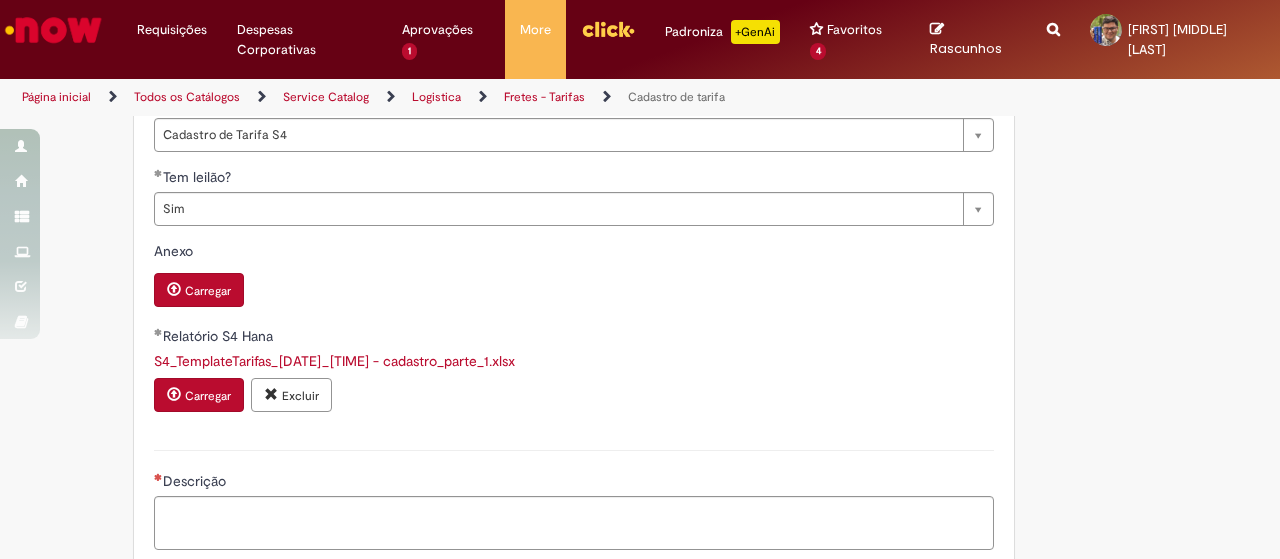 scroll, scrollTop: 793, scrollLeft: 0, axis: vertical 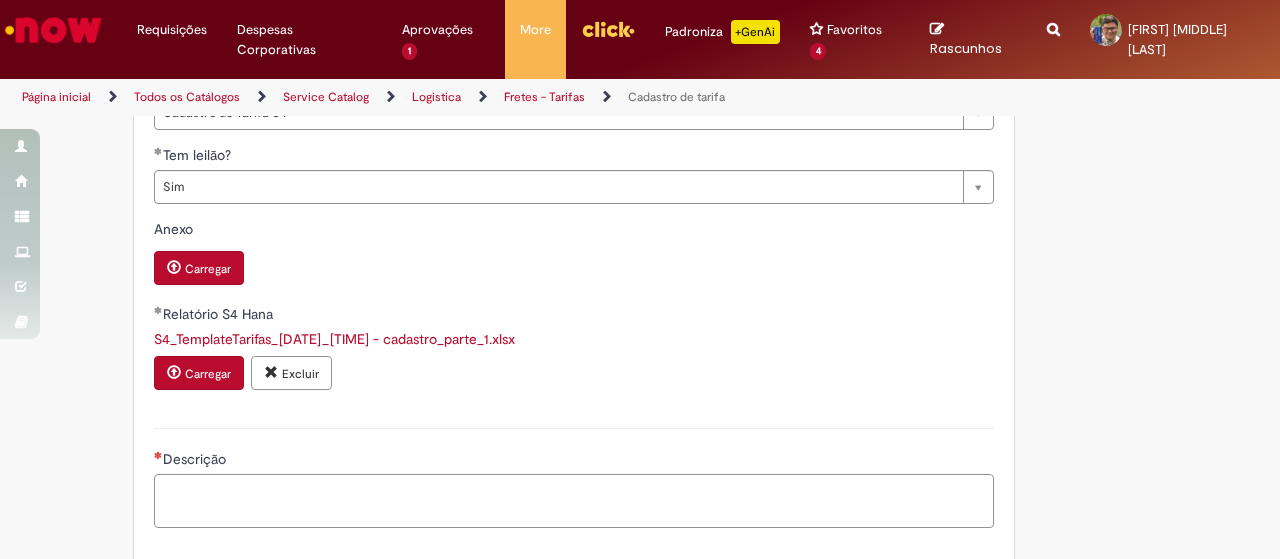 click on "Descrição" at bounding box center (574, 500) 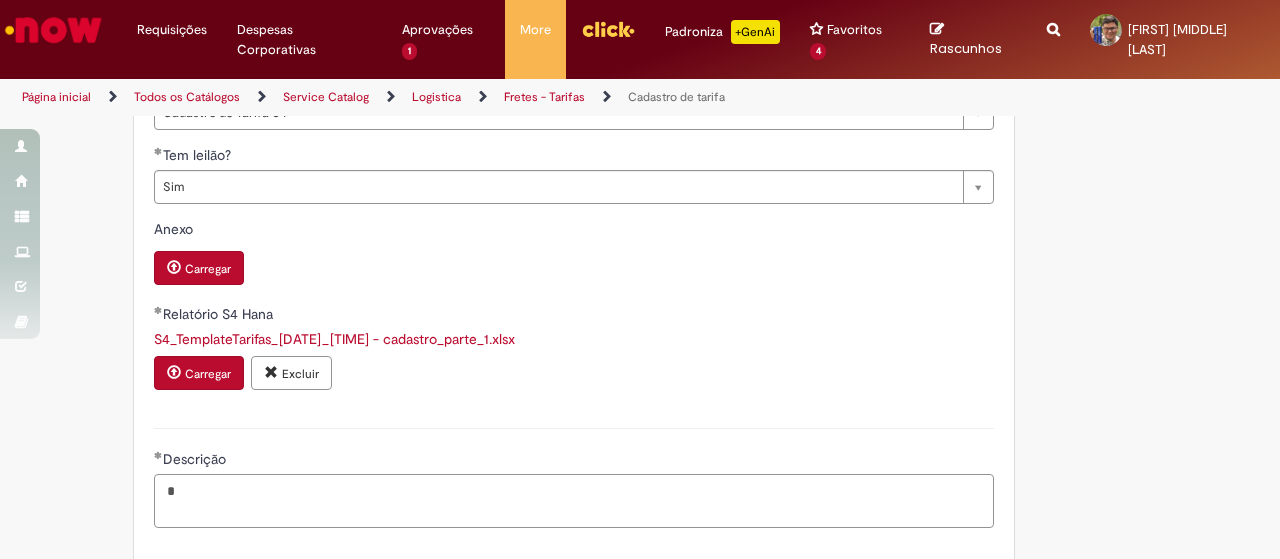 type on "*" 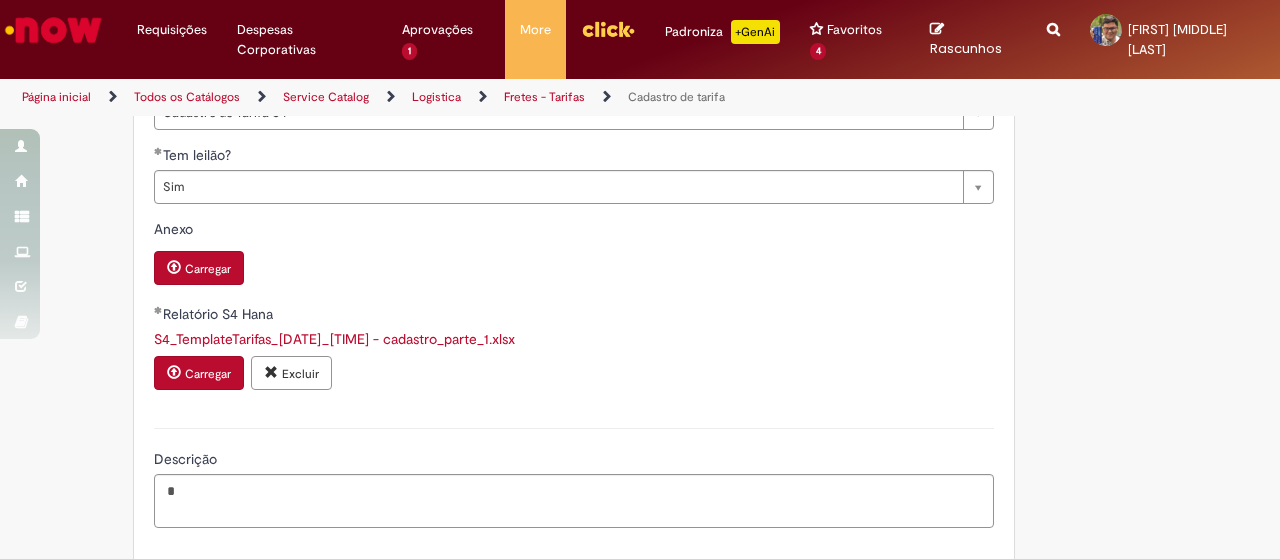 scroll, scrollTop: 890, scrollLeft: 0, axis: vertical 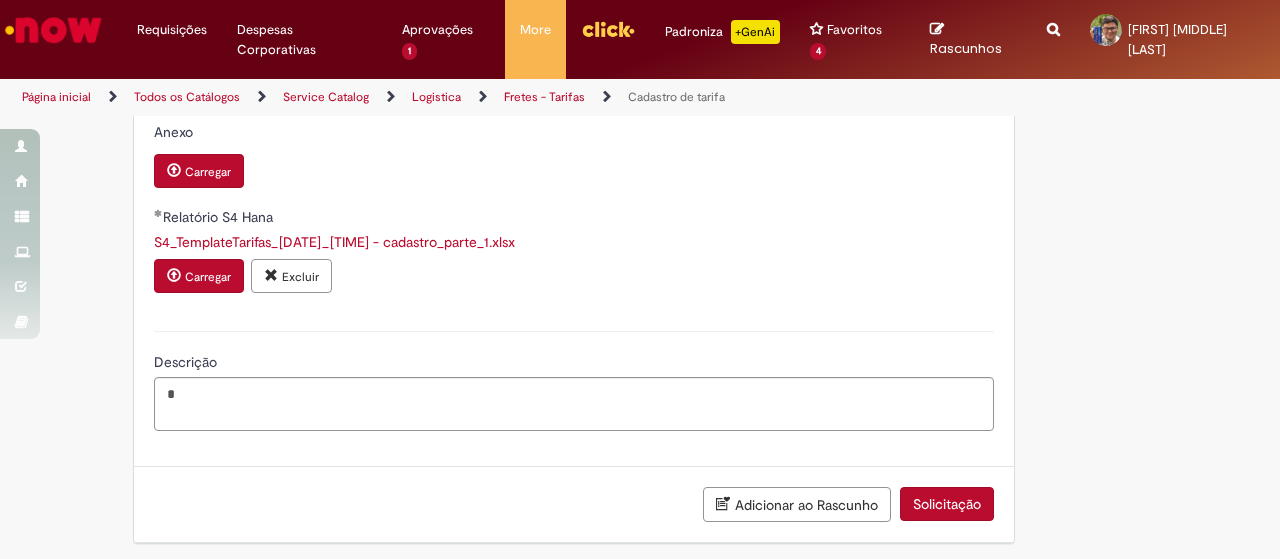 click on "Solicitação" at bounding box center (947, 504) 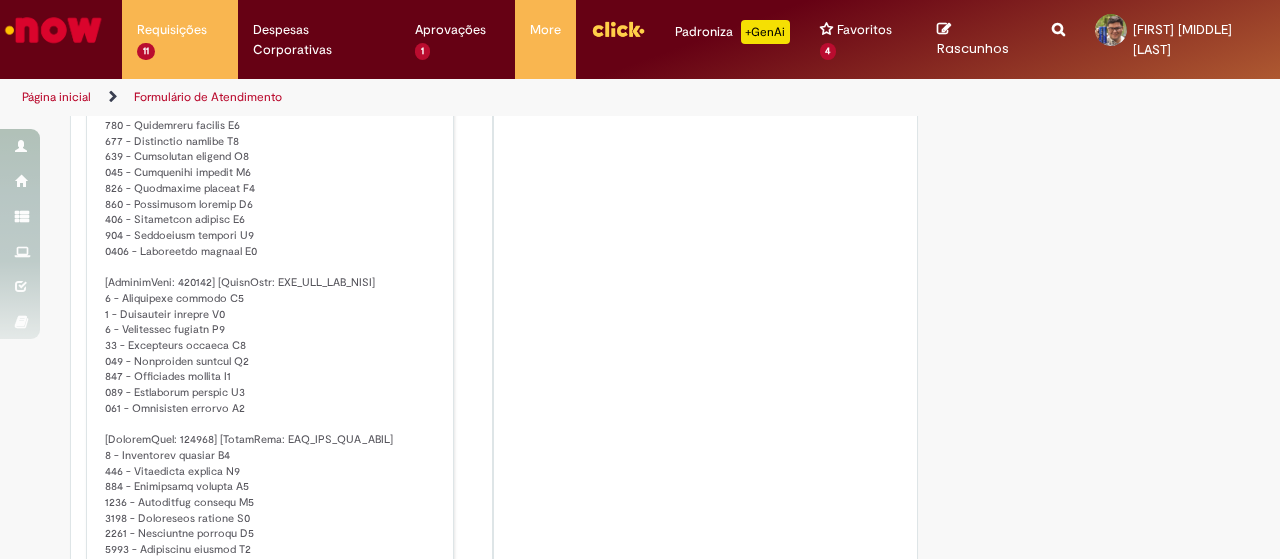 scroll, scrollTop: 0, scrollLeft: 0, axis: both 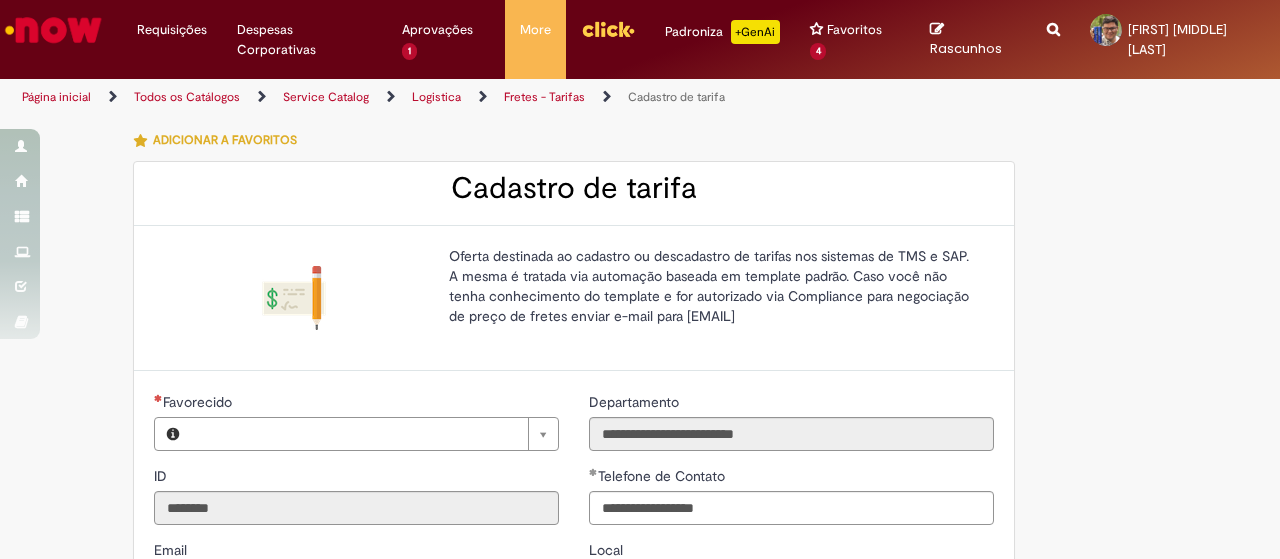 type on "**********" 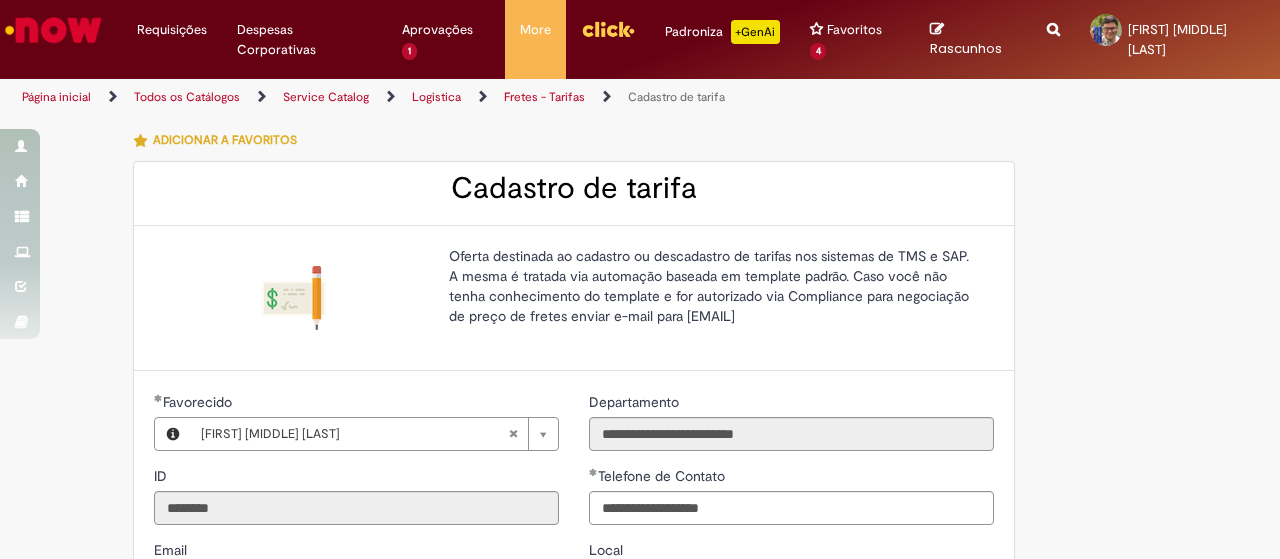 scroll, scrollTop: 0, scrollLeft: 0, axis: both 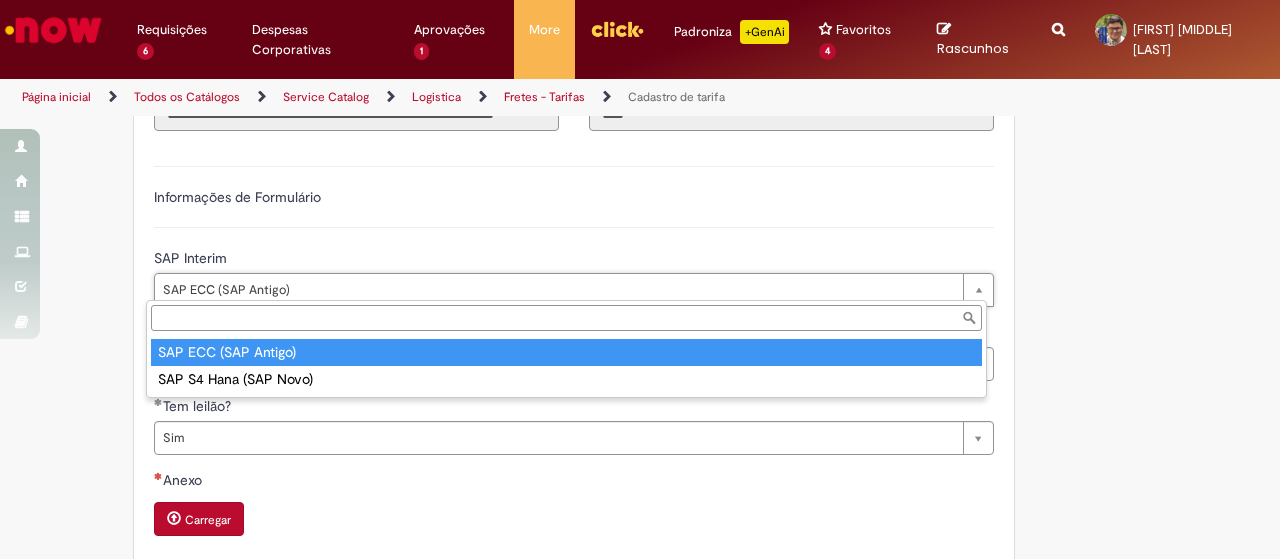 type on "**********" 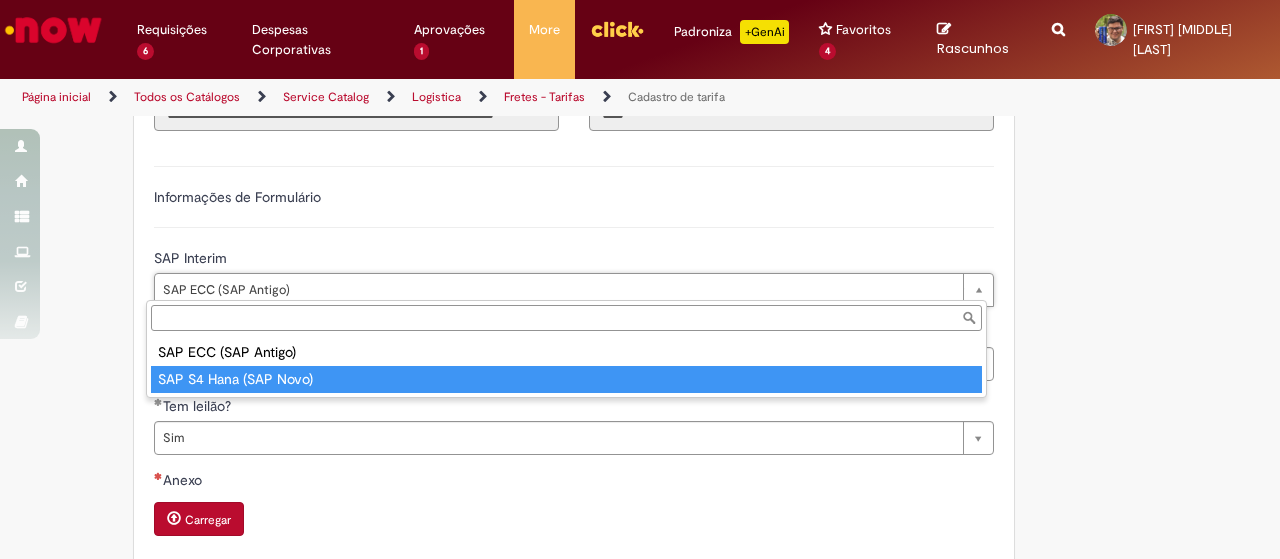 type on "**********" 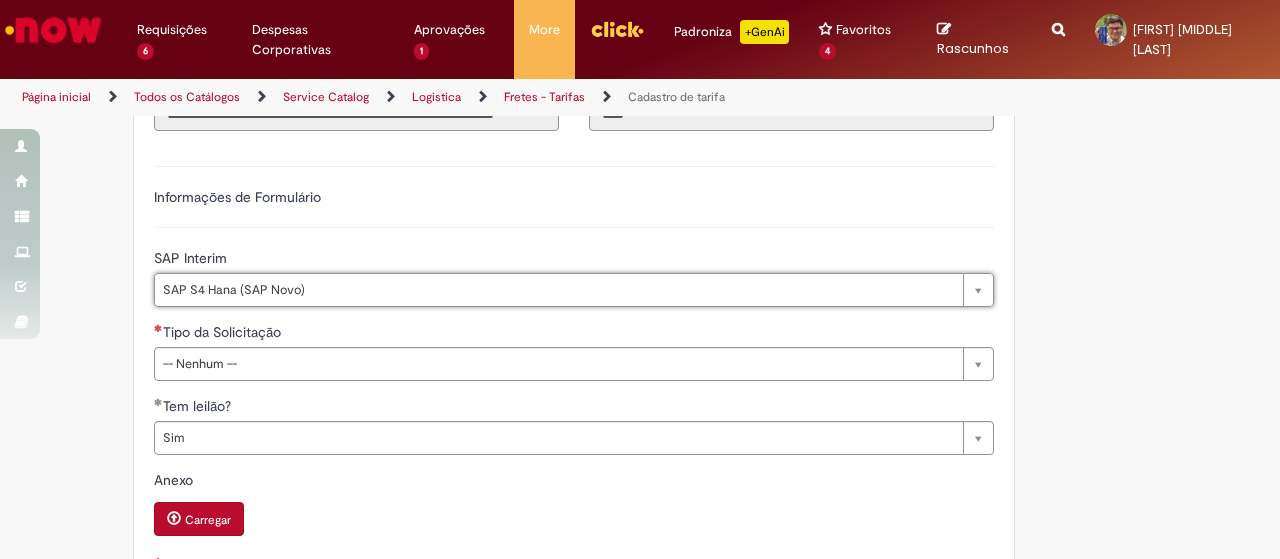 scroll, scrollTop: 0, scrollLeft: 137, axis: horizontal 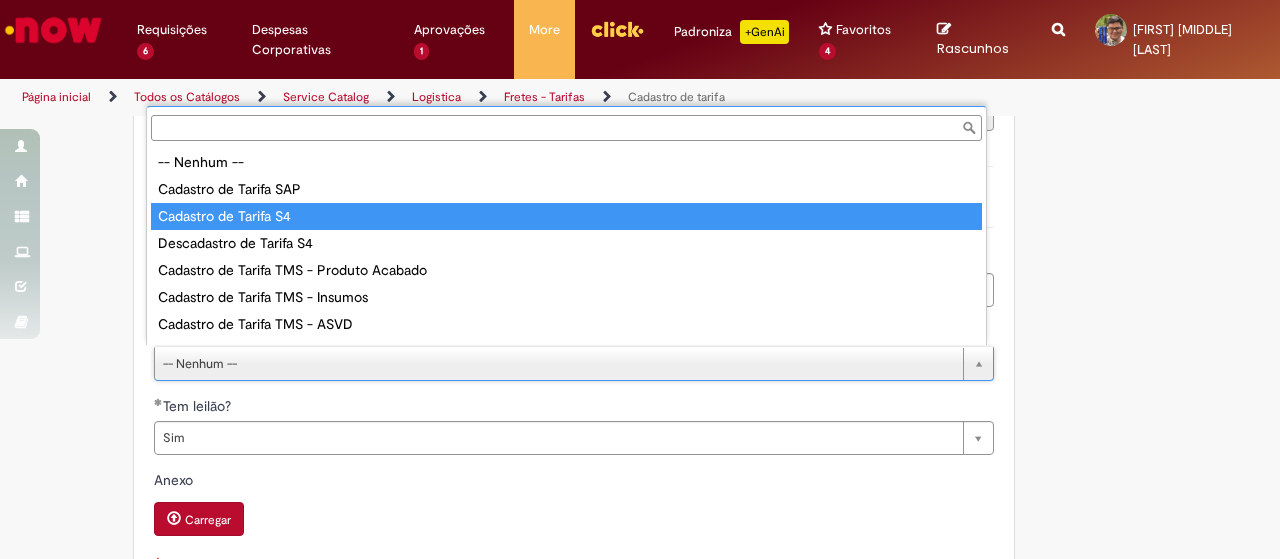 type on "**********" 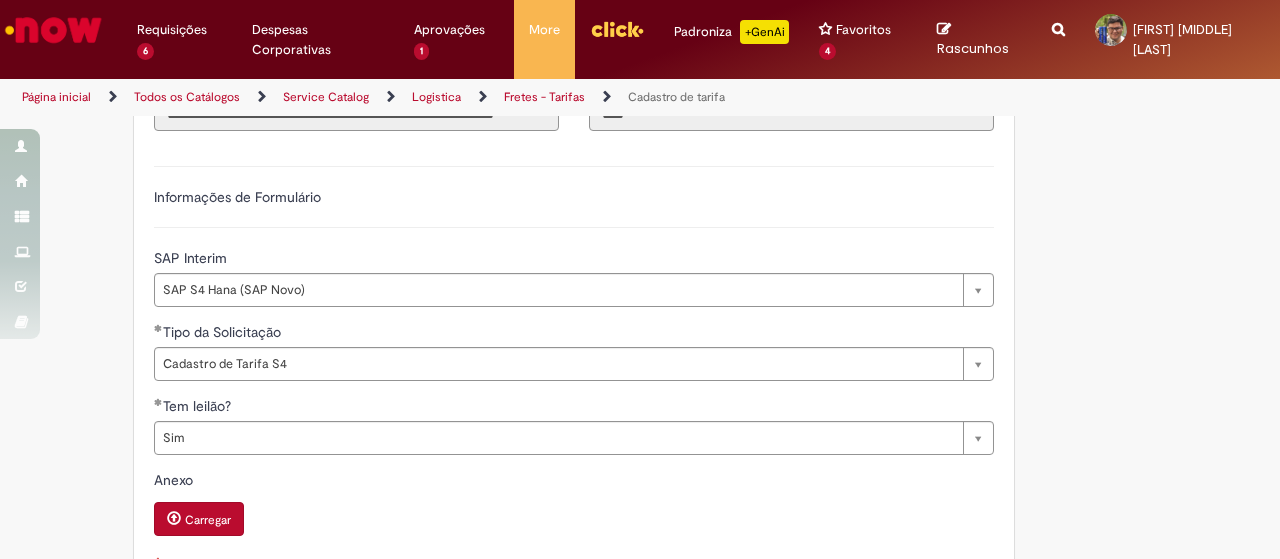 click on "Informações de Formulário" at bounding box center [574, 207] 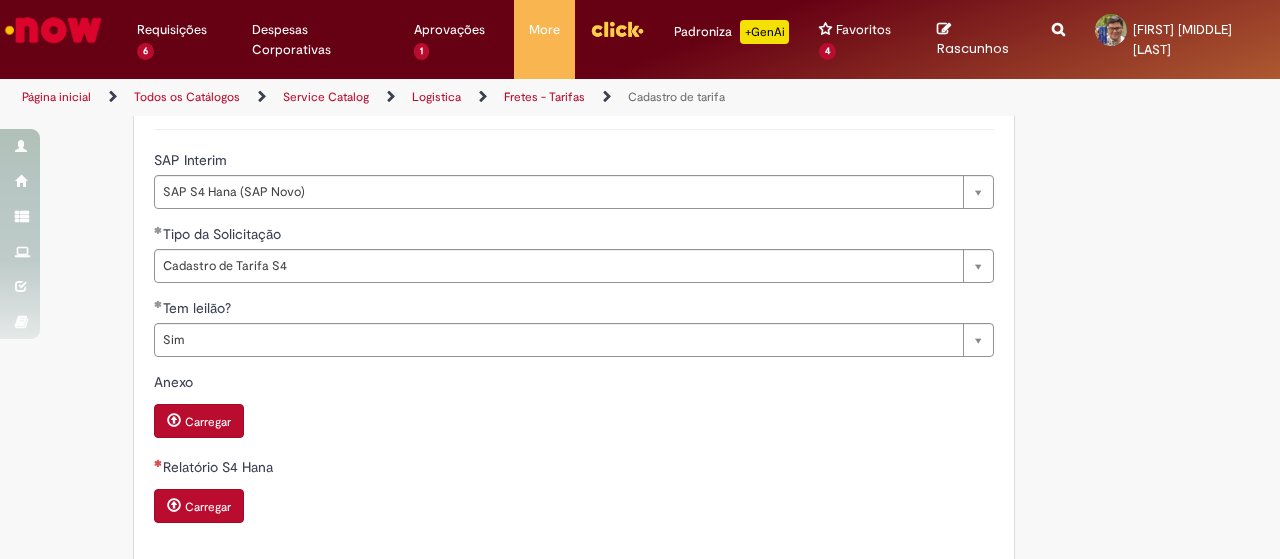 scroll, scrollTop: 668, scrollLeft: 0, axis: vertical 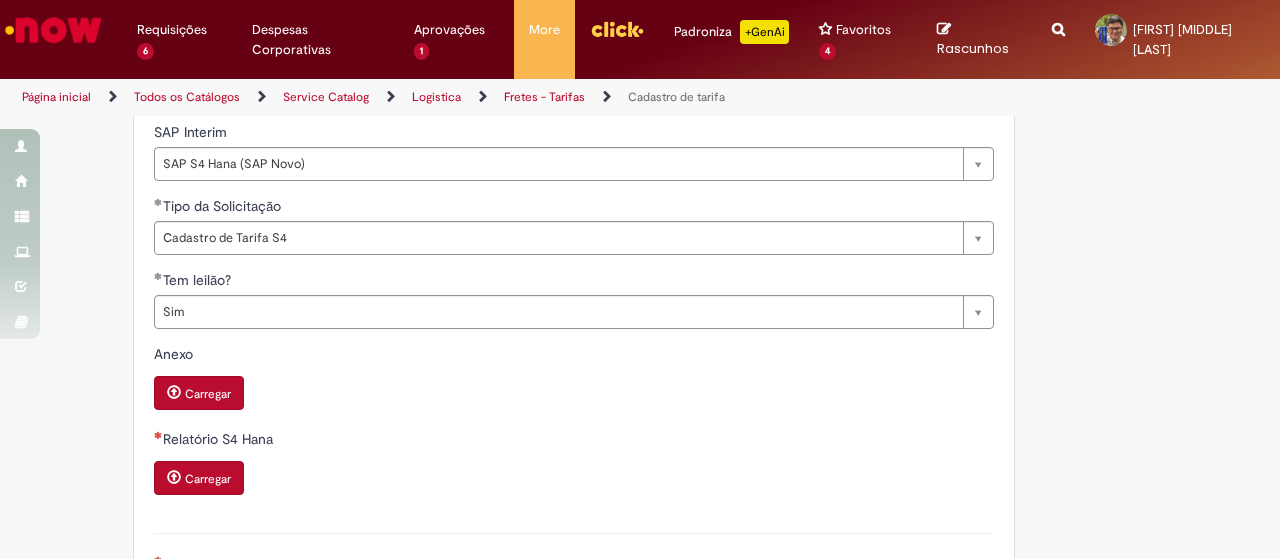 click on "Carregar" at bounding box center [199, 478] 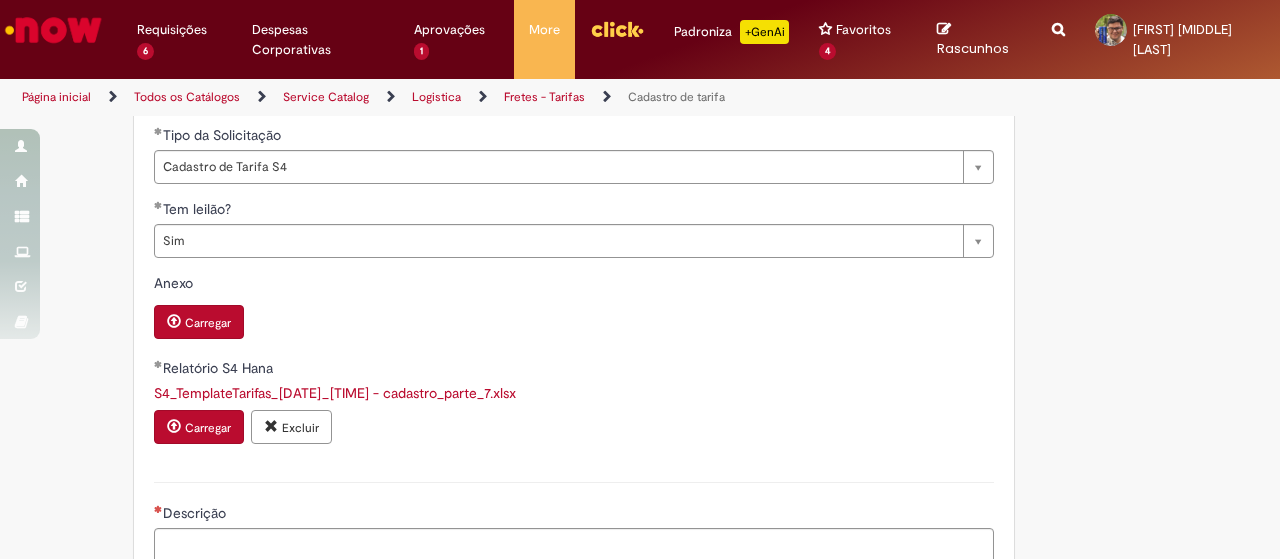 scroll, scrollTop: 766, scrollLeft: 0, axis: vertical 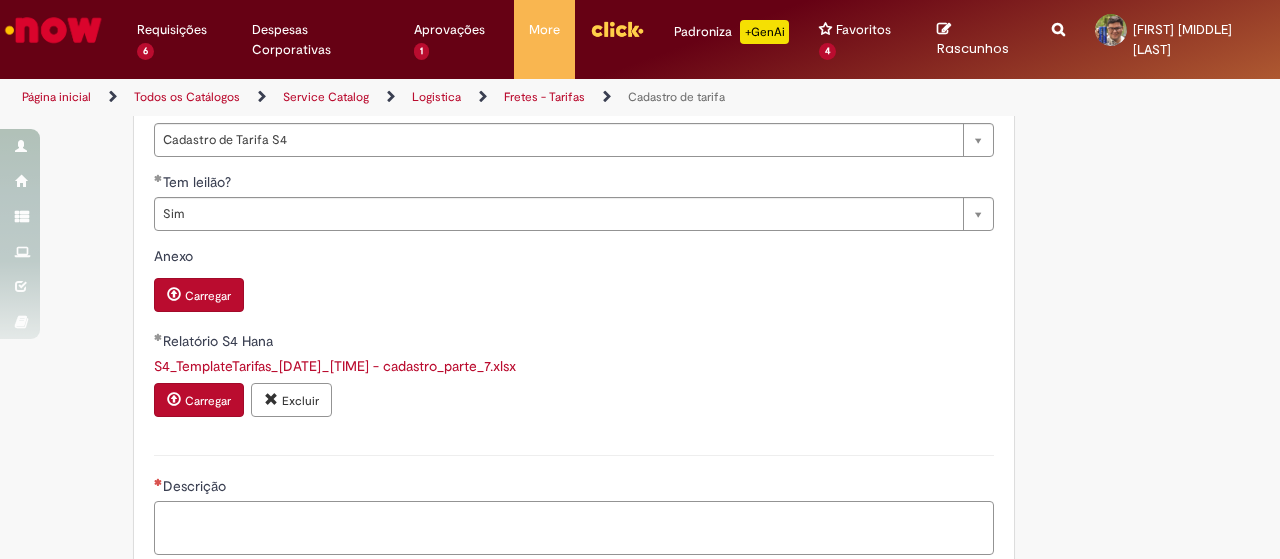 click on "Descrição" at bounding box center [574, 527] 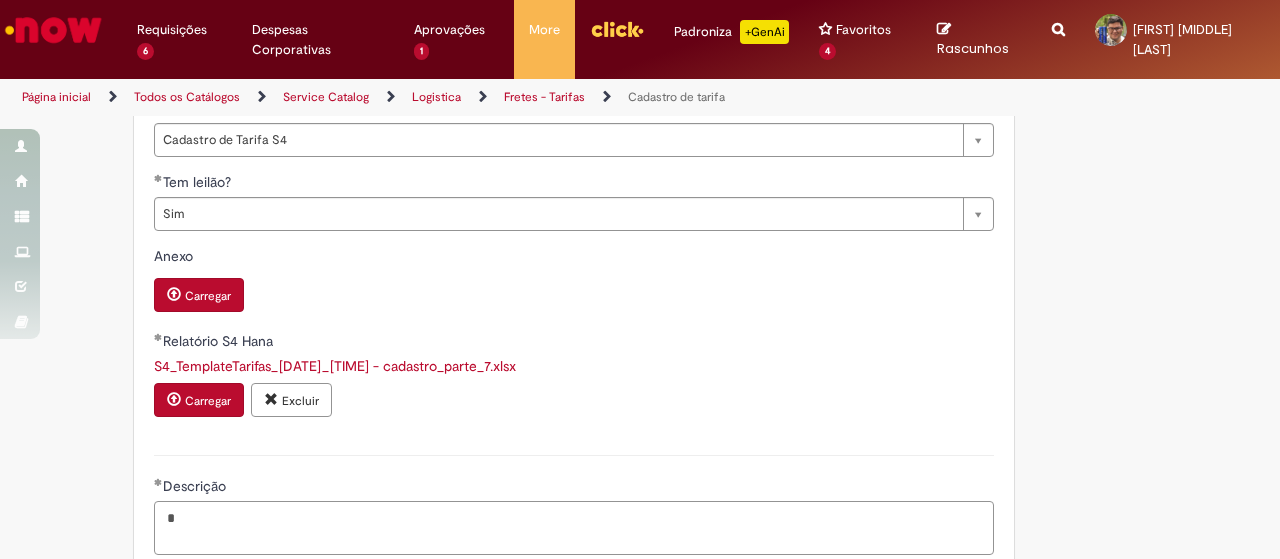type on "*" 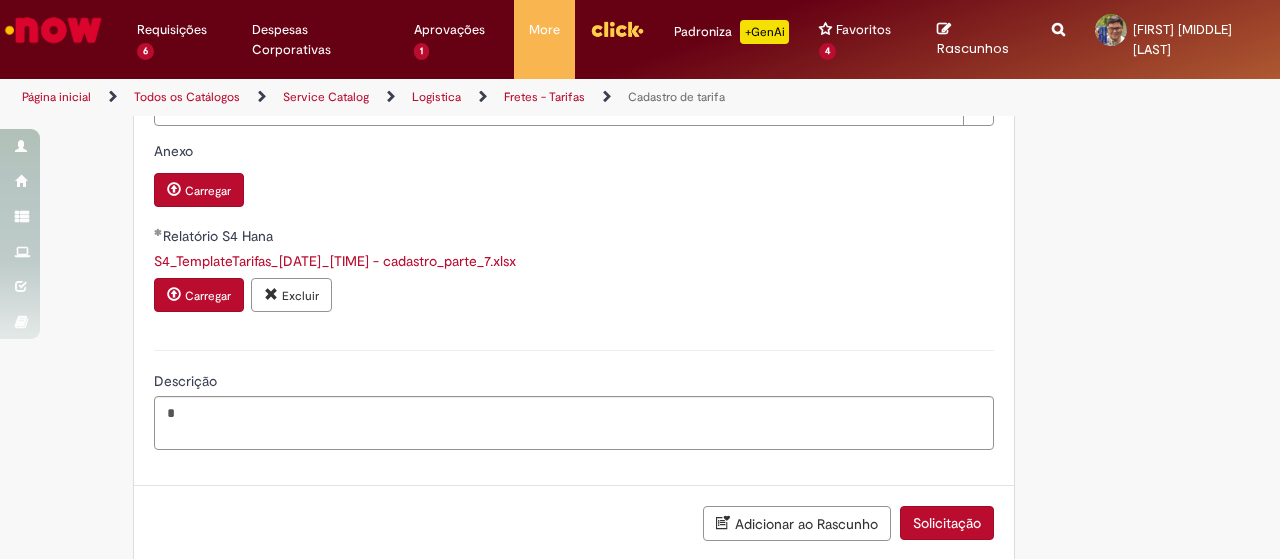 scroll, scrollTop: 890, scrollLeft: 0, axis: vertical 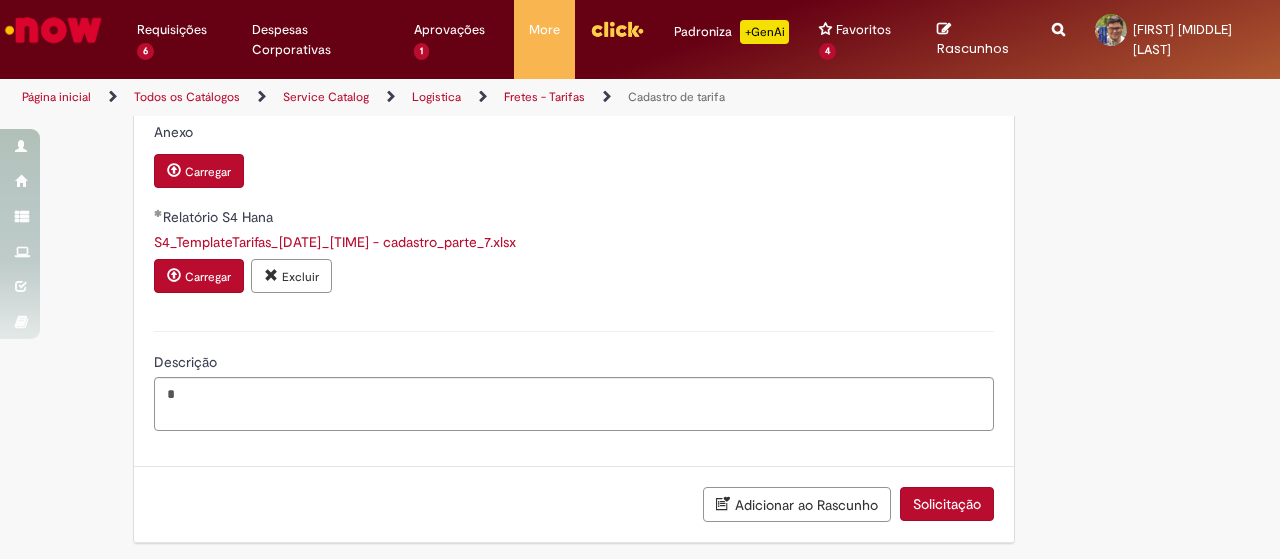 click on "Solicitação" at bounding box center (947, 504) 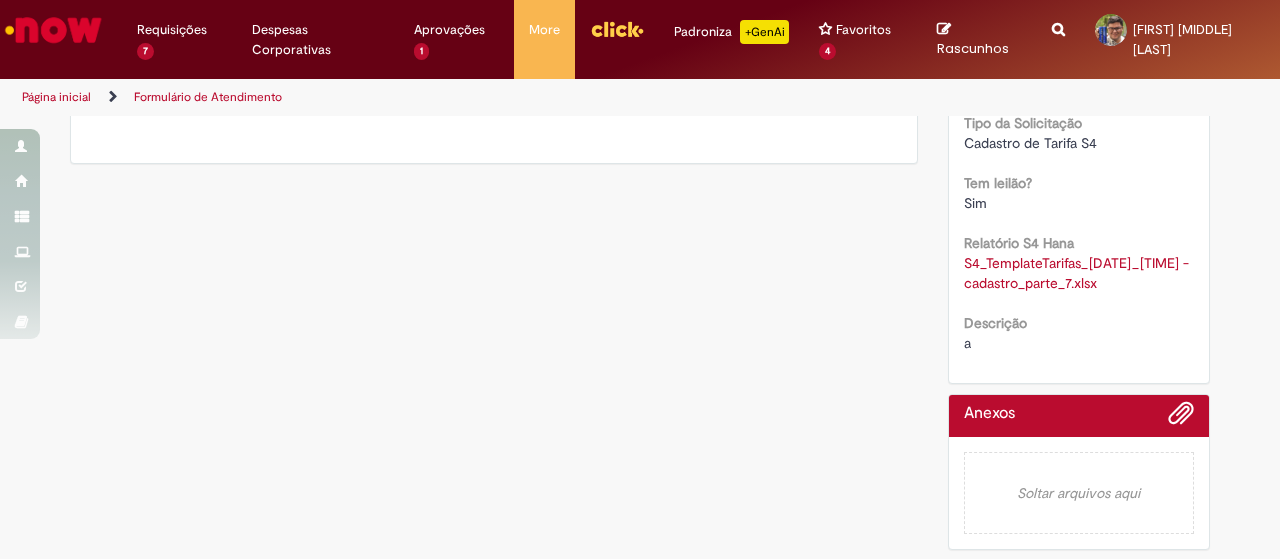 scroll, scrollTop: 0, scrollLeft: 0, axis: both 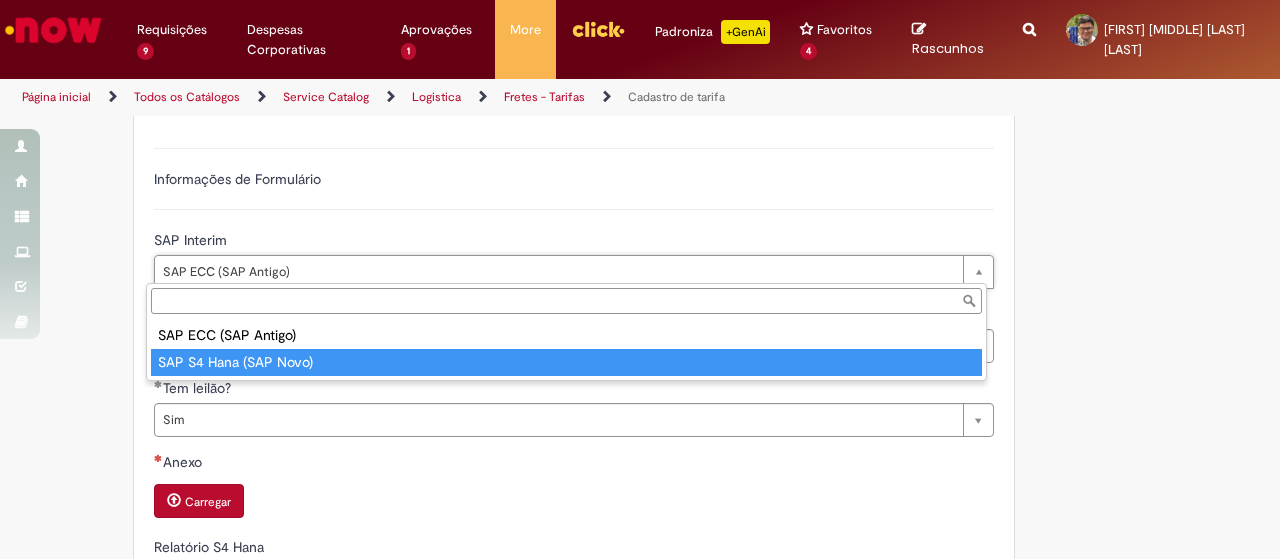 type on "**********" 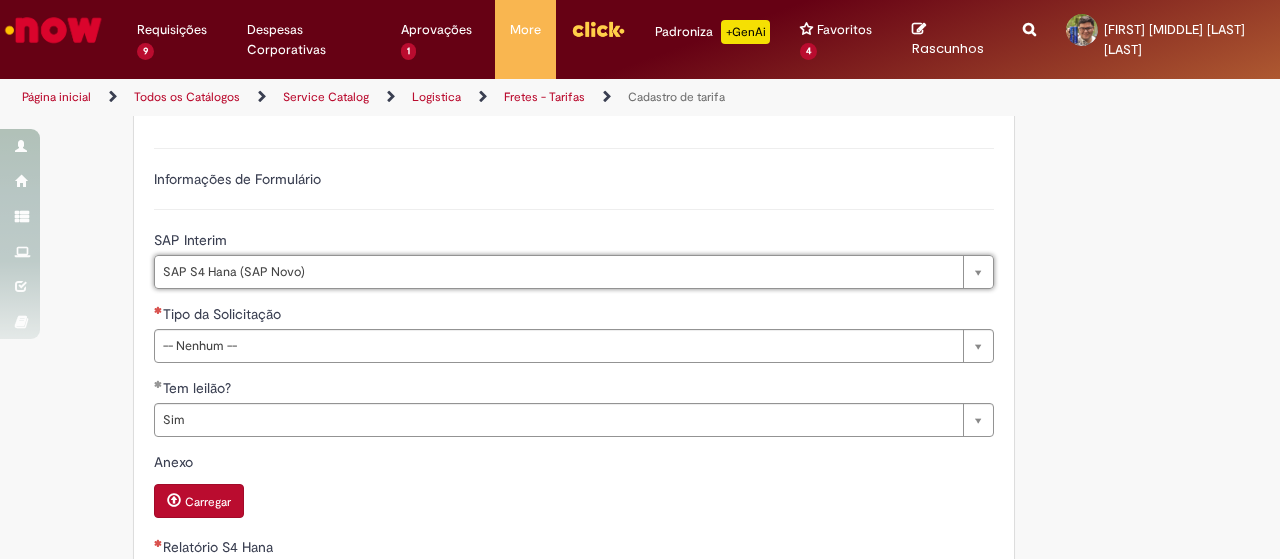 scroll, scrollTop: 0, scrollLeft: 137, axis: horizontal 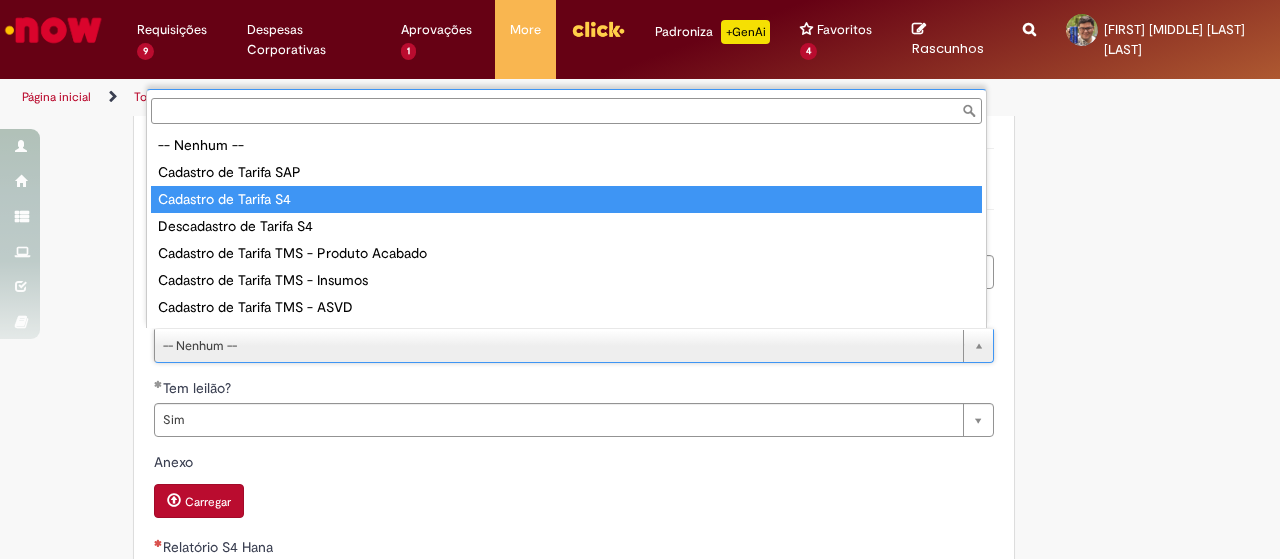 type on "**********" 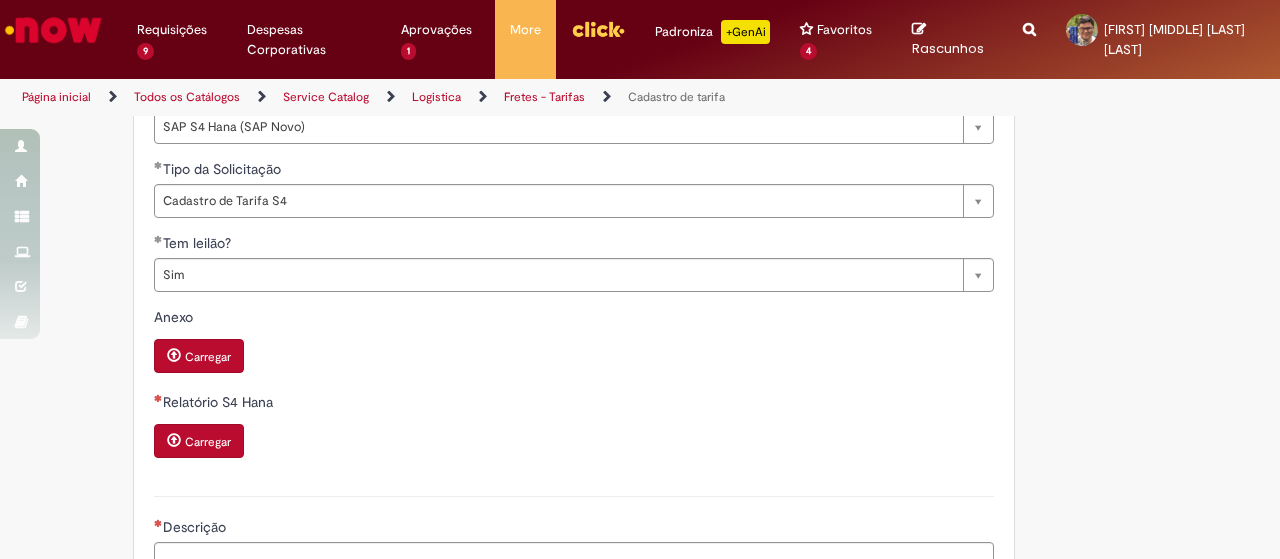scroll, scrollTop: 765, scrollLeft: 0, axis: vertical 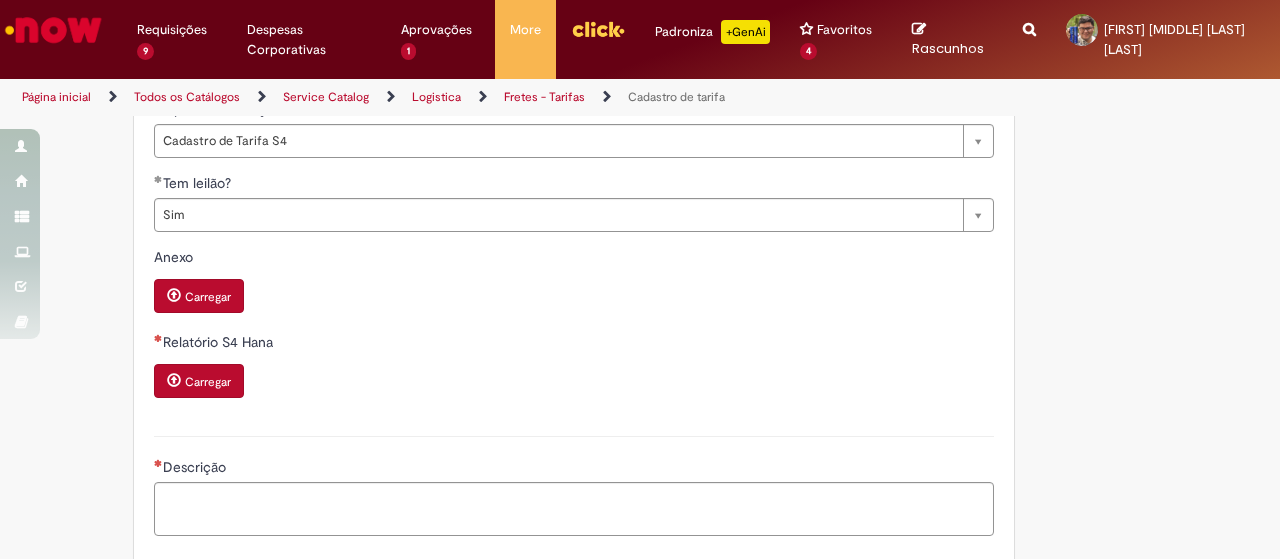 click on "Carregar" at bounding box center (208, 382) 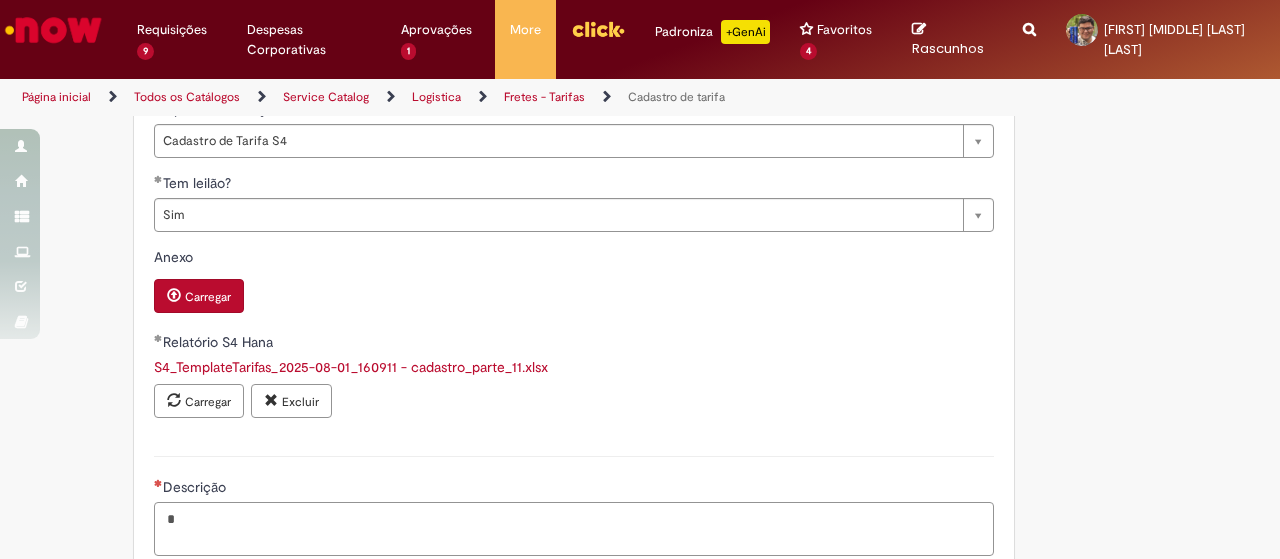 click on "Descrição *" at bounding box center [574, 516] 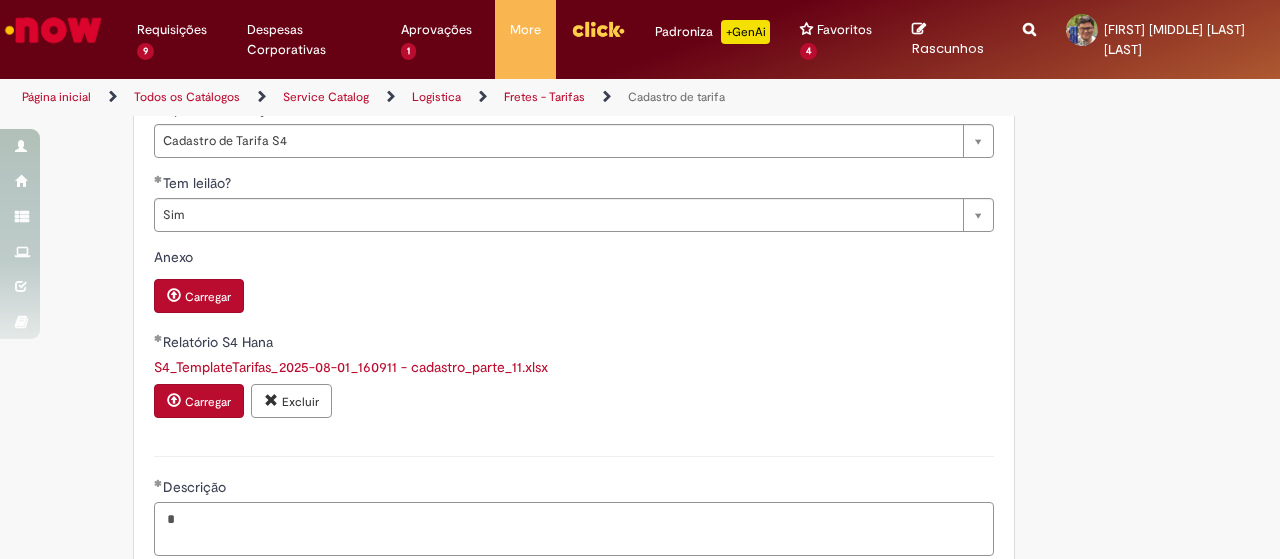 type on "*" 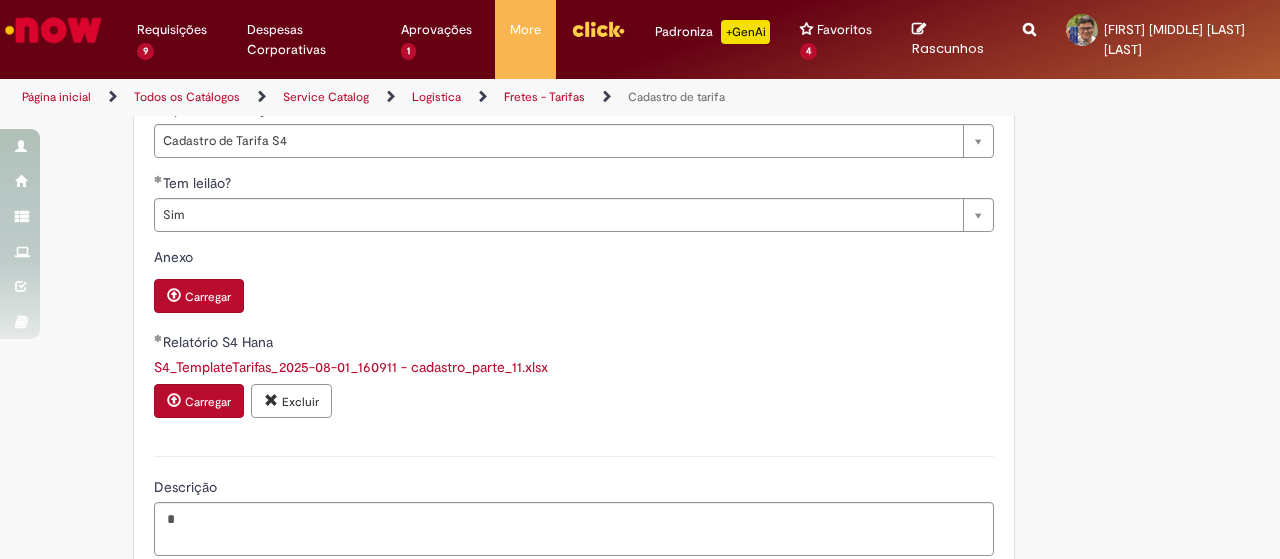 scroll, scrollTop: 890, scrollLeft: 0, axis: vertical 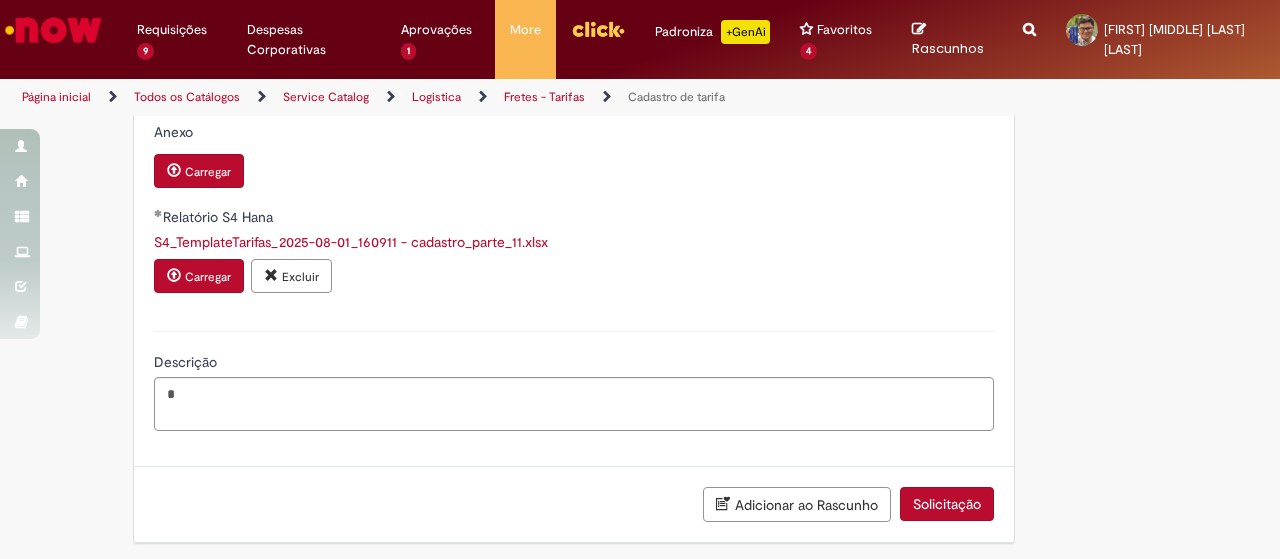 click on "Solicitação" at bounding box center [947, 504] 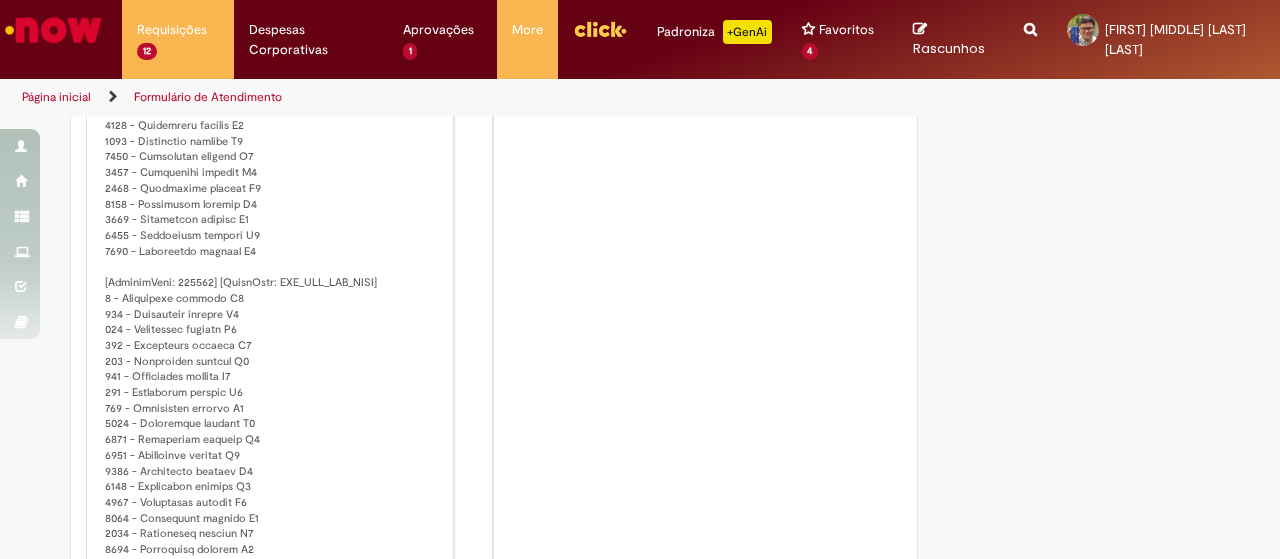 scroll, scrollTop: 0, scrollLeft: 0, axis: both 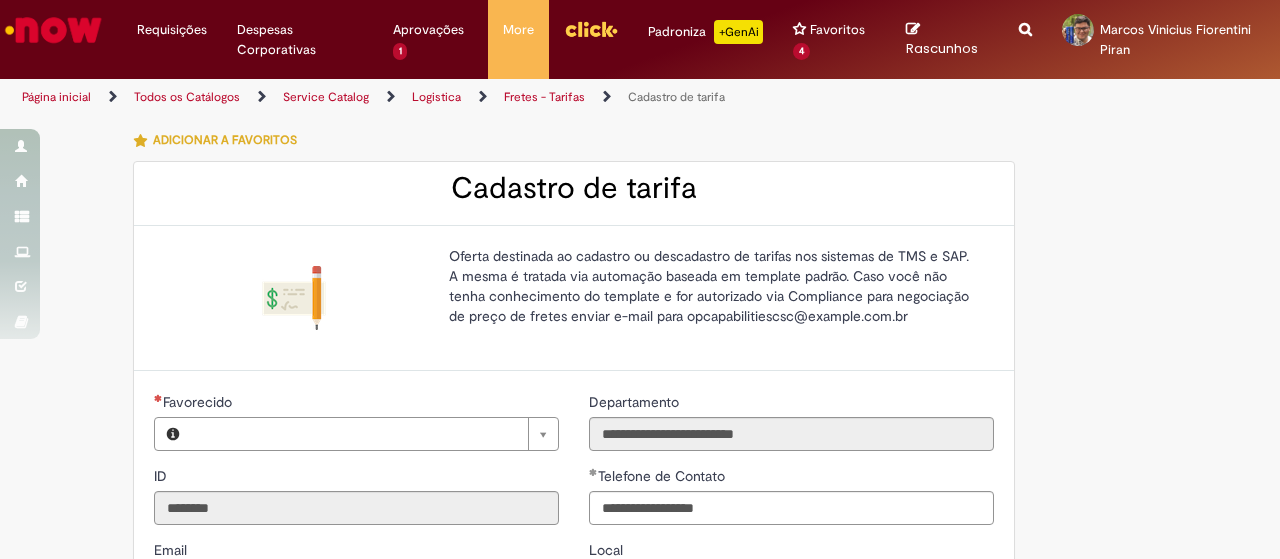 type on "**********" 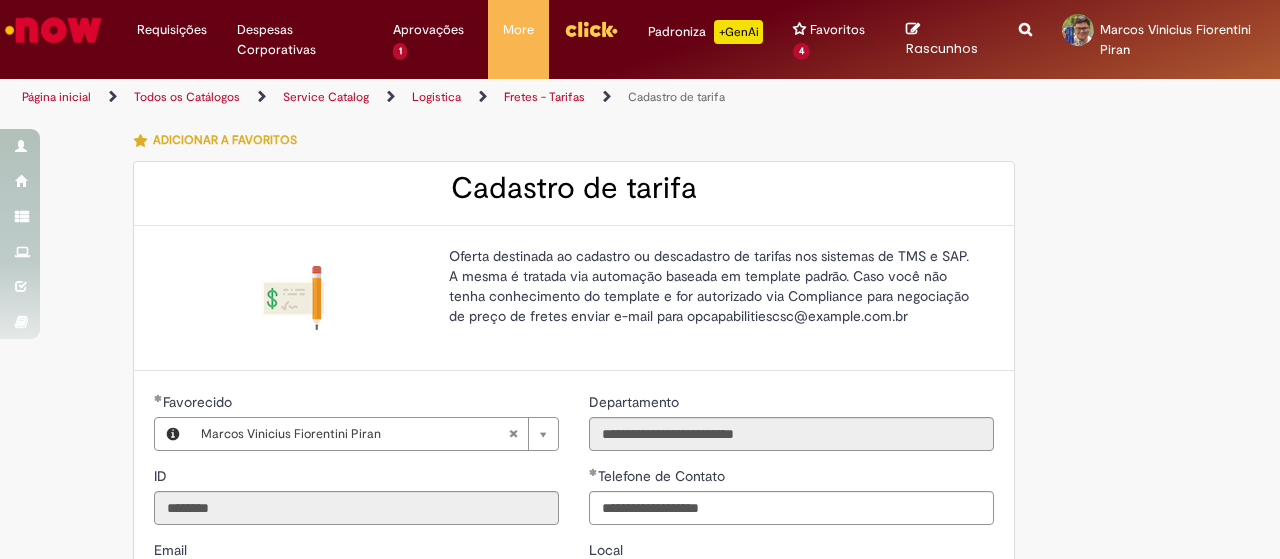 scroll, scrollTop: 0, scrollLeft: 0, axis: both 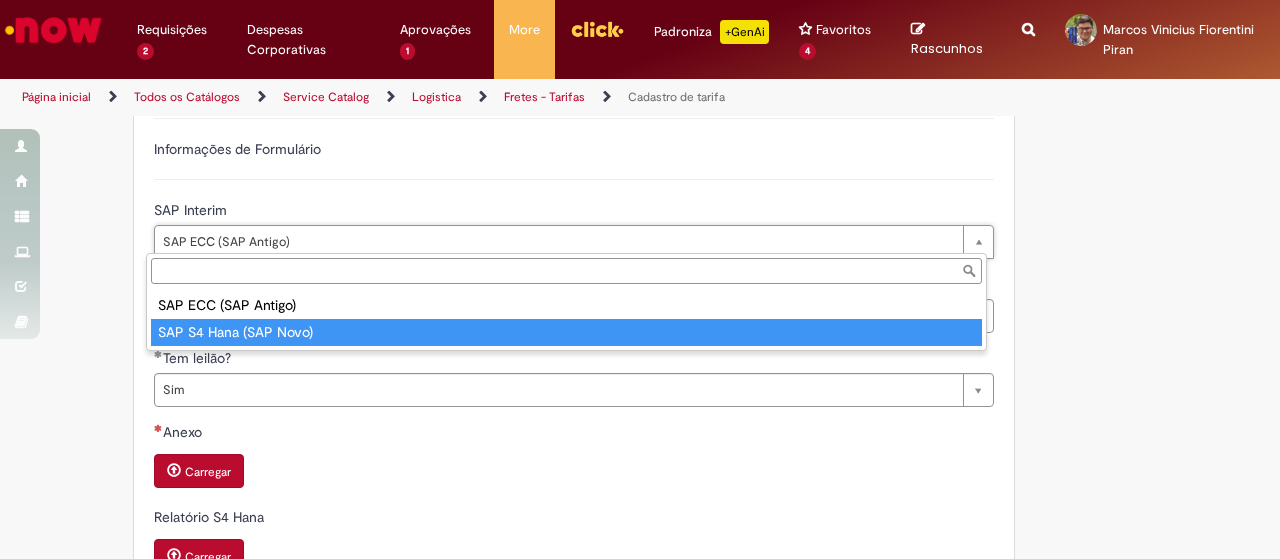 type on "**********" 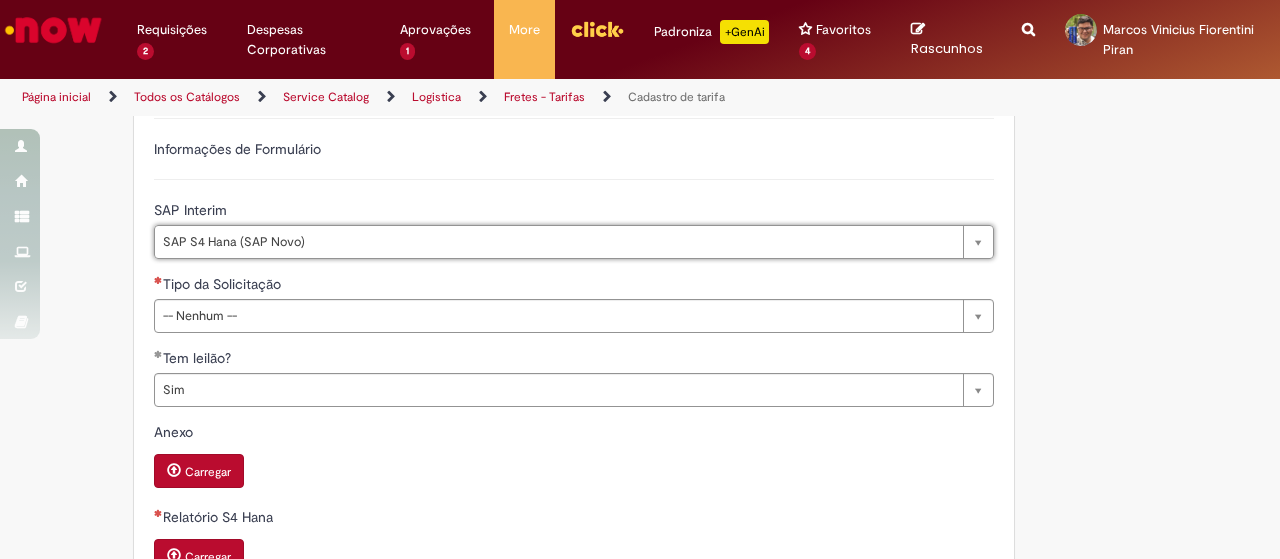 scroll, scrollTop: 0, scrollLeft: 137, axis: horizontal 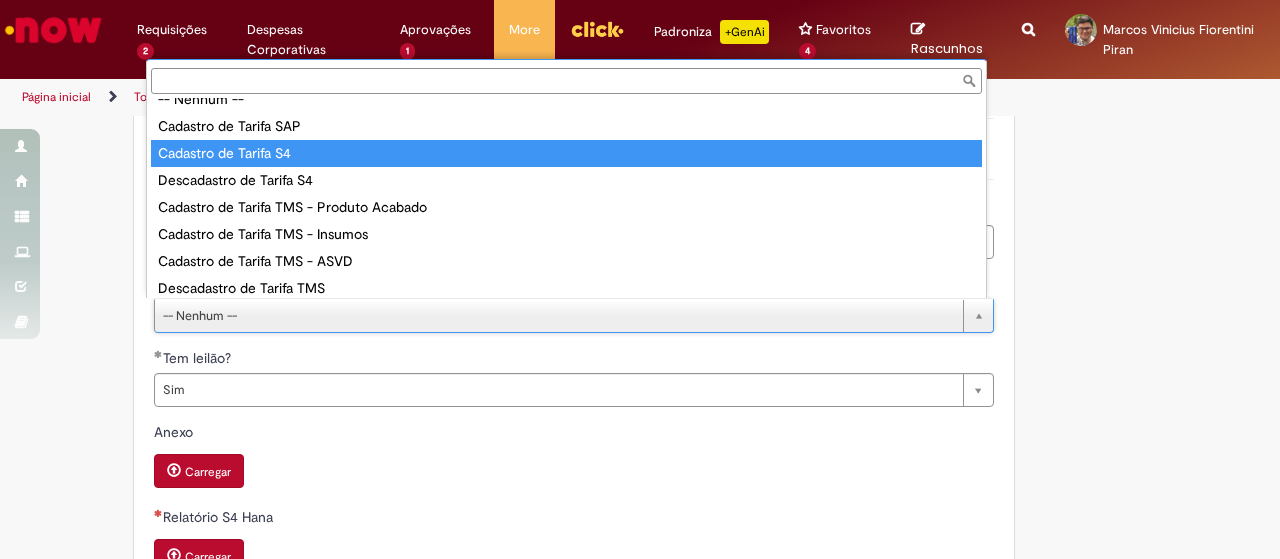 type on "**********" 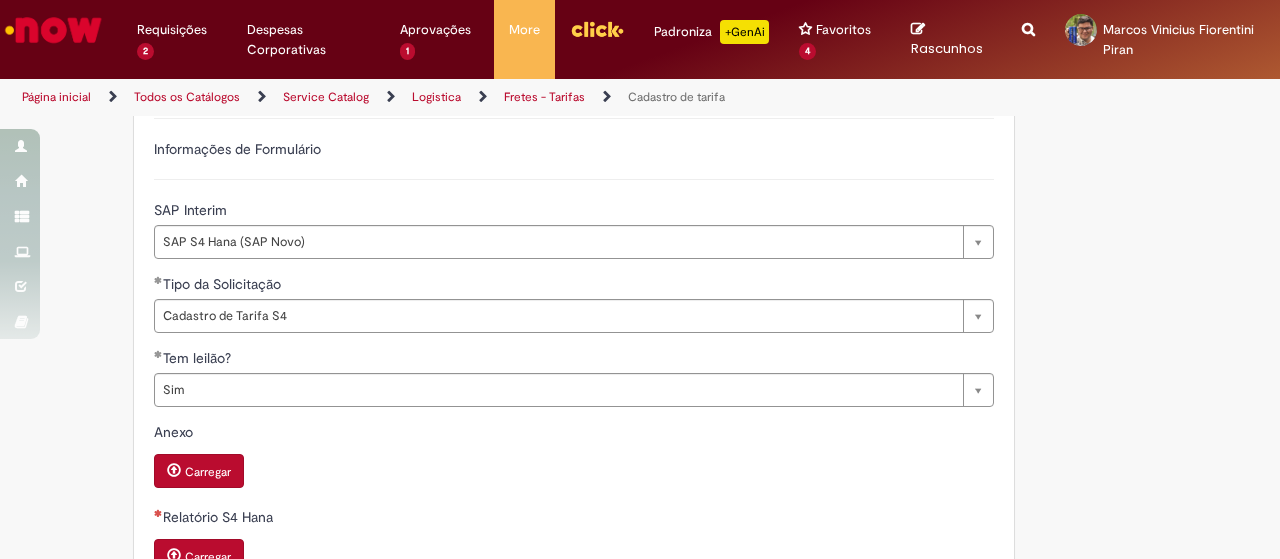 click on "Carregar" at bounding box center [208, 557] 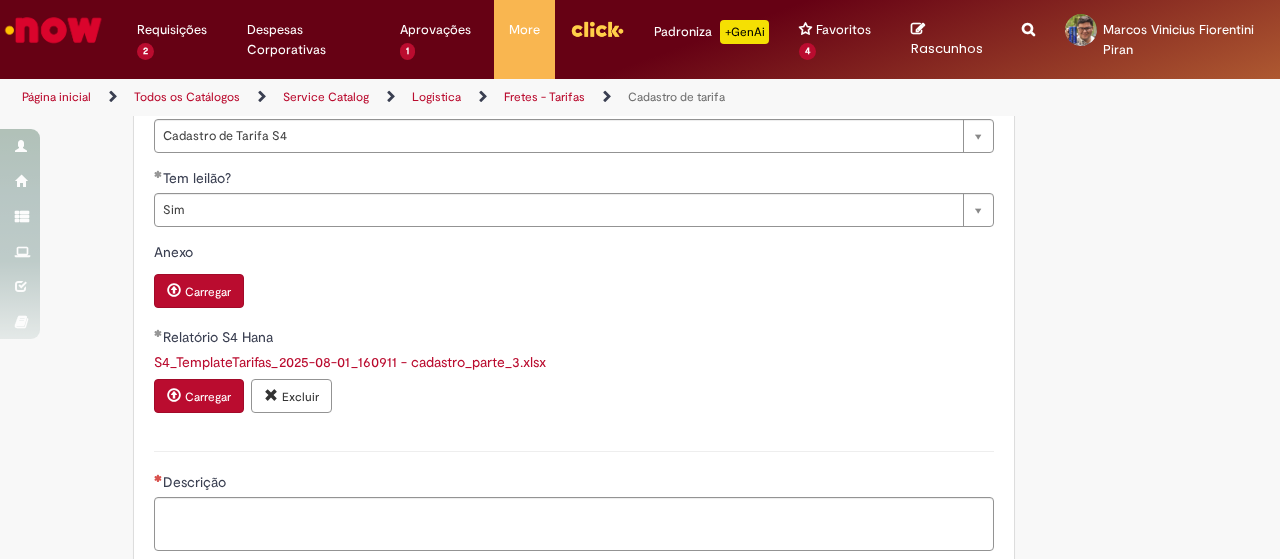 scroll, scrollTop: 796, scrollLeft: 0, axis: vertical 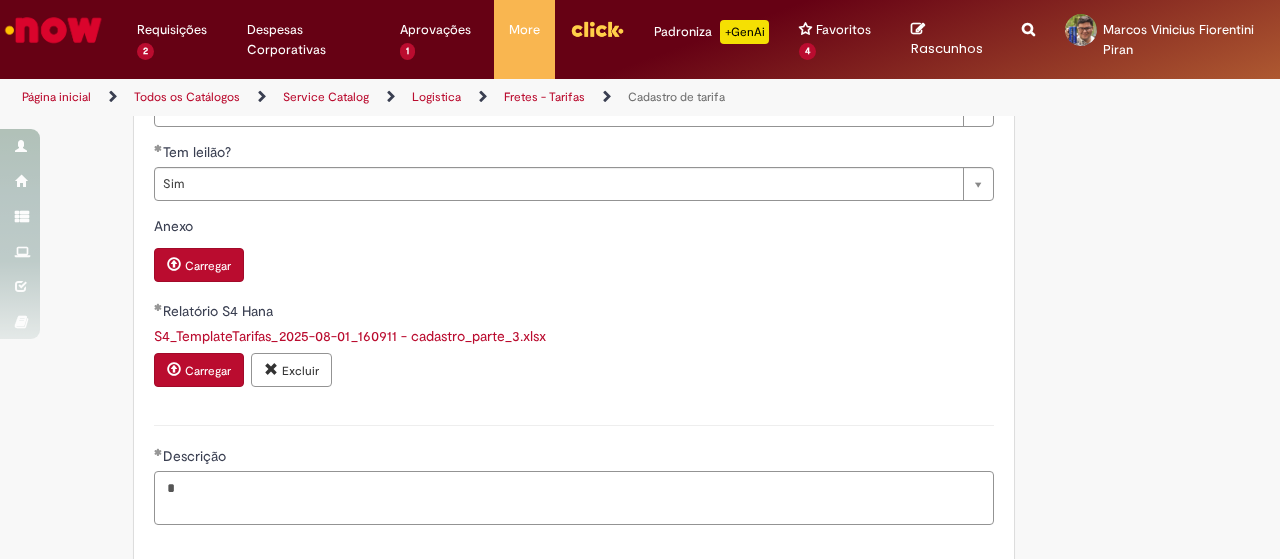 click on "*" at bounding box center (574, 497) 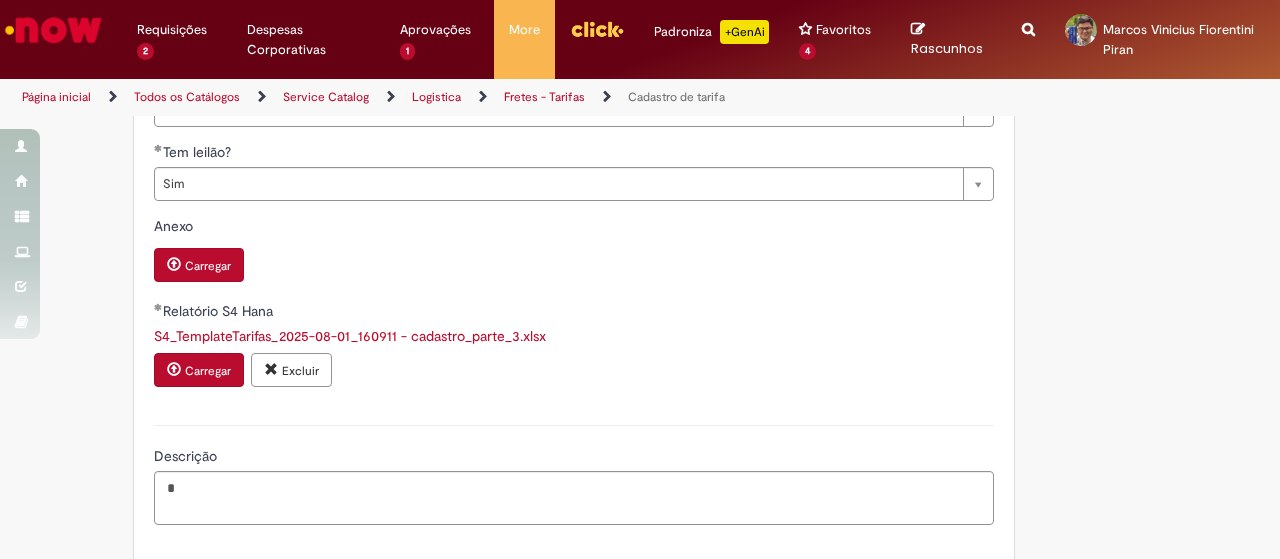 scroll, scrollTop: 869, scrollLeft: 0, axis: vertical 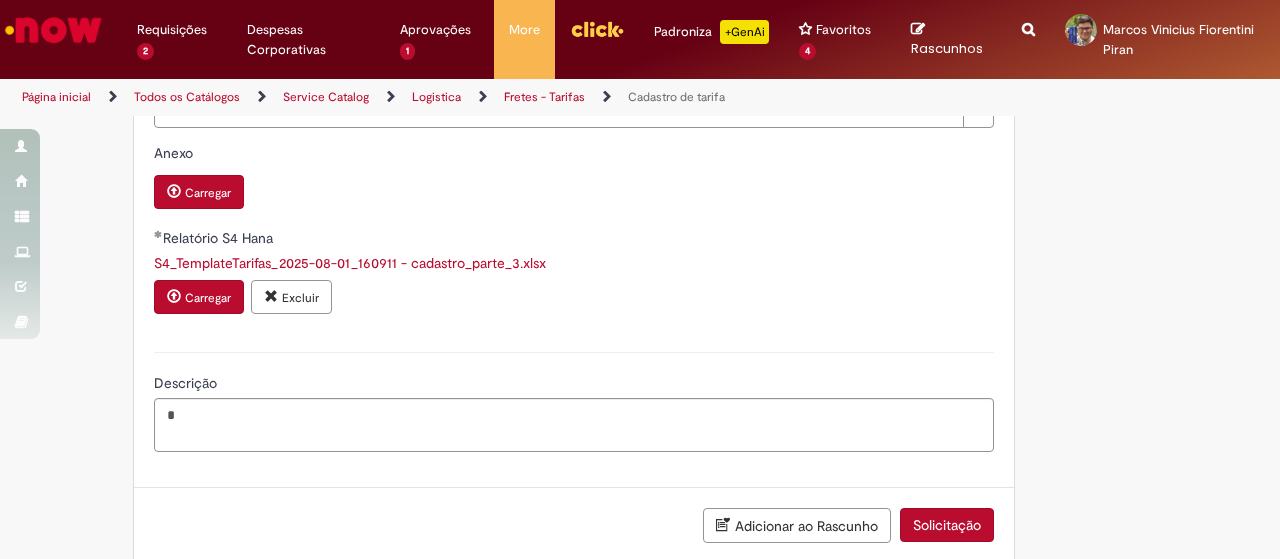 click on "Solicitação" at bounding box center [947, 525] 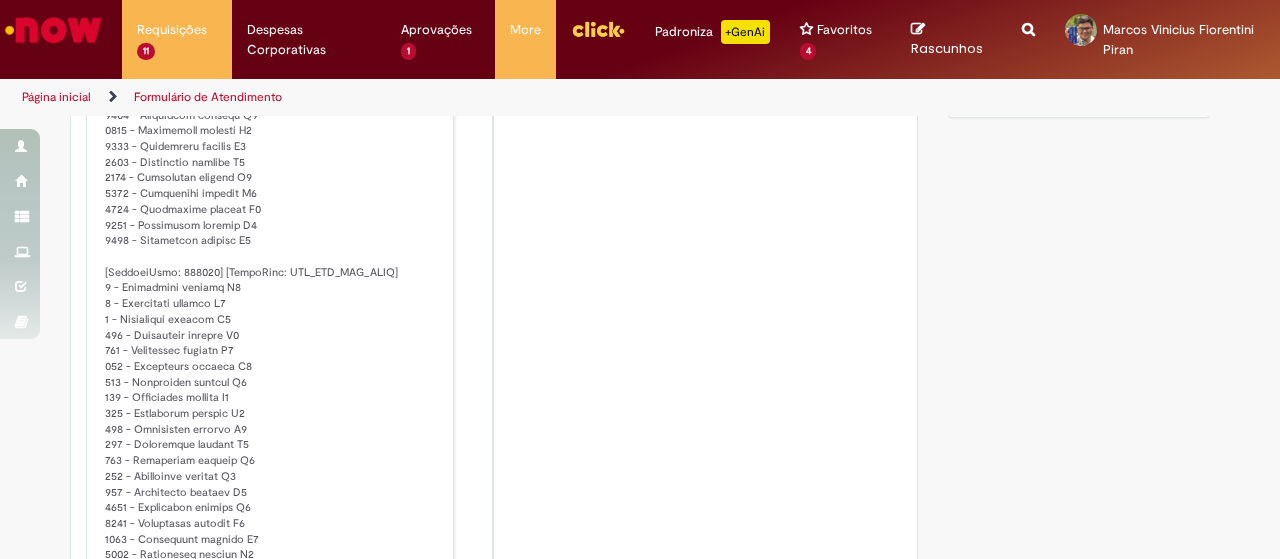 scroll, scrollTop: 0, scrollLeft: 0, axis: both 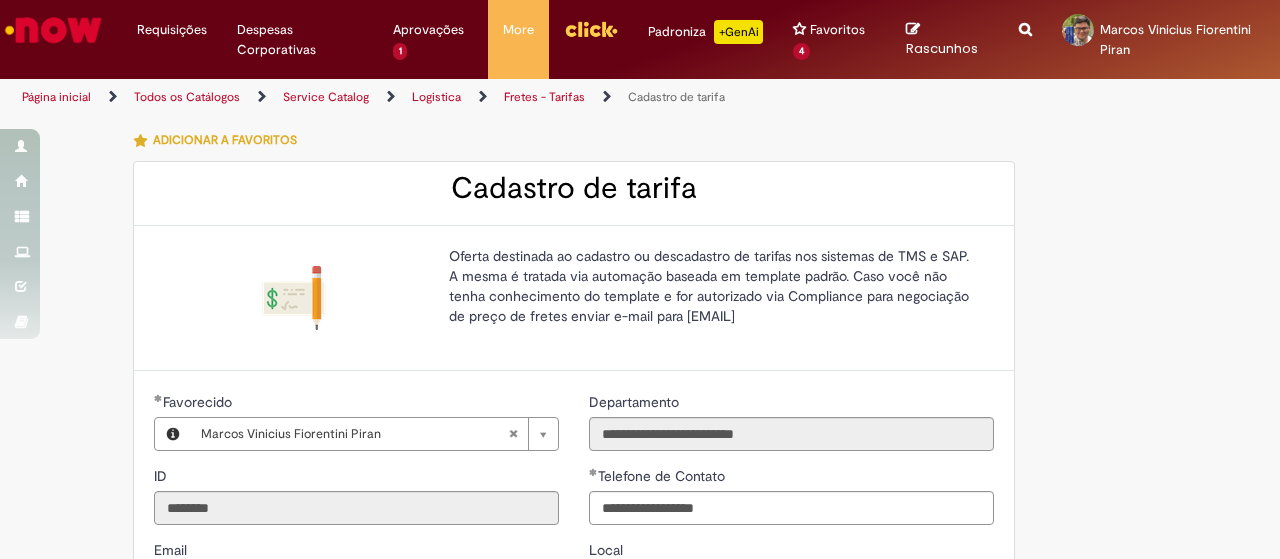 type on "**********" 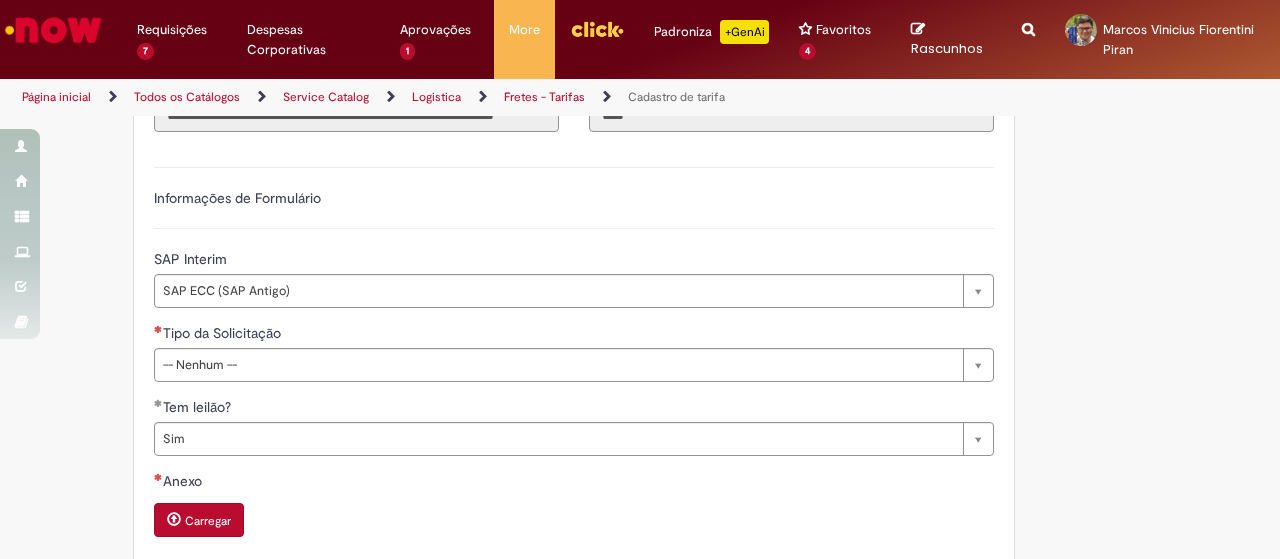 scroll, scrollTop: 549, scrollLeft: 0, axis: vertical 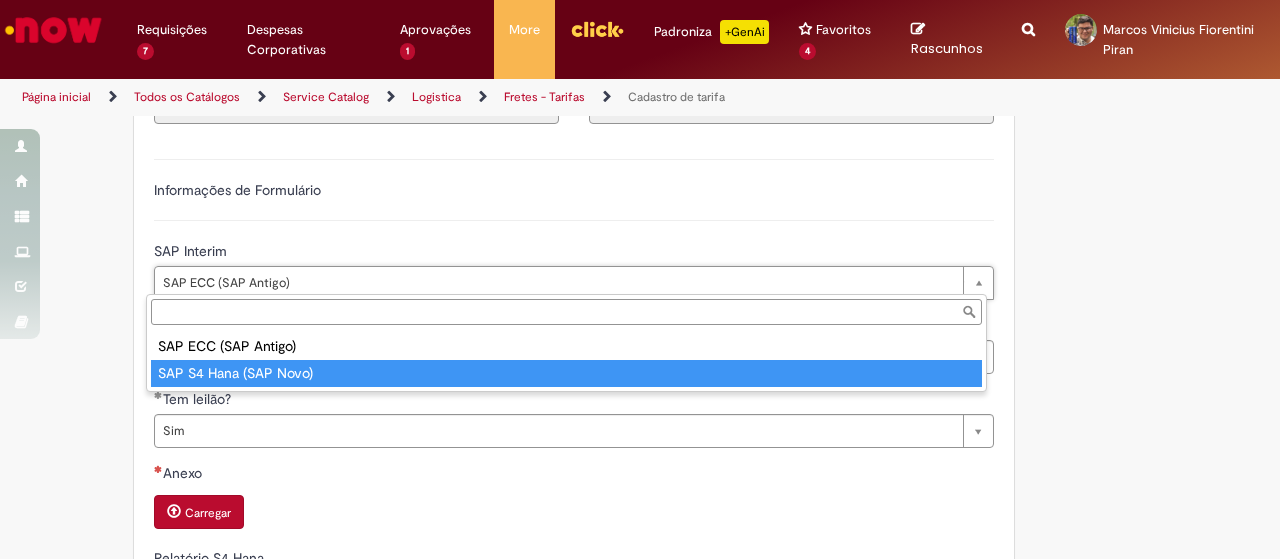 type on "**********" 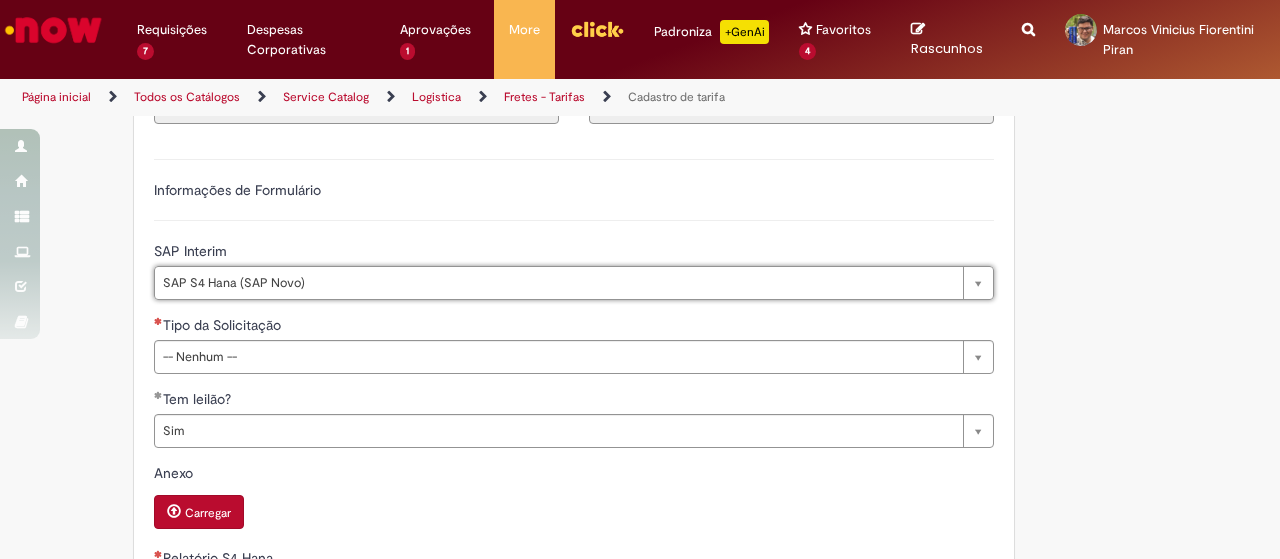 scroll, scrollTop: 0, scrollLeft: 137, axis: horizontal 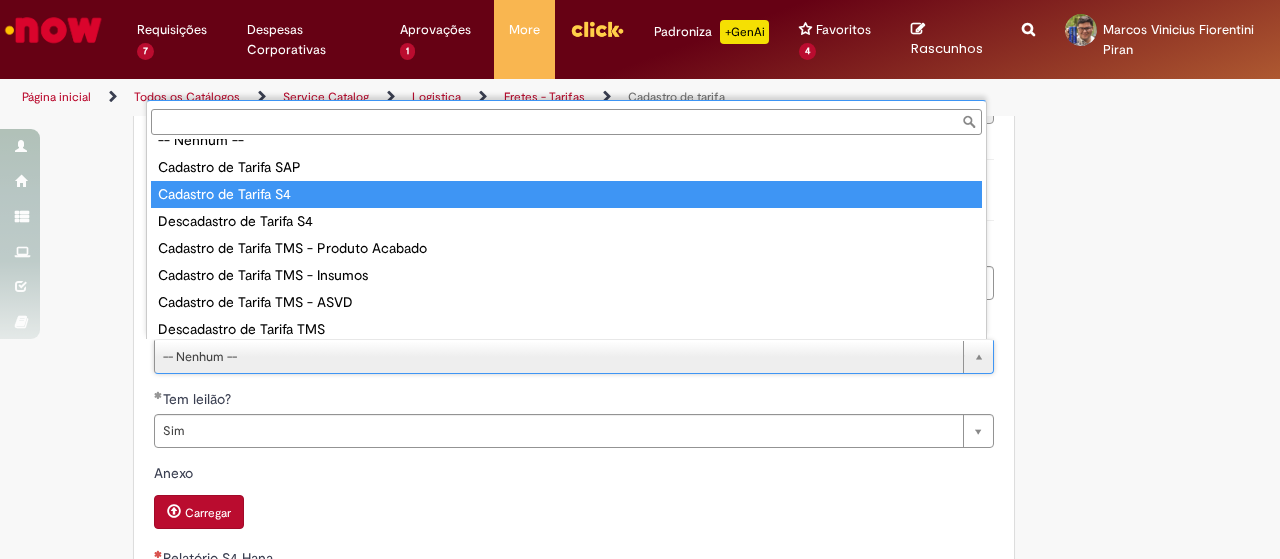 type on "**********" 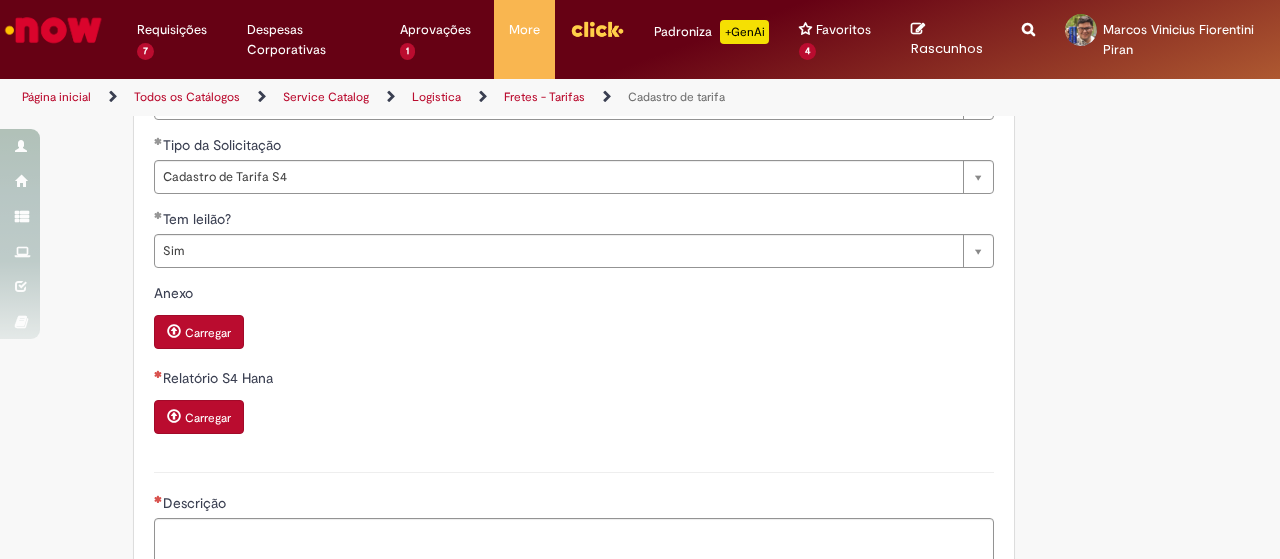 scroll, scrollTop: 738, scrollLeft: 0, axis: vertical 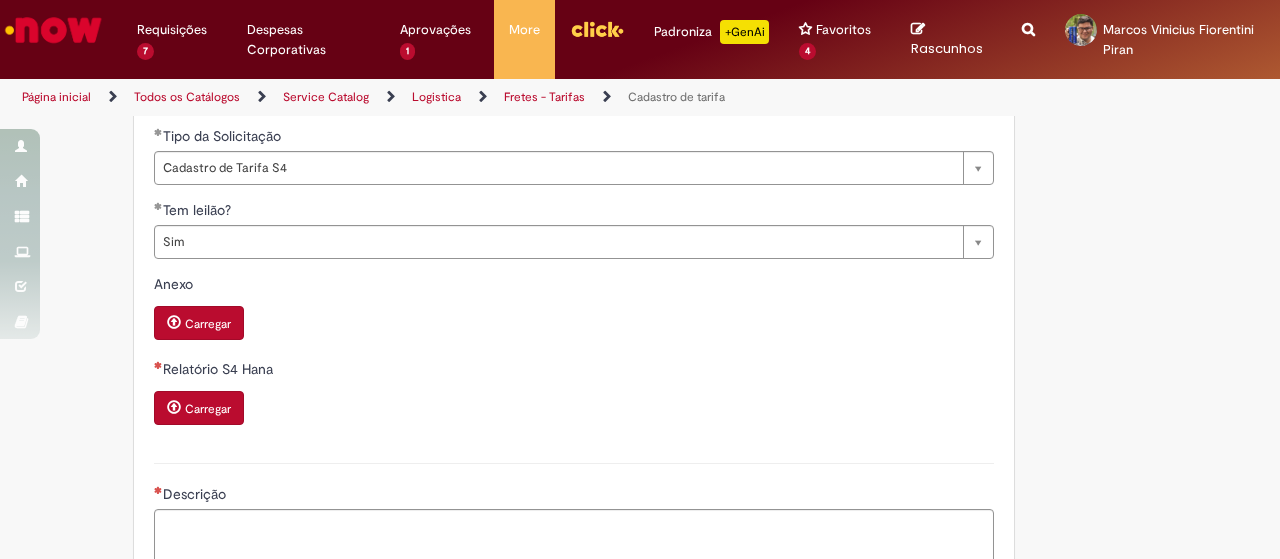 click on "Carregar" at bounding box center [208, 409] 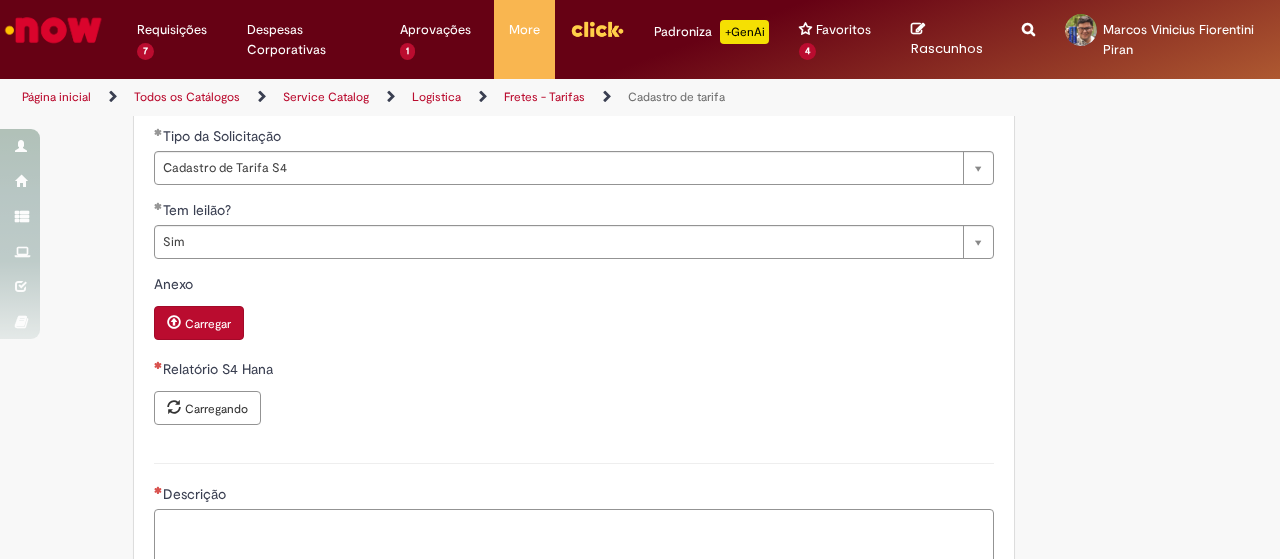 click on "Descrição" at bounding box center [574, 535] 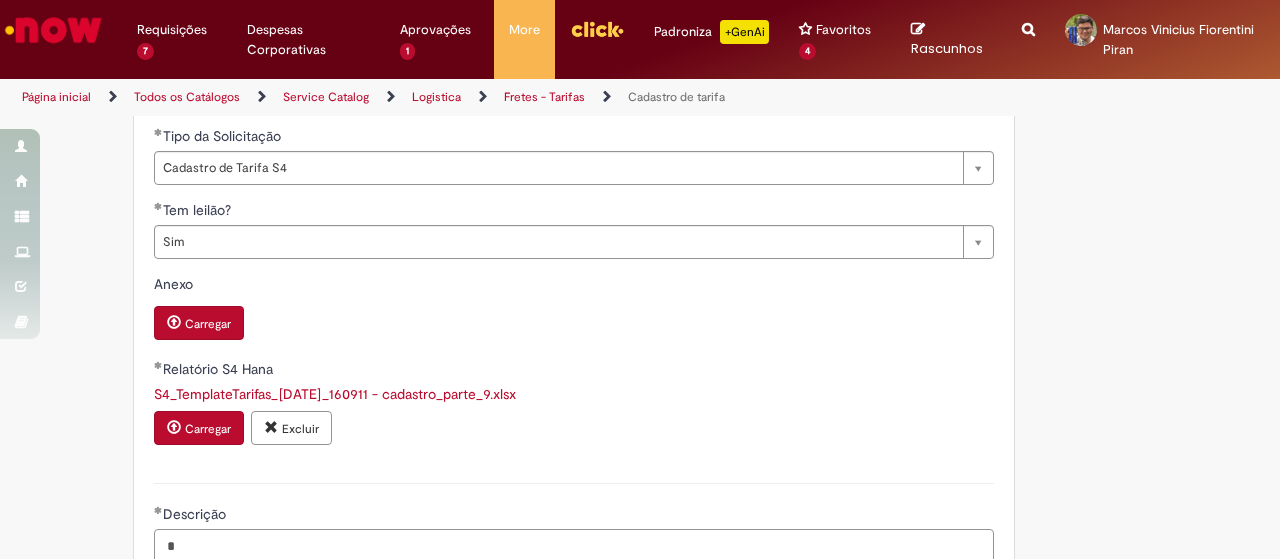 type on "*" 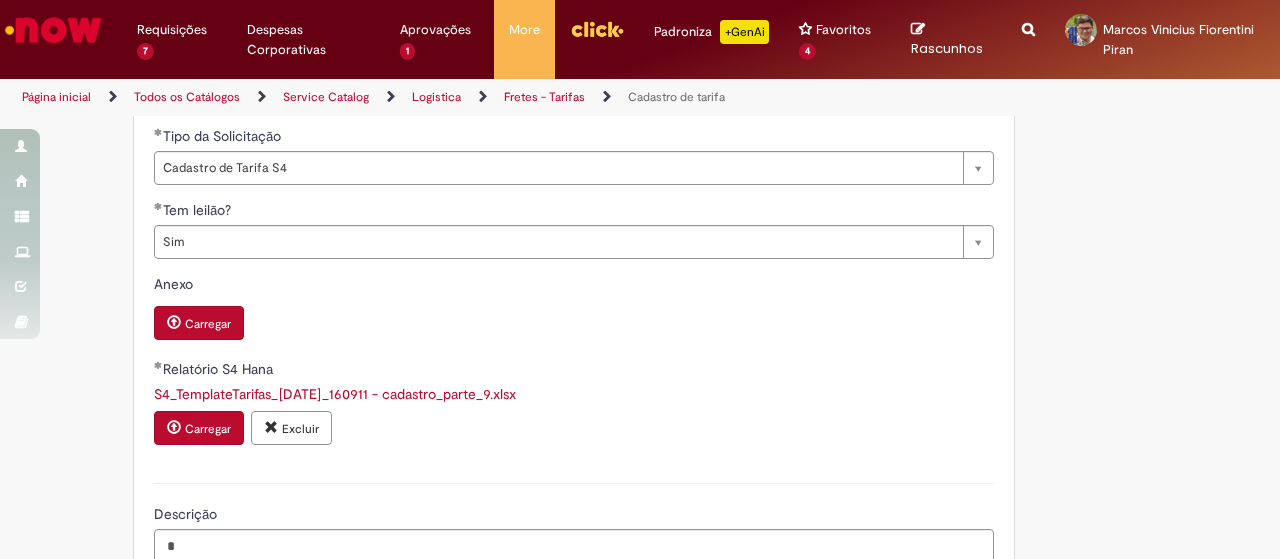 scroll, scrollTop: 890, scrollLeft: 0, axis: vertical 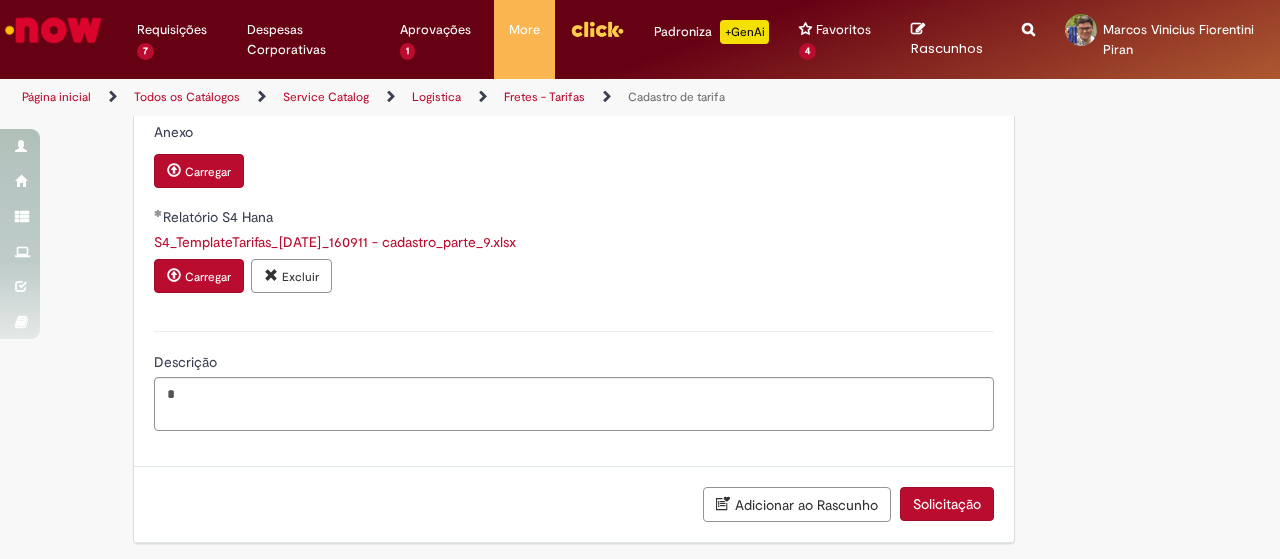click on "Solicitação" at bounding box center [947, 504] 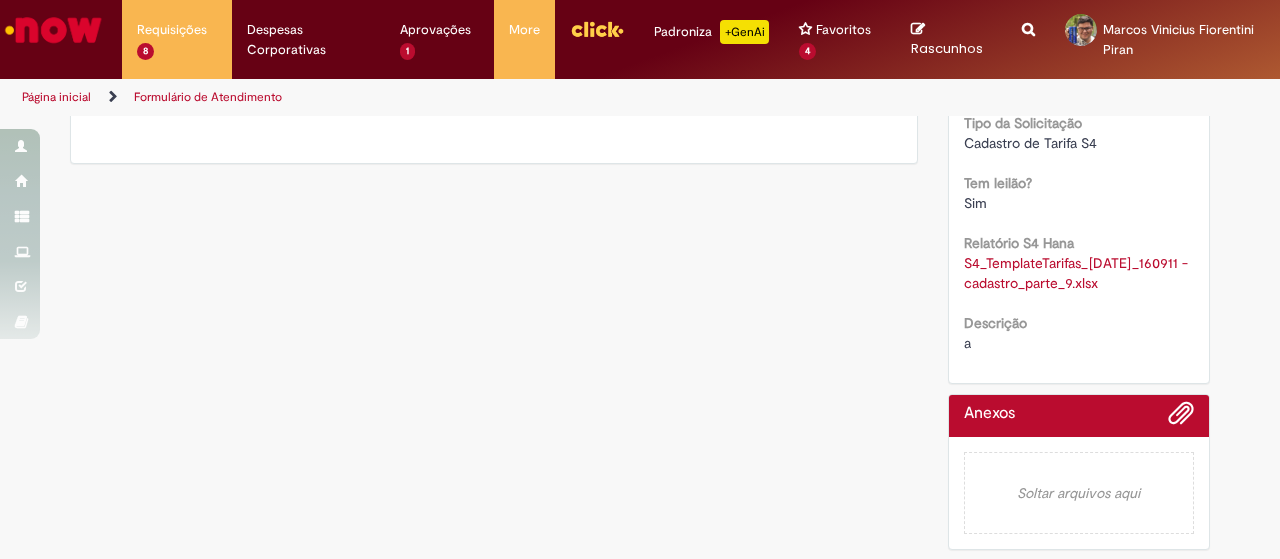 scroll, scrollTop: 0, scrollLeft: 0, axis: both 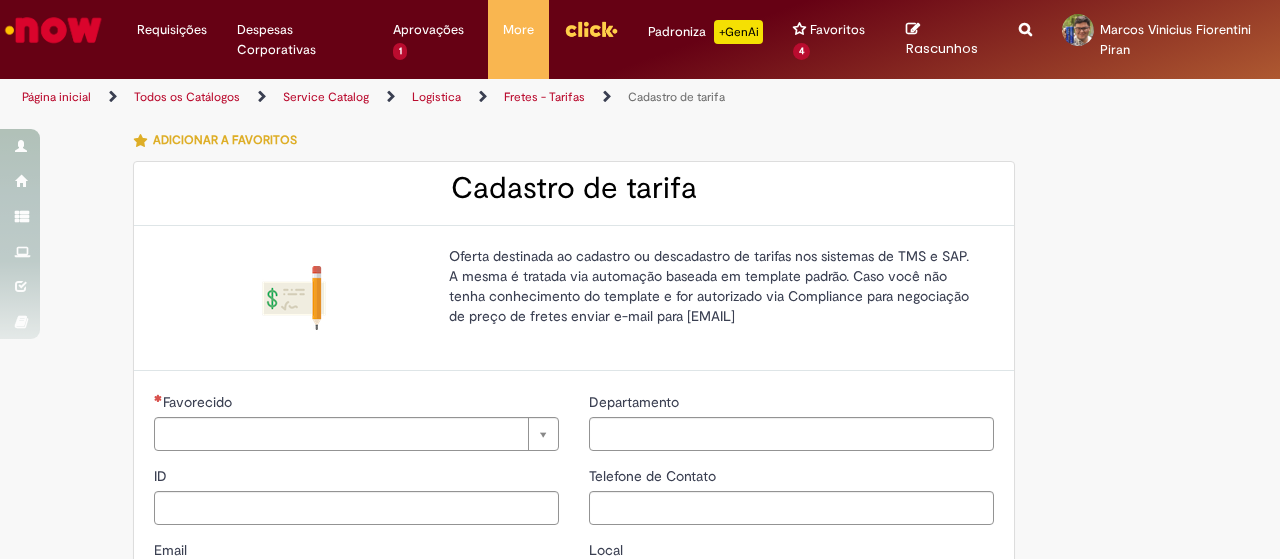 type on "********" 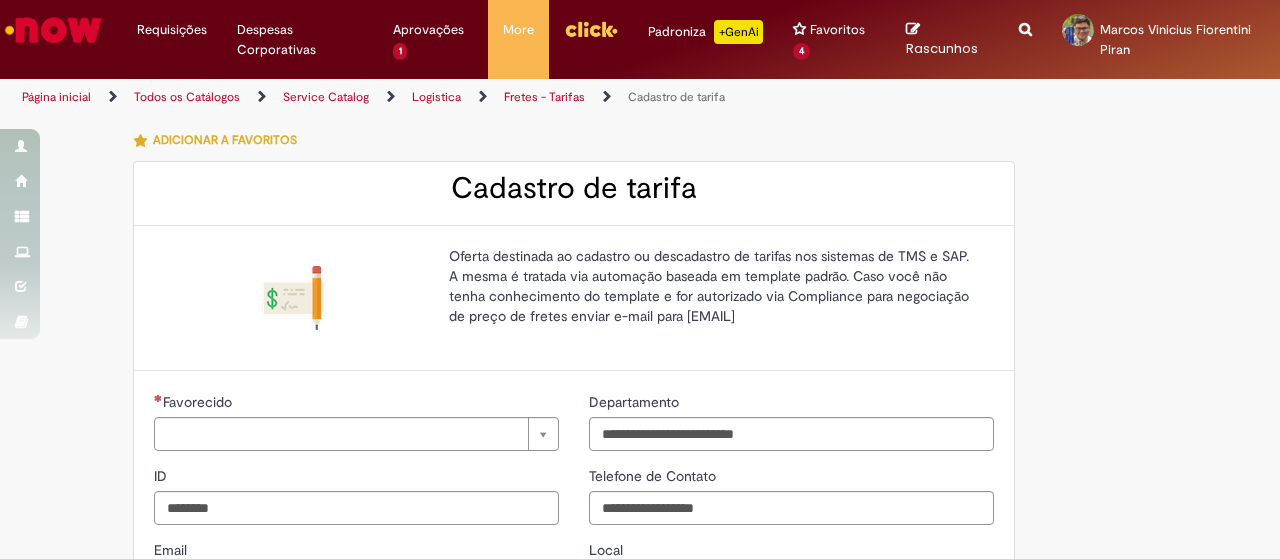 type on "**********" 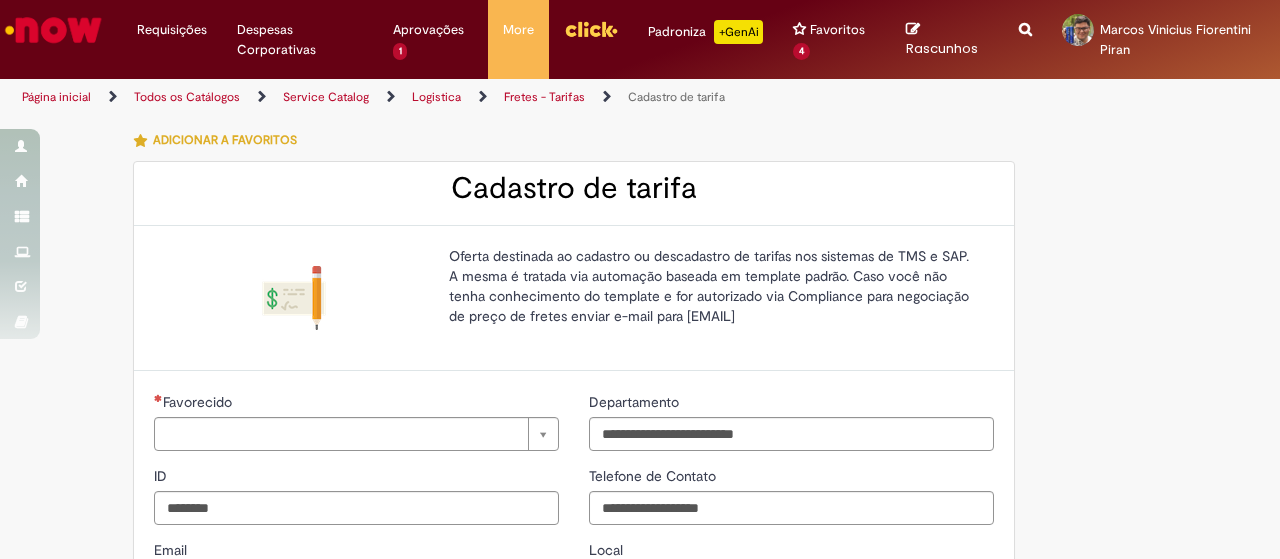 type on "**********" 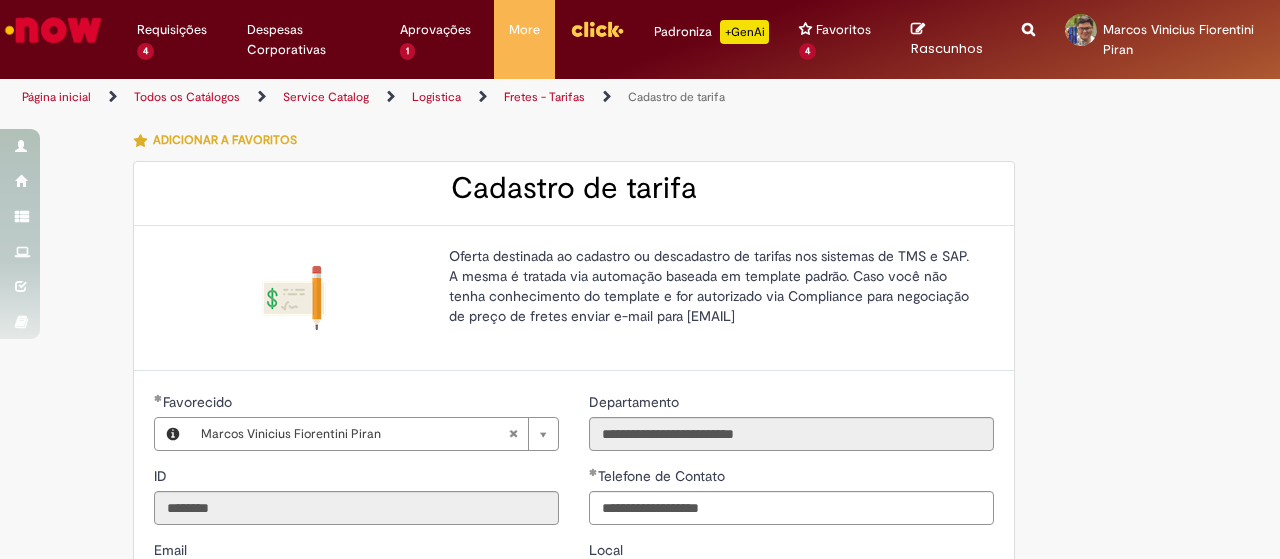 scroll, scrollTop: 0, scrollLeft: 0, axis: both 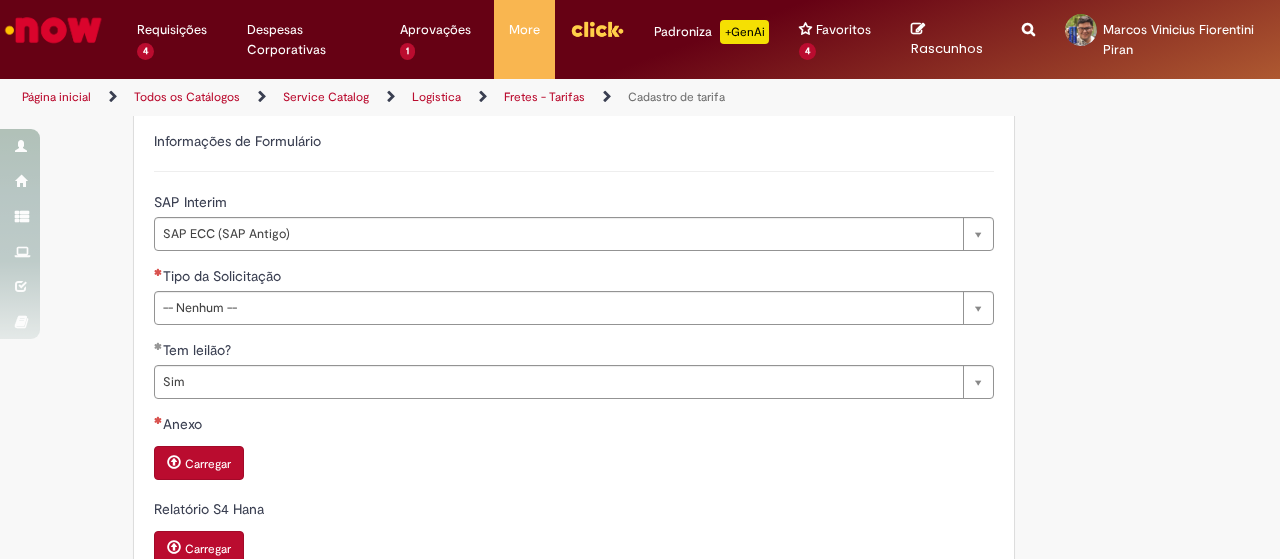 drag, startPoint x: 758, startPoint y: 204, endPoint x: 746, endPoint y: 214, distance: 15.6205 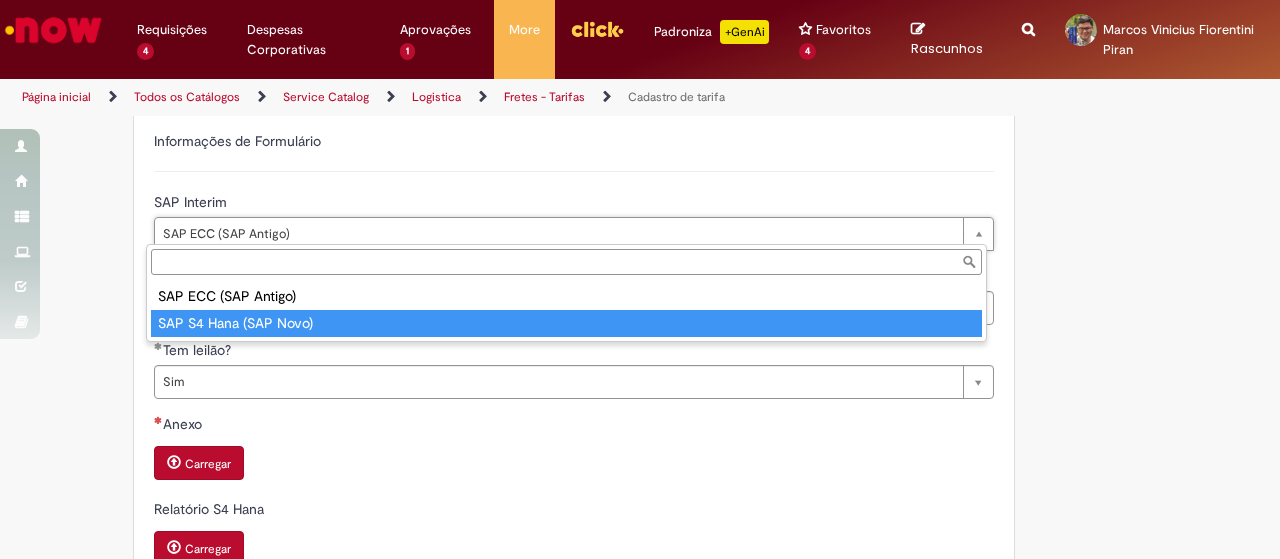 type on "**********" 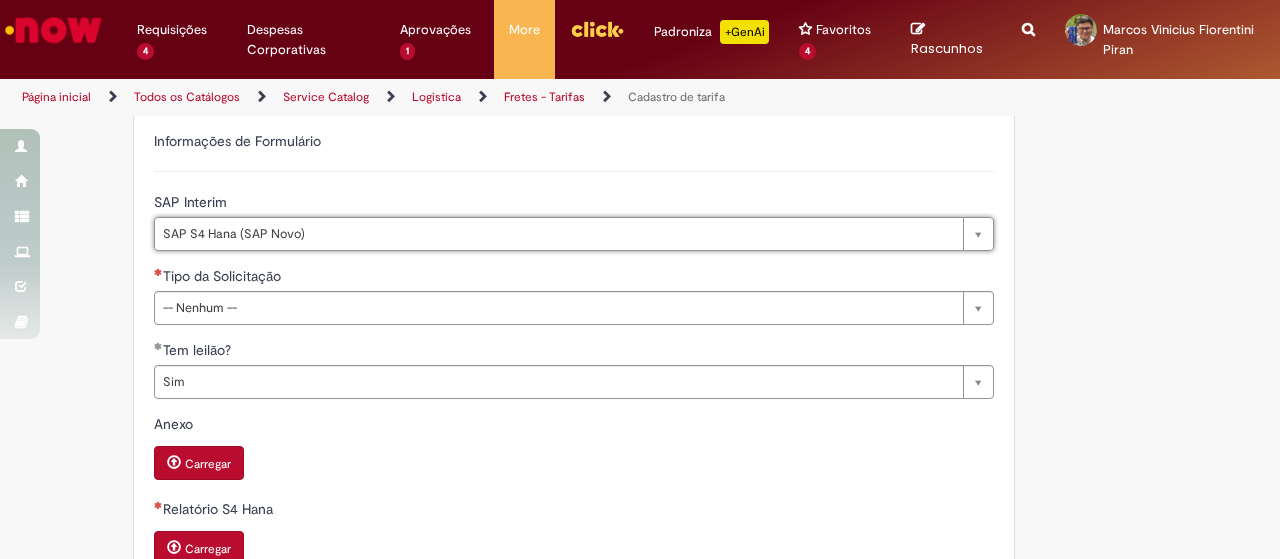 scroll, scrollTop: 0, scrollLeft: 137, axis: horizontal 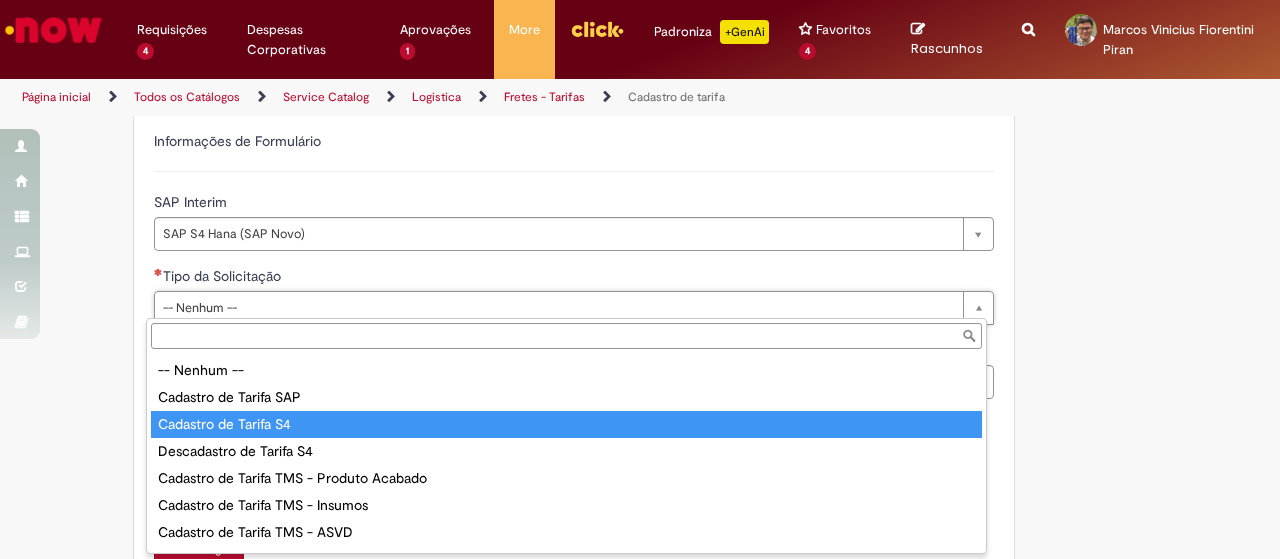 type on "**********" 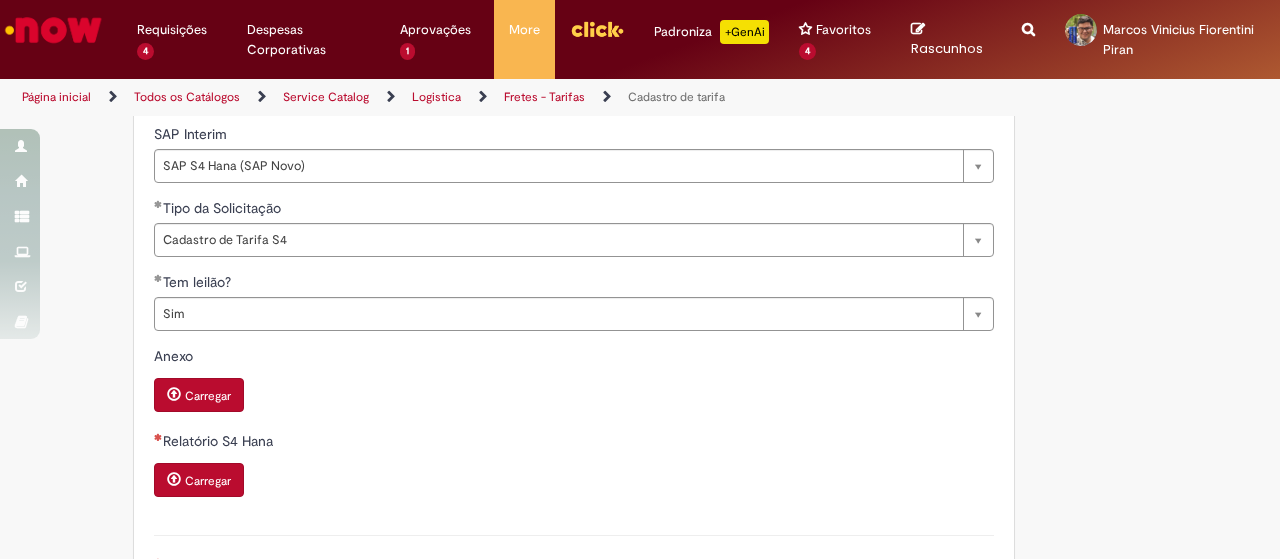 scroll, scrollTop: 673, scrollLeft: 0, axis: vertical 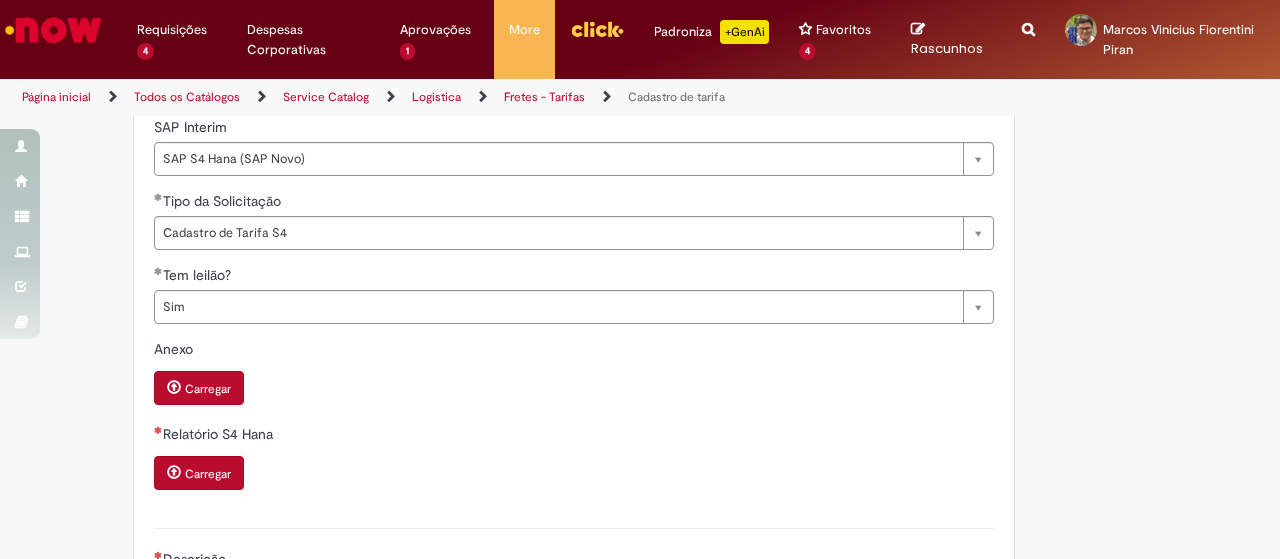 click on "Carregar" at bounding box center [208, 474] 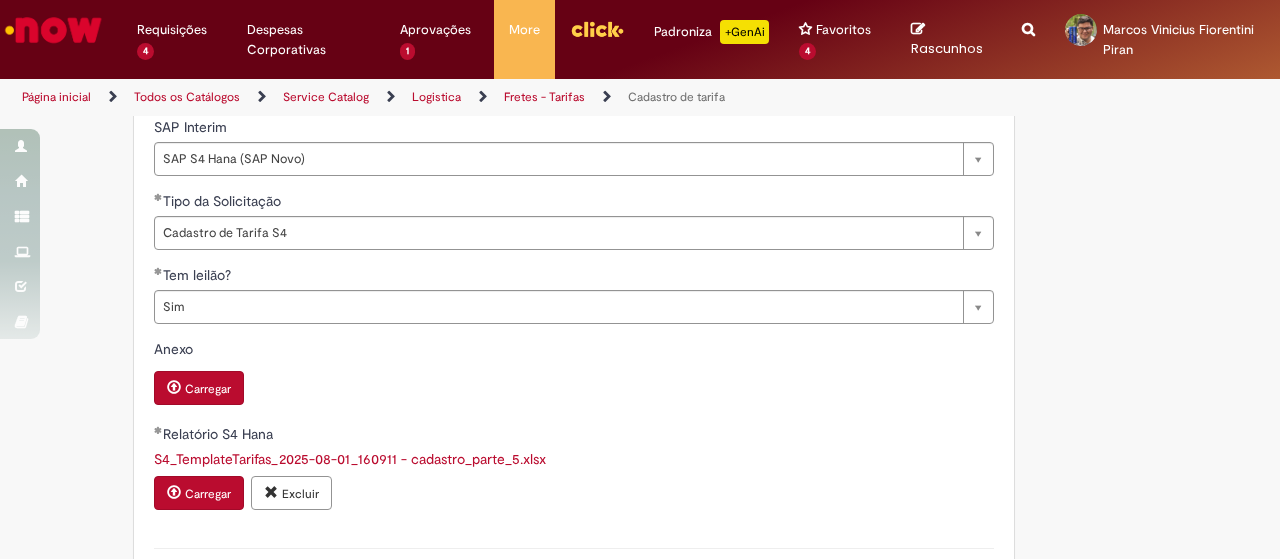scroll, scrollTop: 884, scrollLeft: 0, axis: vertical 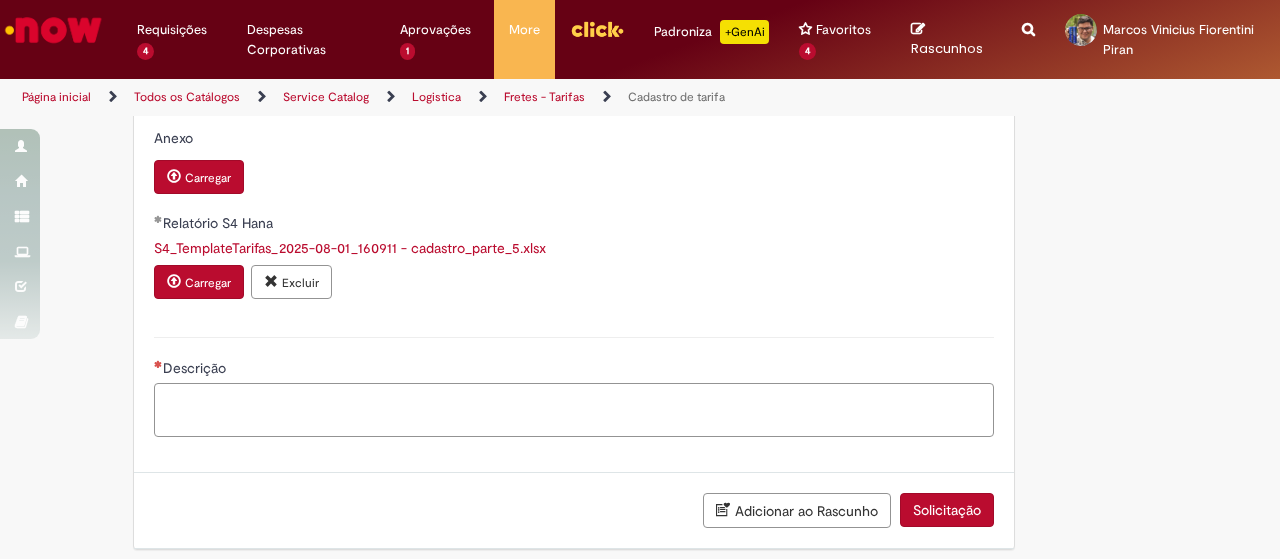 click on "Descrição" at bounding box center (574, 409) 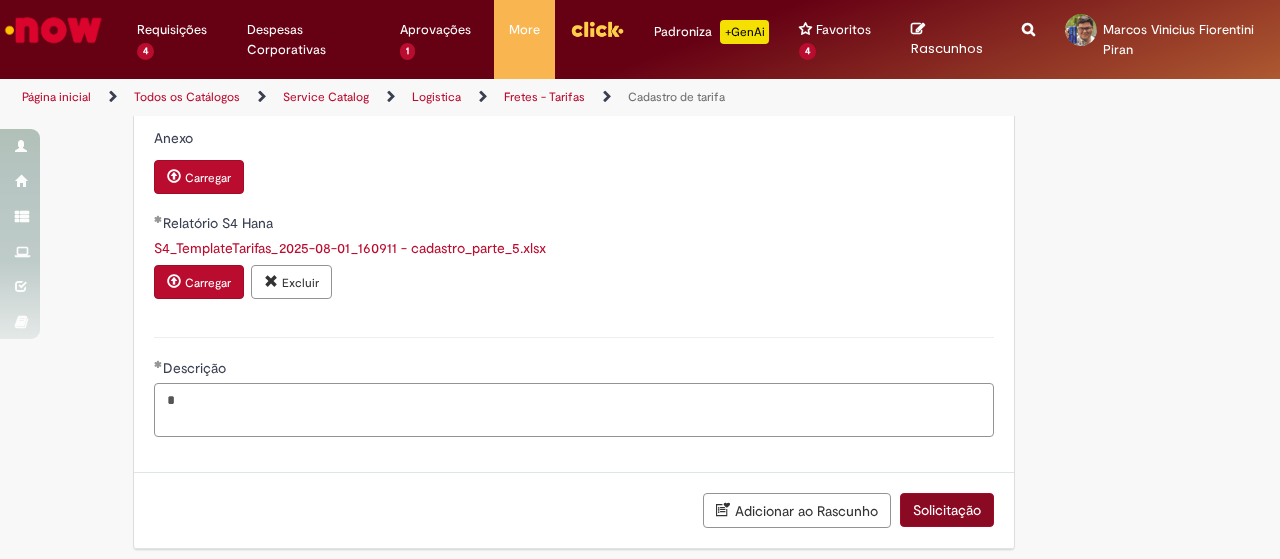 type on "*" 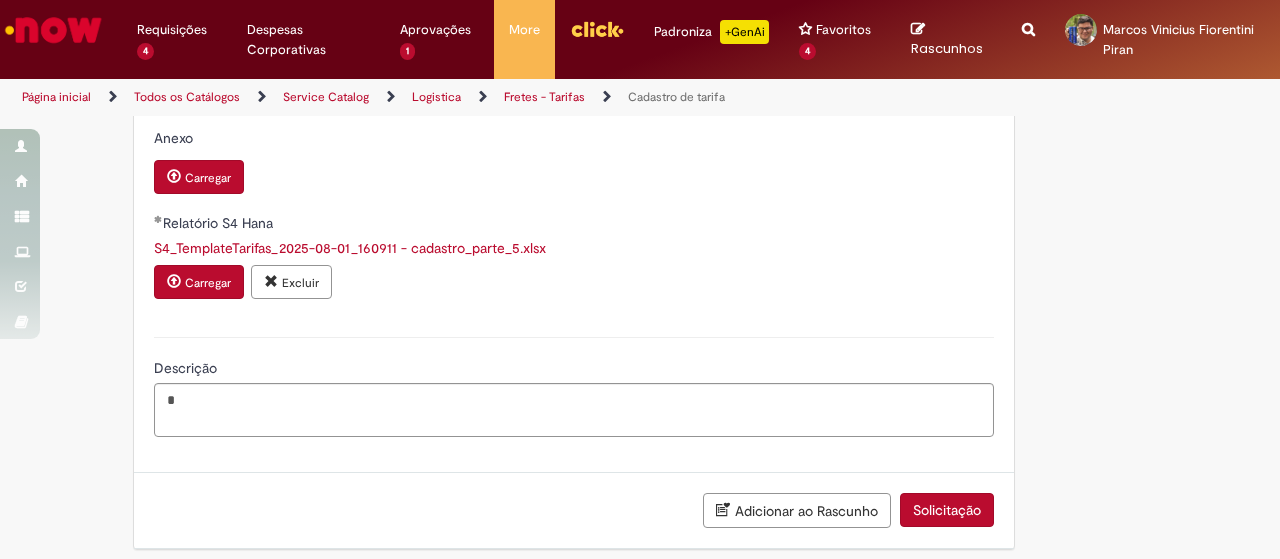 click on "Solicitação" at bounding box center [947, 510] 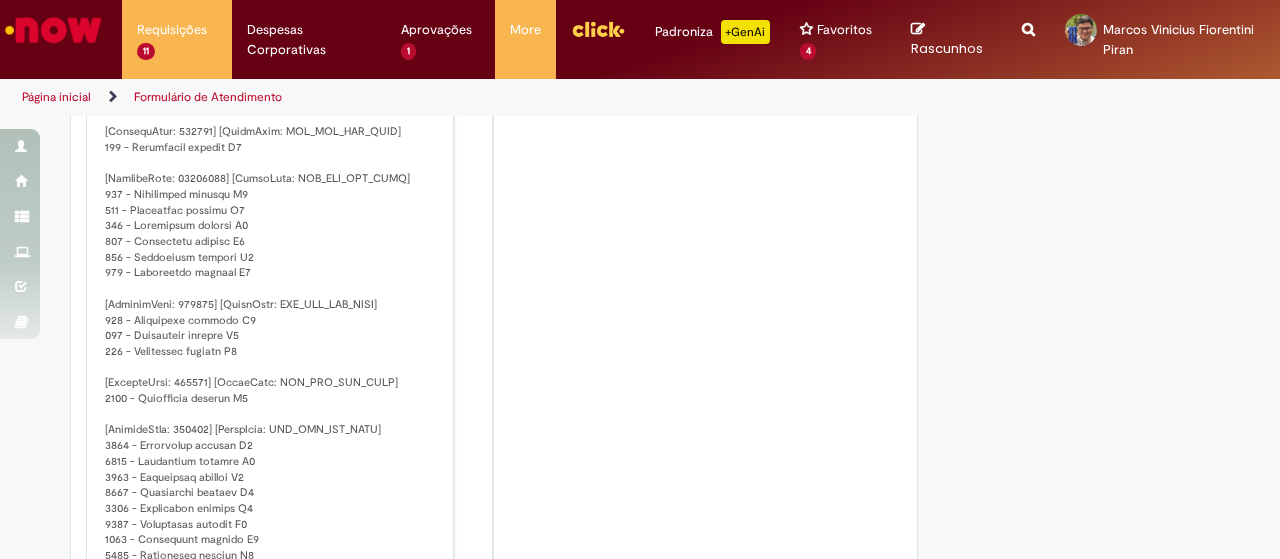 scroll, scrollTop: 0, scrollLeft: 0, axis: both 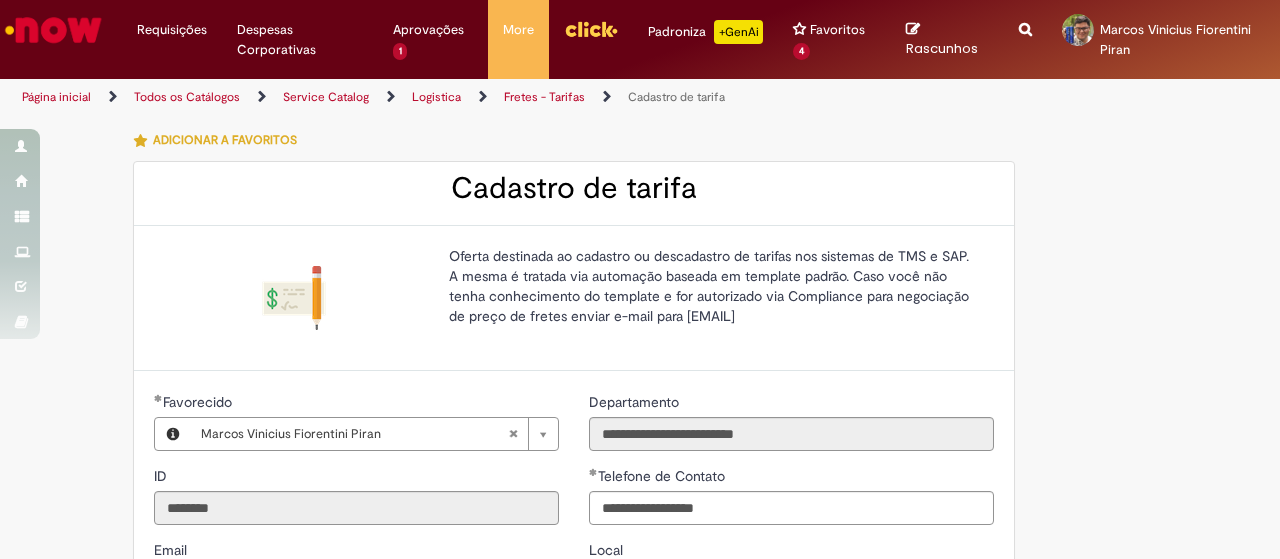 type on "**********" 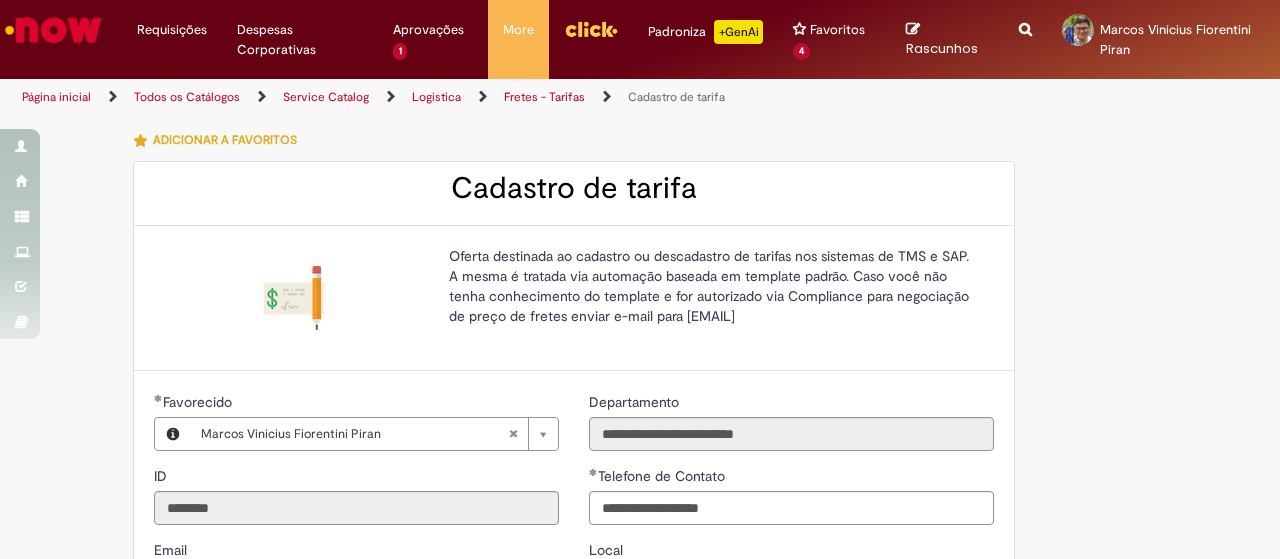 scroll, scrollTop: 0, scrollLeft: 0, axis: both 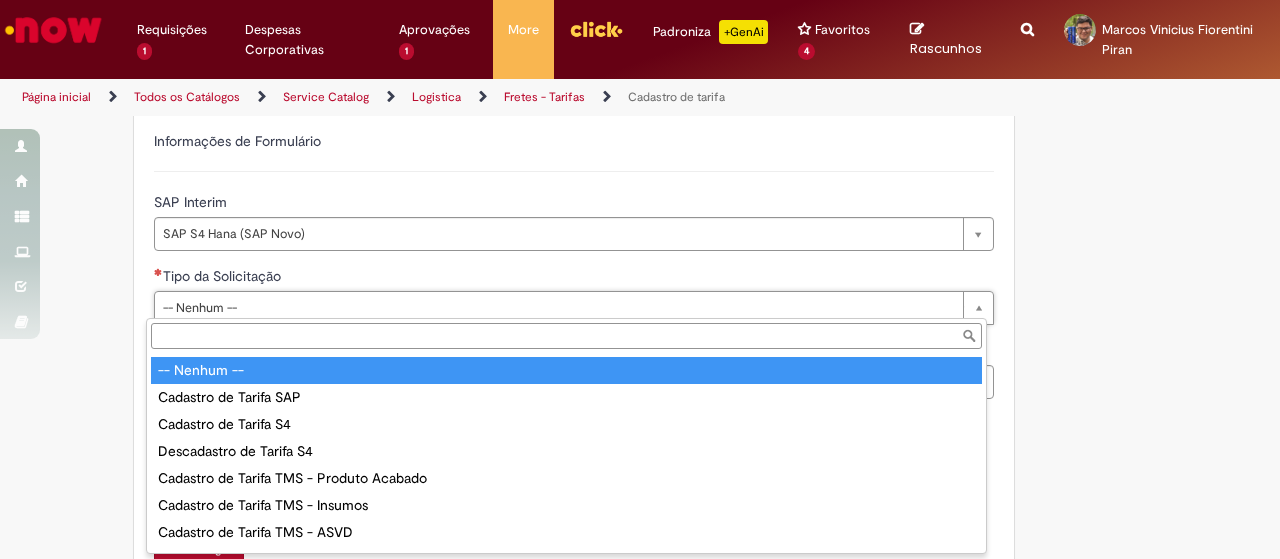 type on "**********" 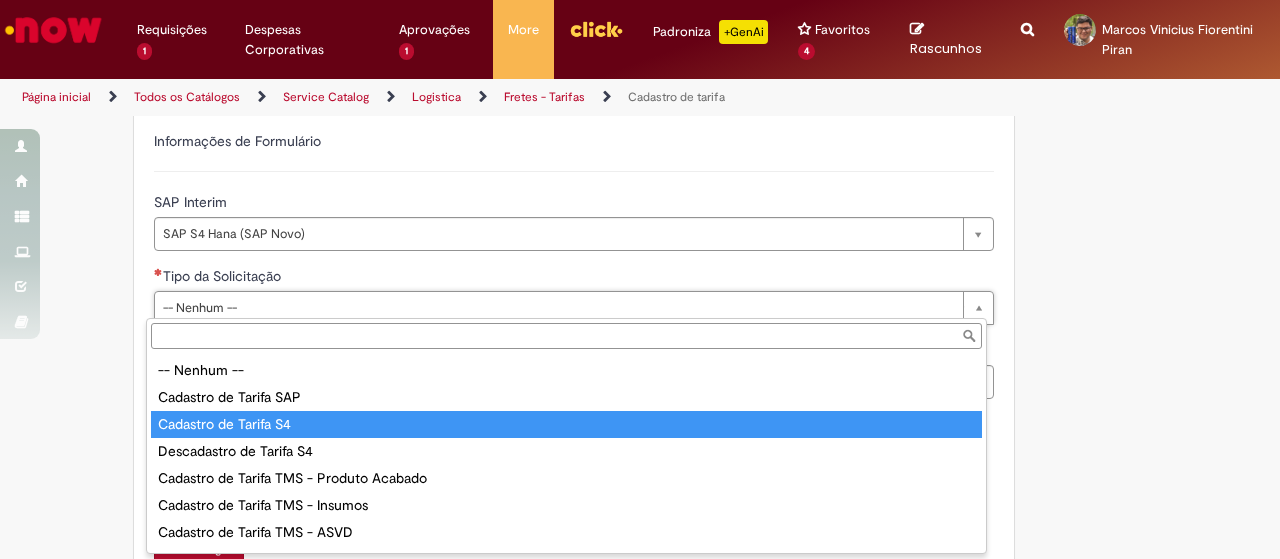 type on "**********" 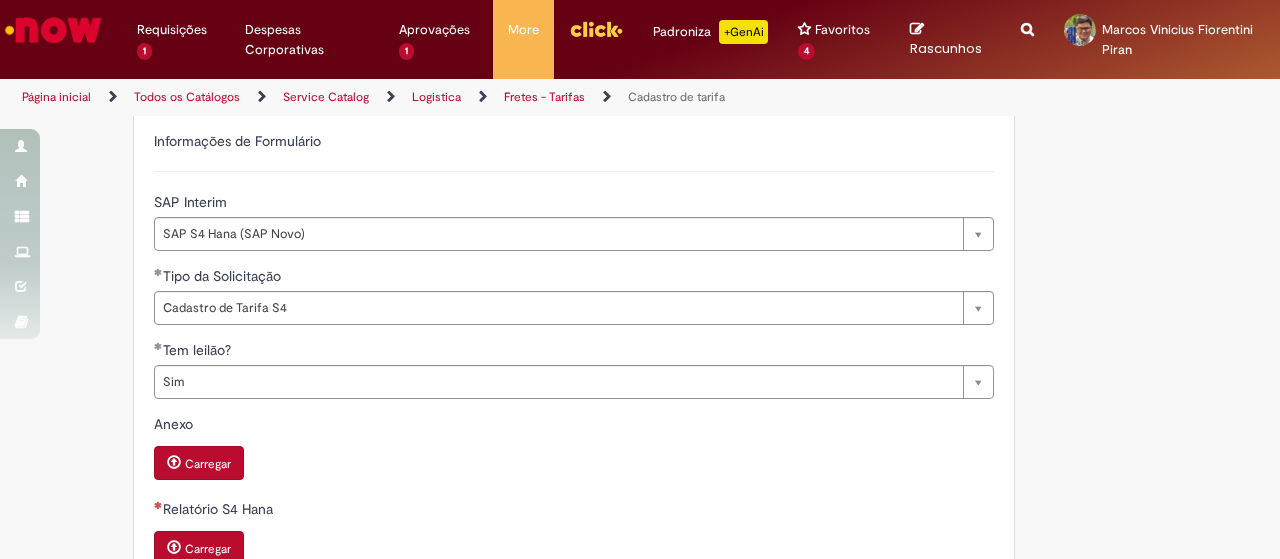 click on "Carregar" at bounding box center (199, 548) 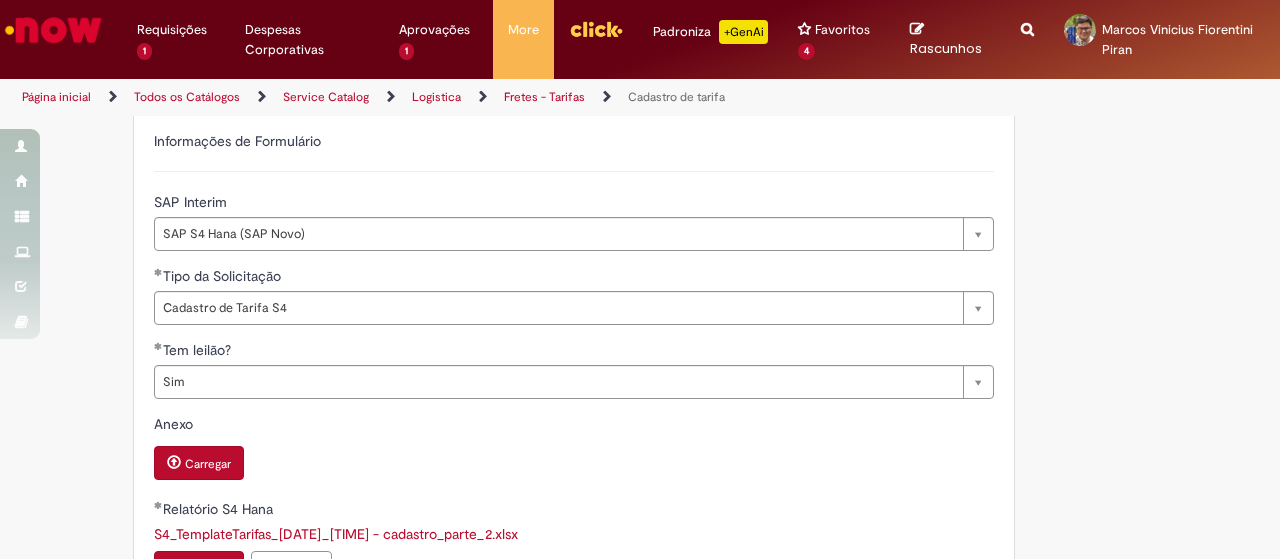 scroll, scrollTop: 785, scrollLeft: 0, axis: vertical 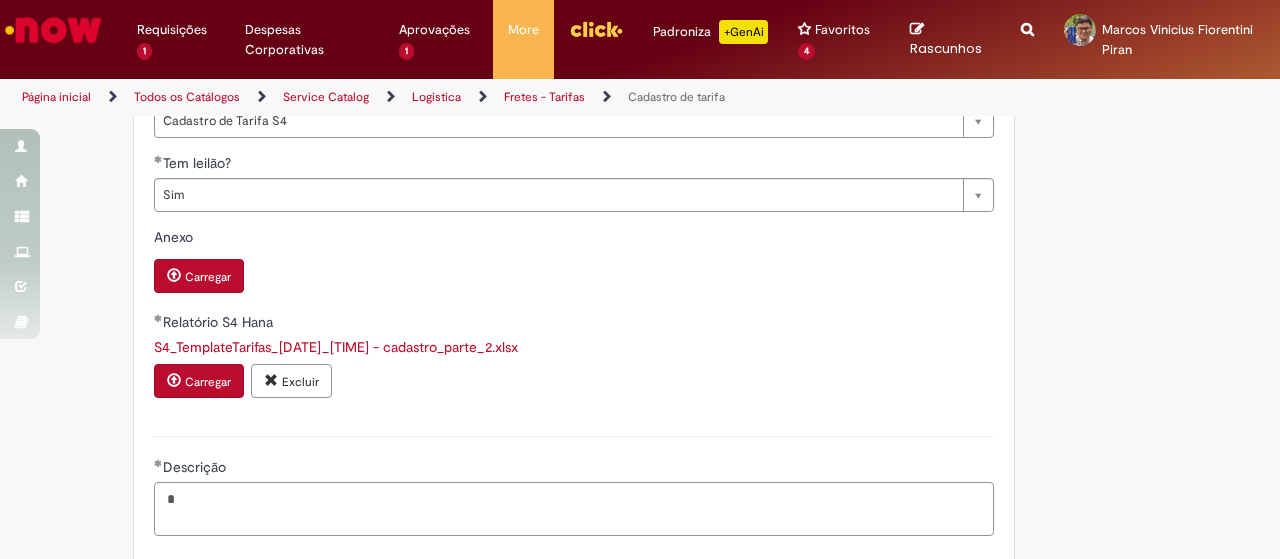 click on "*" at bounding box center (574, 508) 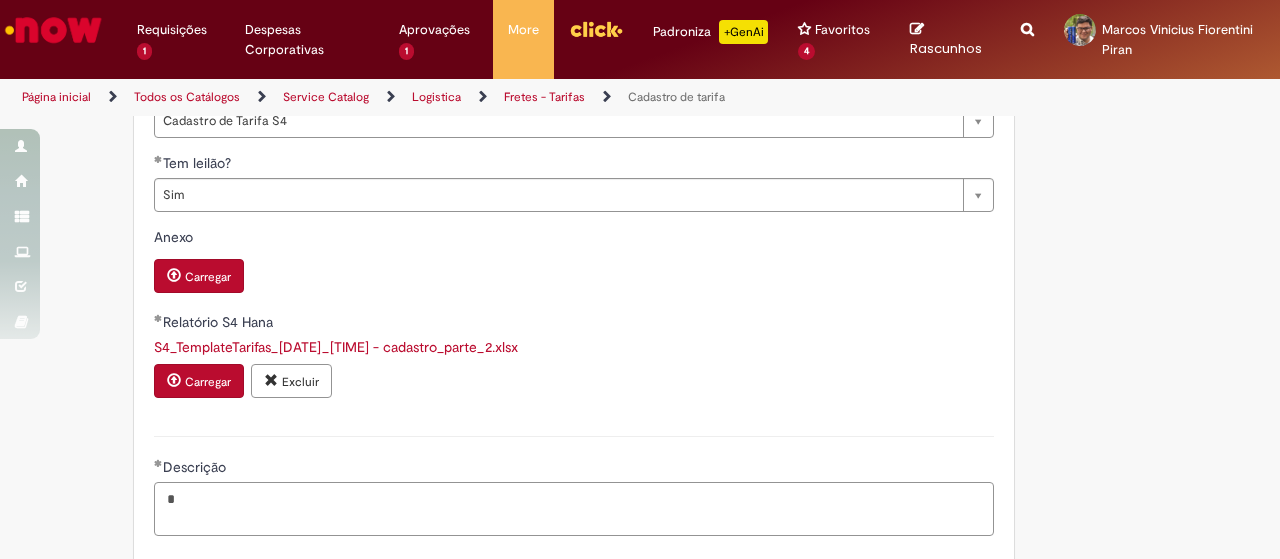 type on "*" 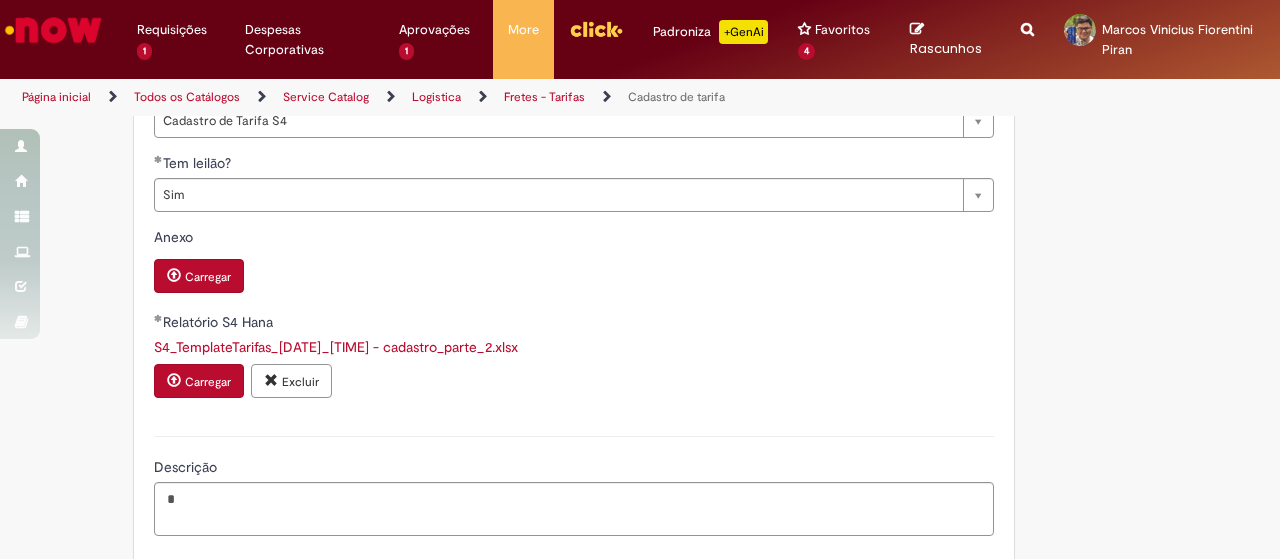 scroll, scrollTop: 890, scrollLeft: 0, axis: vertical 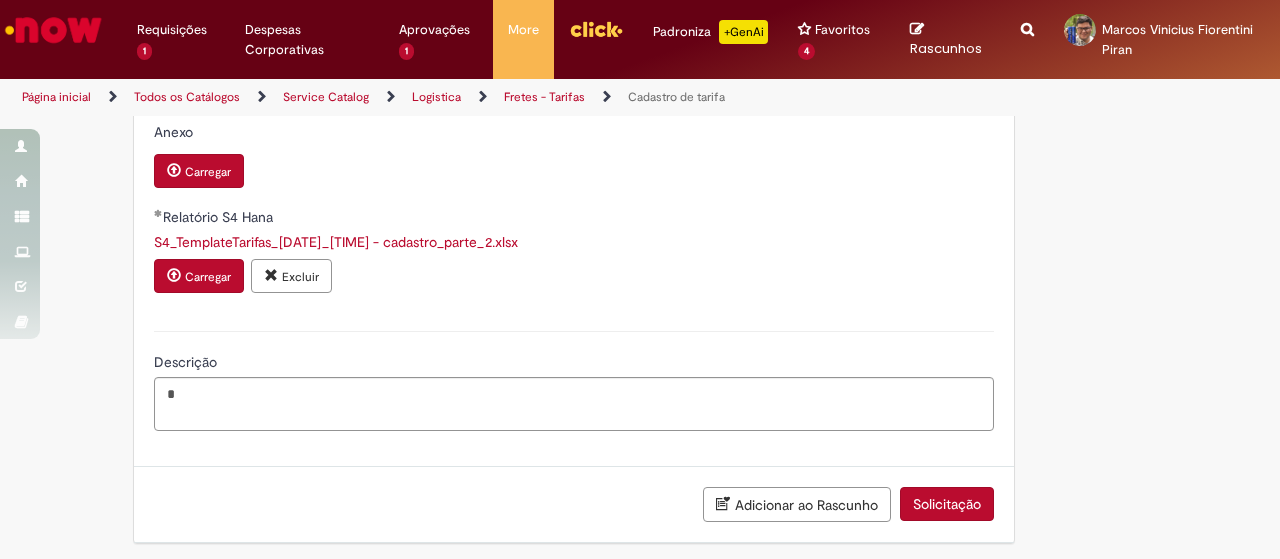 click on "Solicitação" at bounding box center (947, 504) 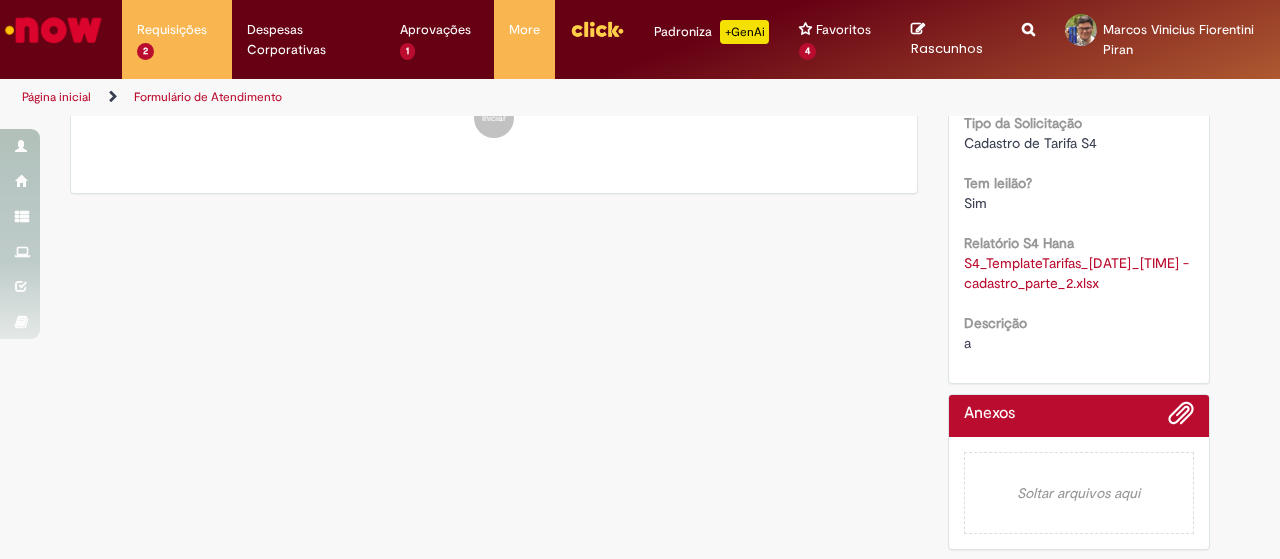 scroll, scrollTop: 0, scrollLeft: 0, axis: both 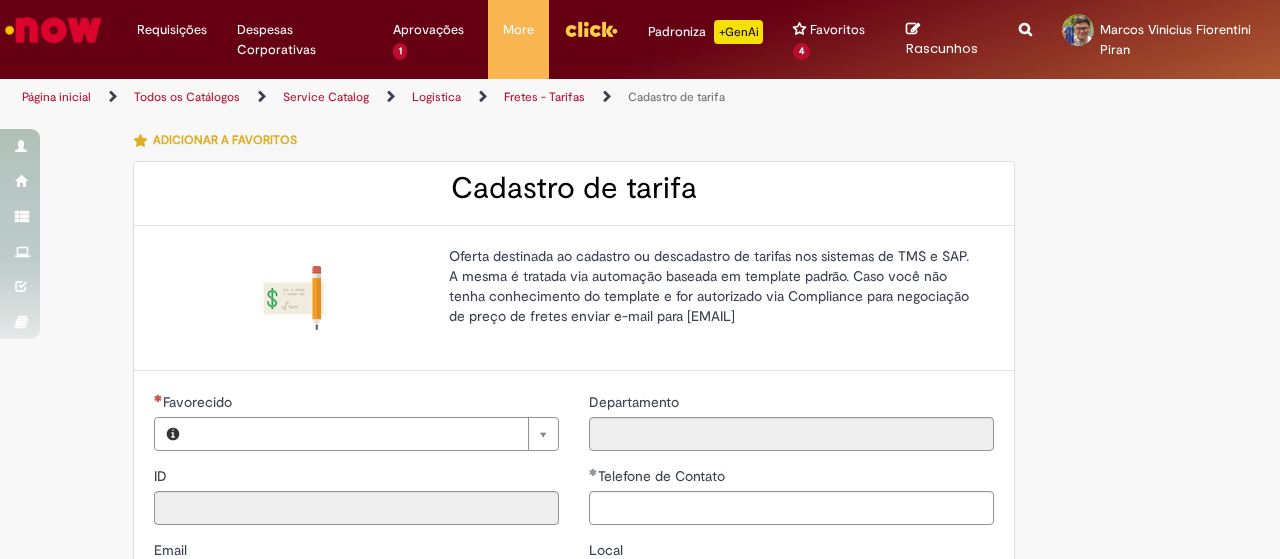 type on "********" 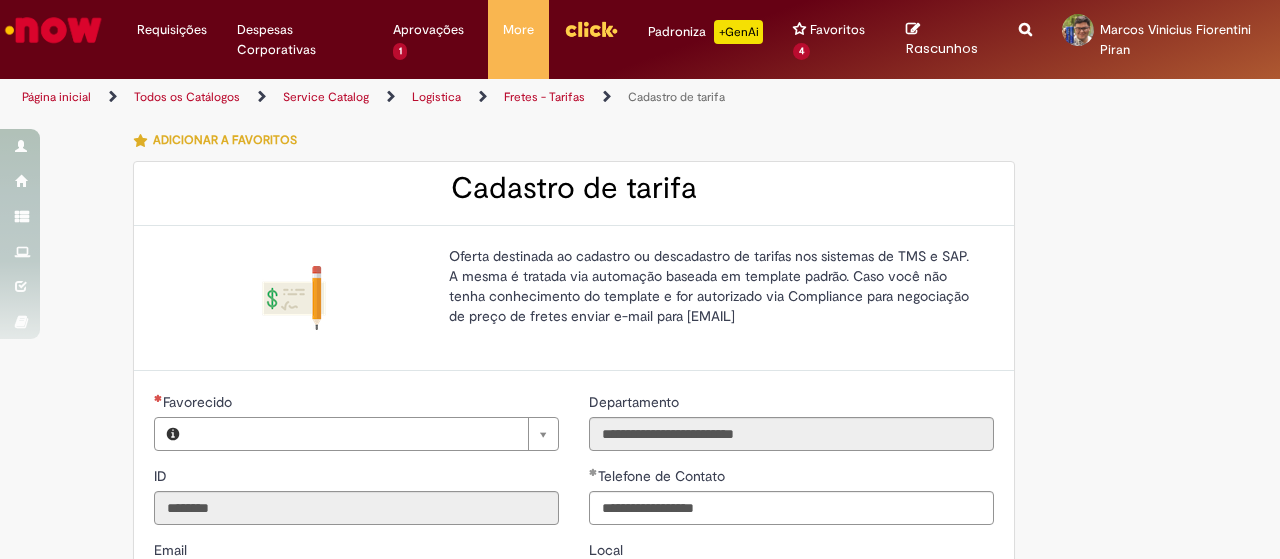 type on "**********" 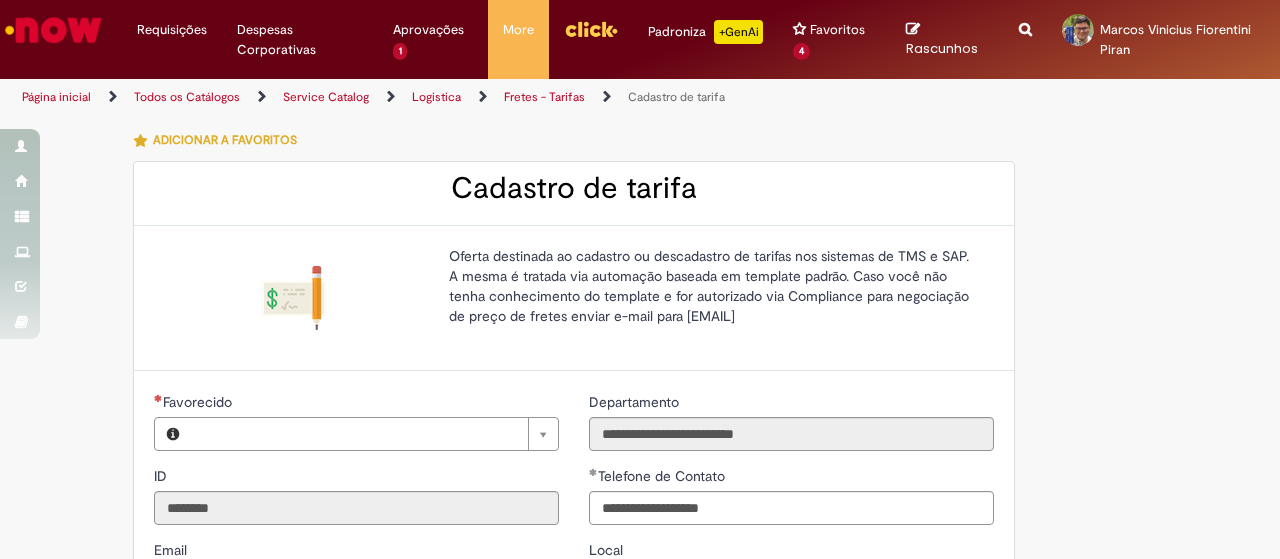 type on "**********" 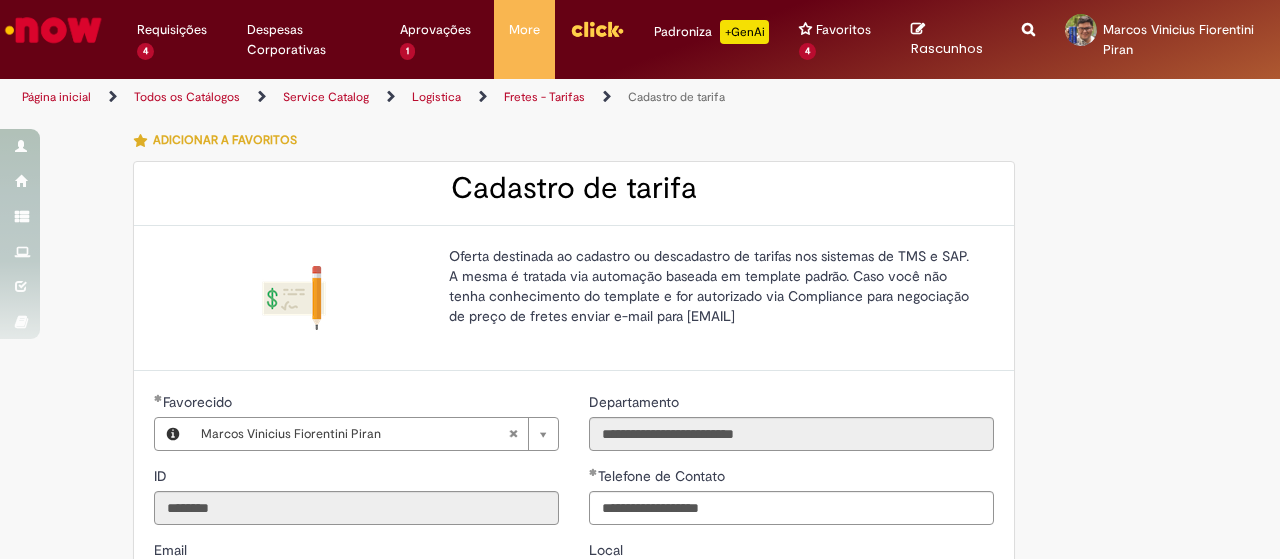 scroll, scrollTop: 0, scrollLeft: 0, axis: both 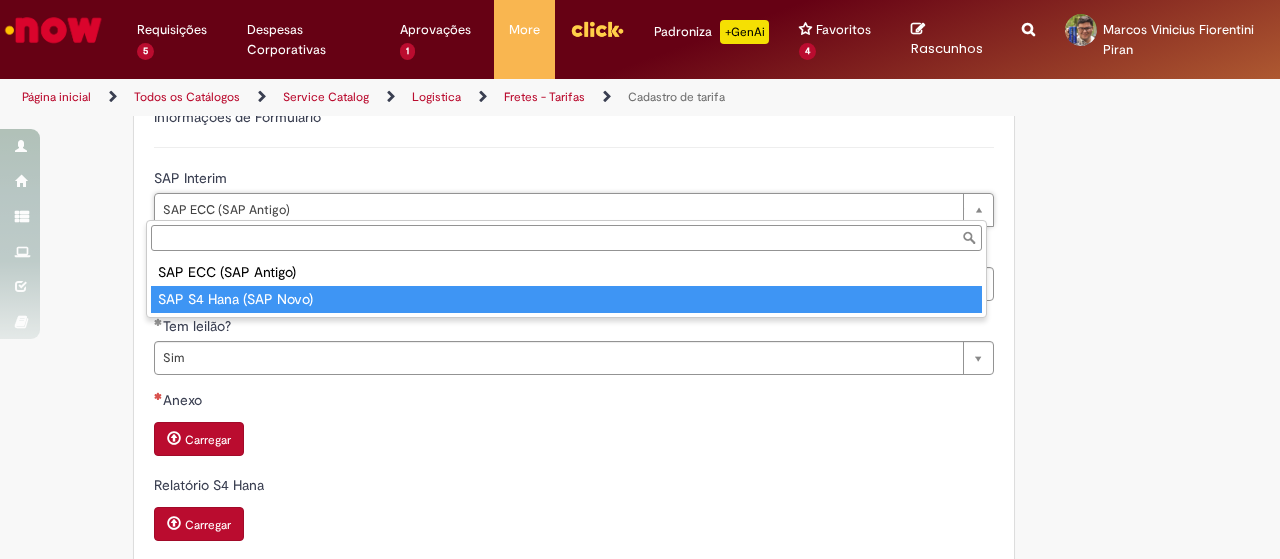 type on "**********" 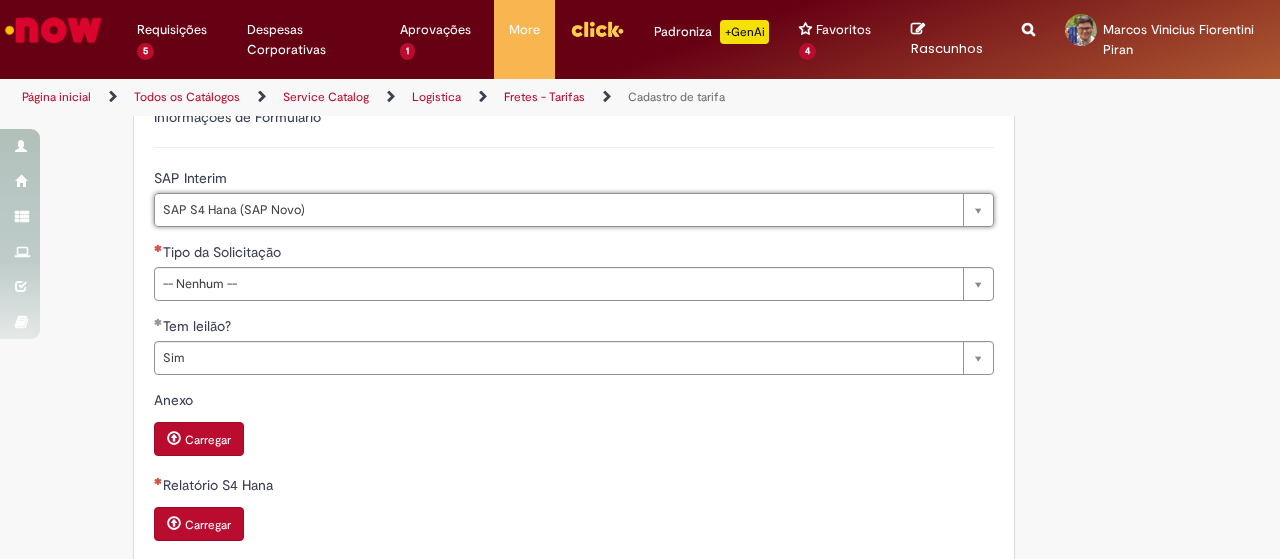 scroll, scrollTop: 0, scrollLeft: 137, axis: horizontal 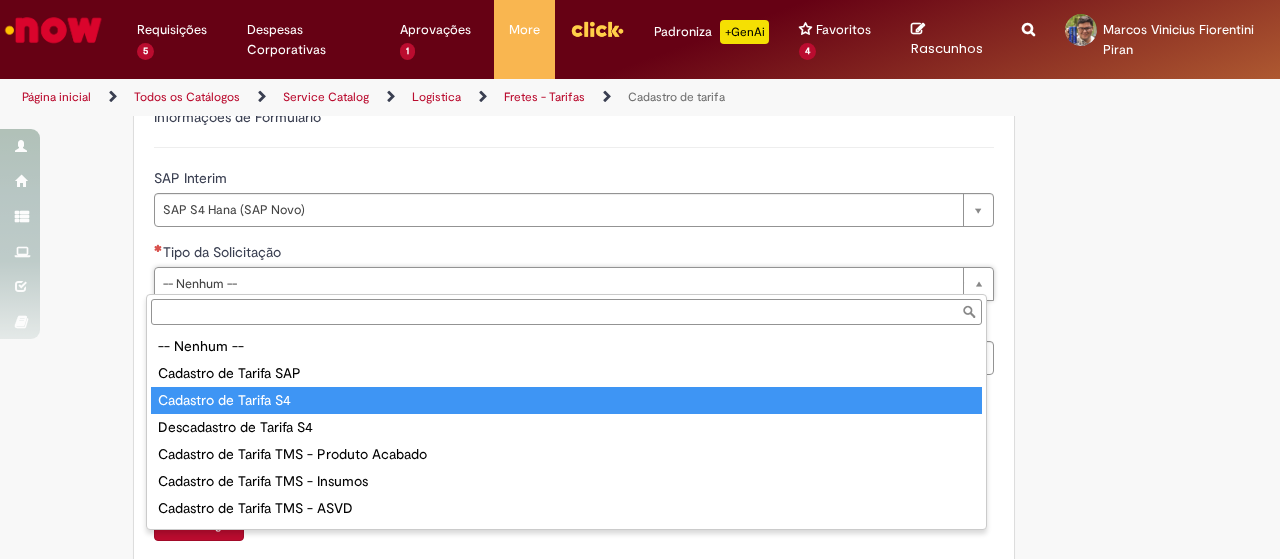 drag, startPoint x: 280, startPoint y: 289, endPoint x: 262, endPoint y: 397, distance: 109.48972 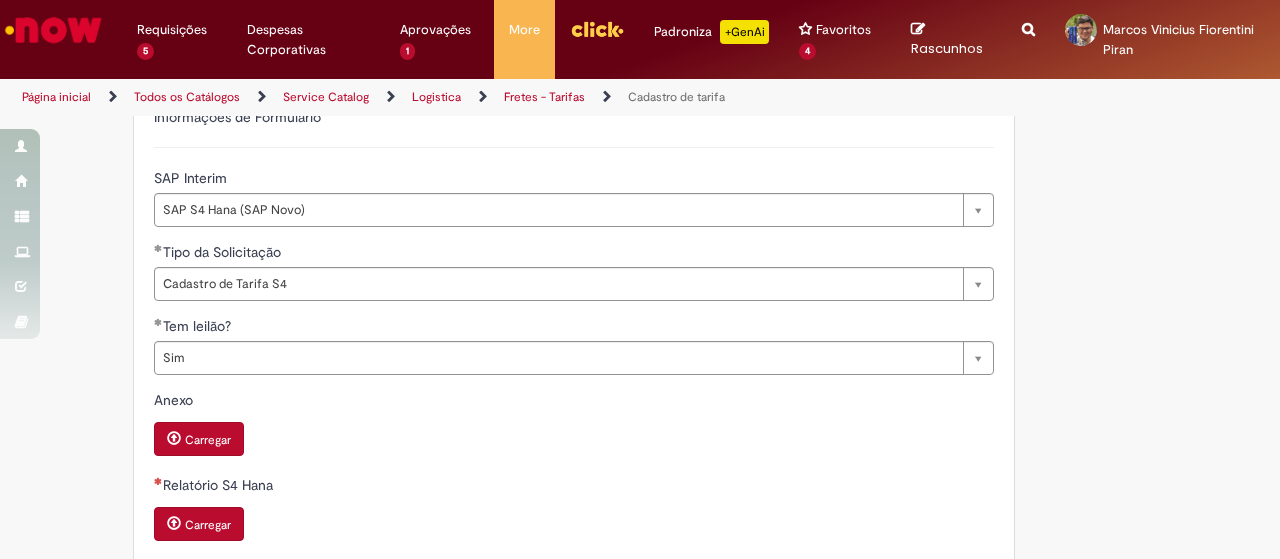 click on "Anexo" at bounding box center (574, 402) 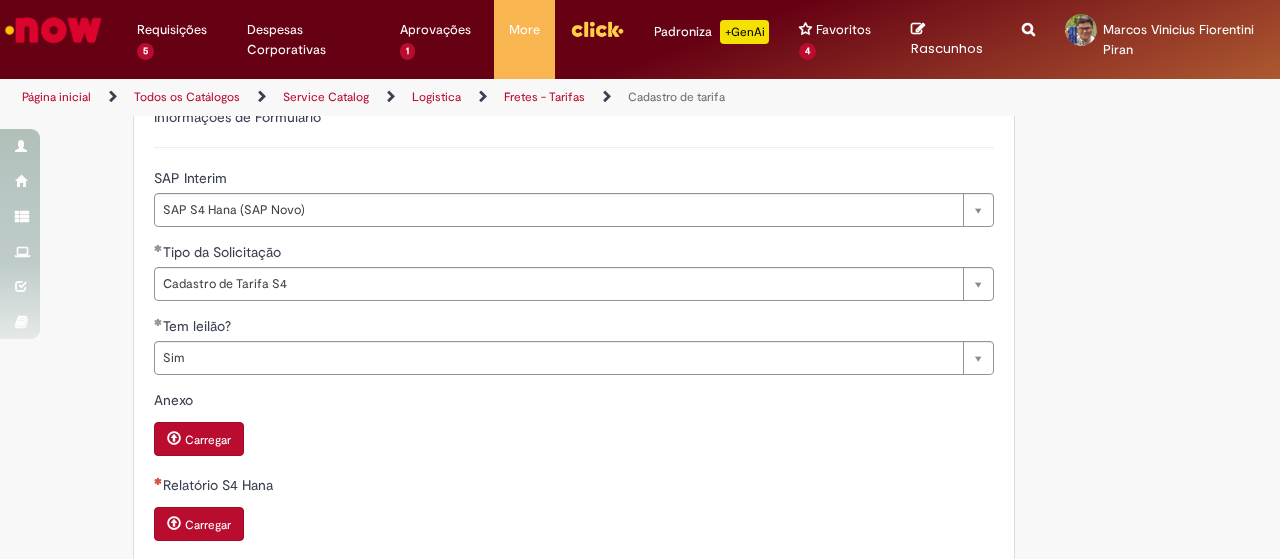 click on "Carregar" at bounding box center [208, 525] 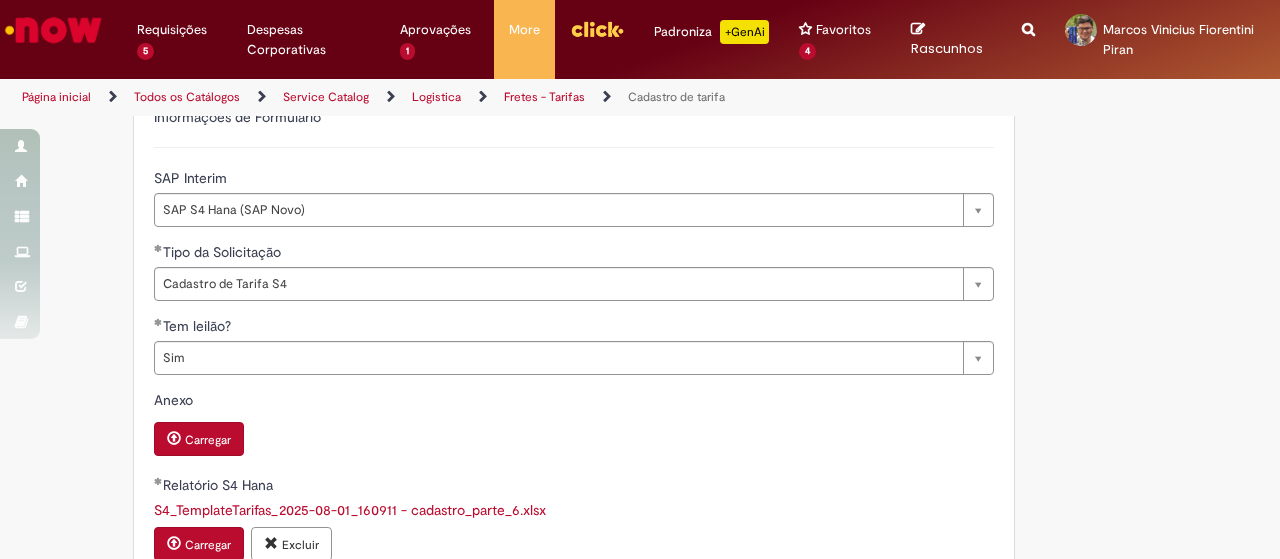 scroll, scrollTop: 890, scrollLeft: 0, axis: vertical 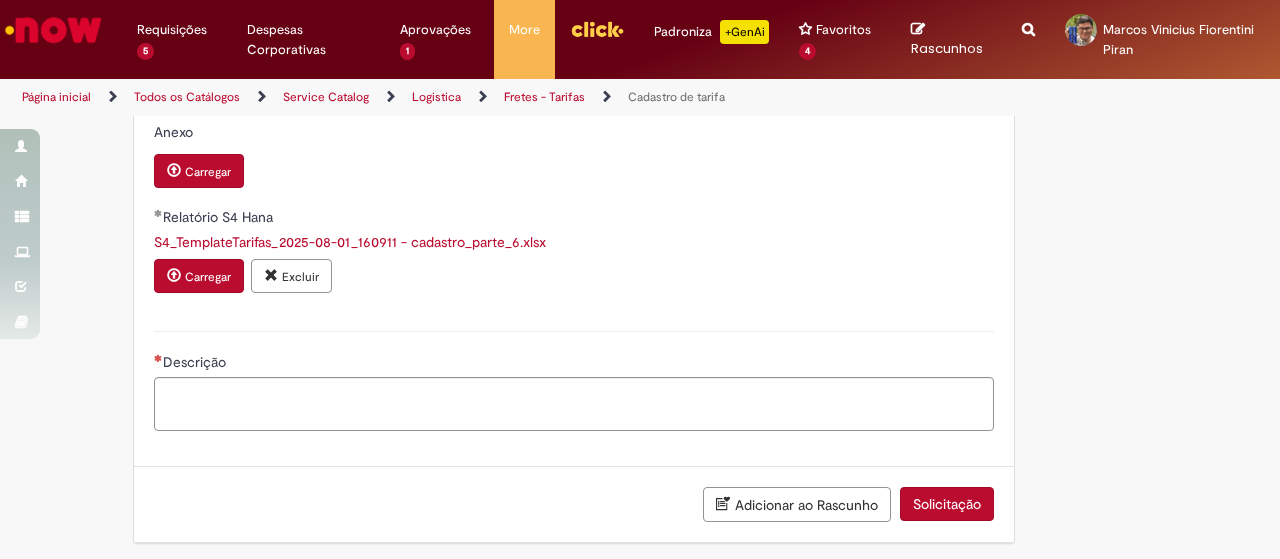 click on "Descrição" at bounding box center [574, 364] 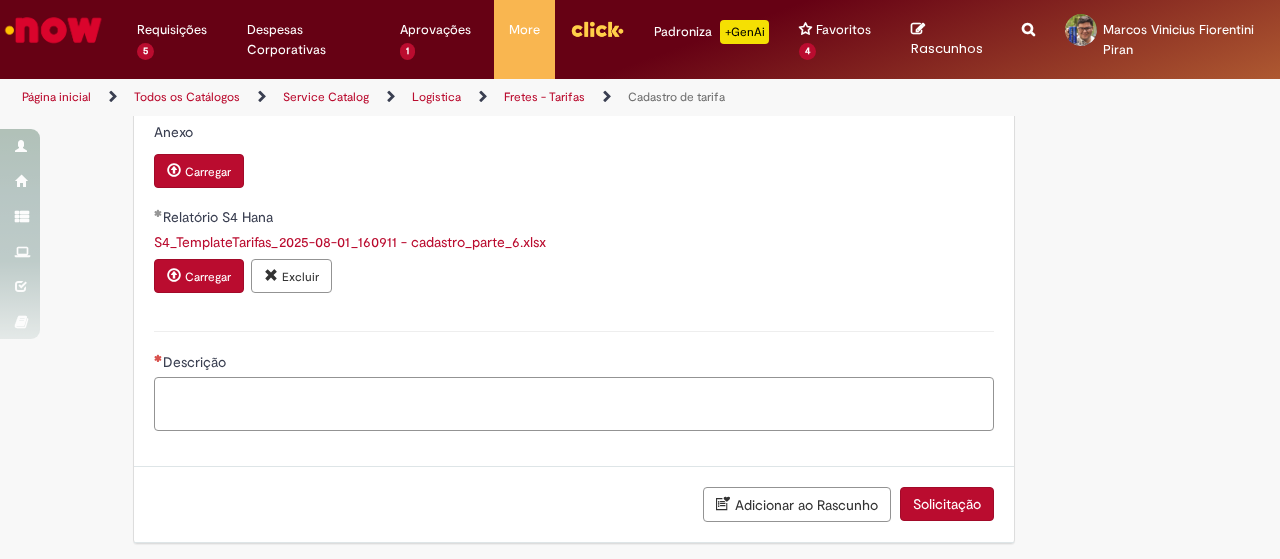 click on "Descrição" at bounding box center [574, 403] 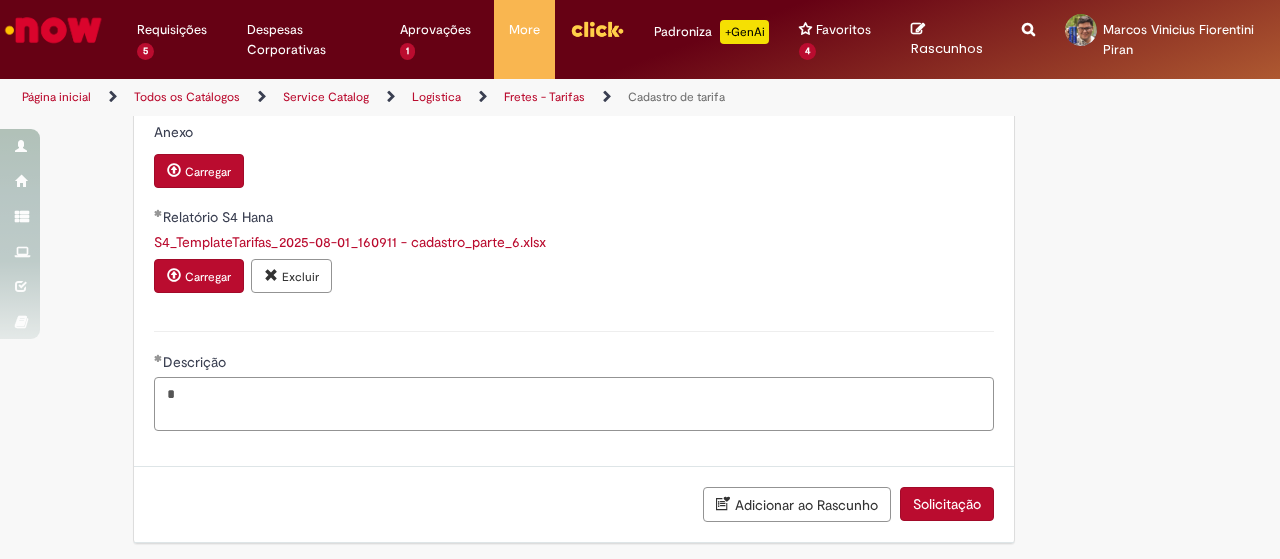 type on "*" 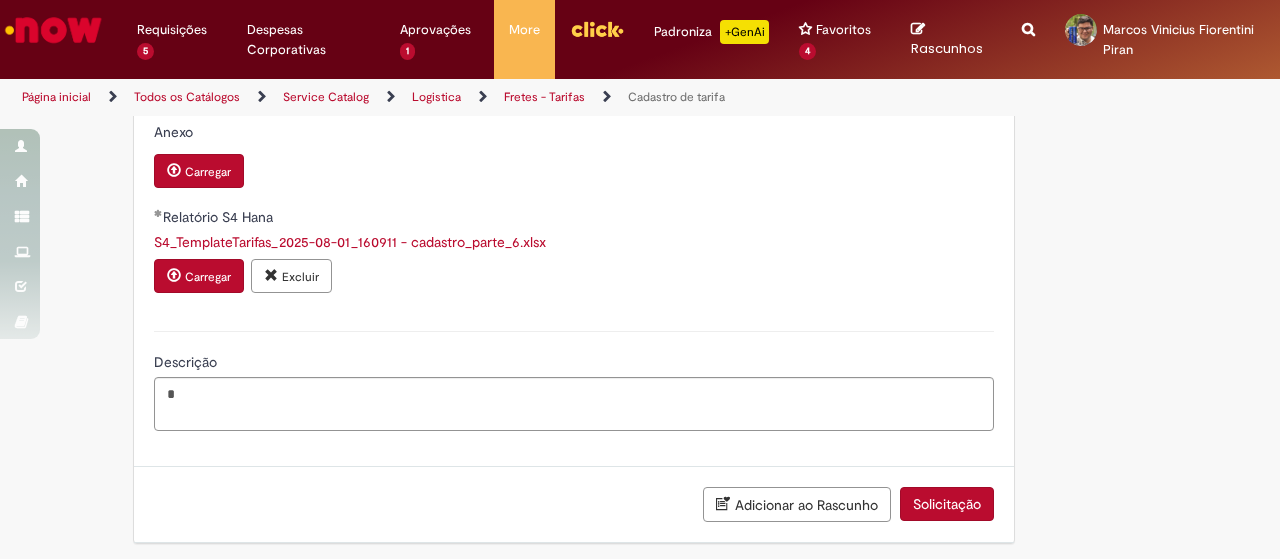 click on "Adicionar ao Rascunho        Solicitação" at bounding box center [574, 505] 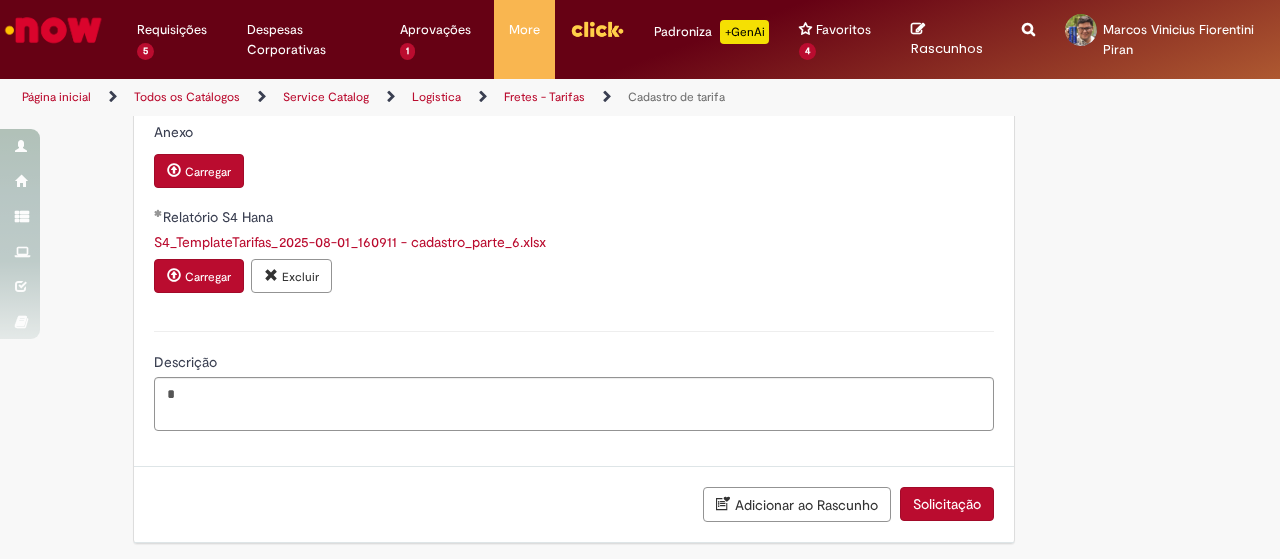 click on "Solicitação" at bounding box center (947, 504) 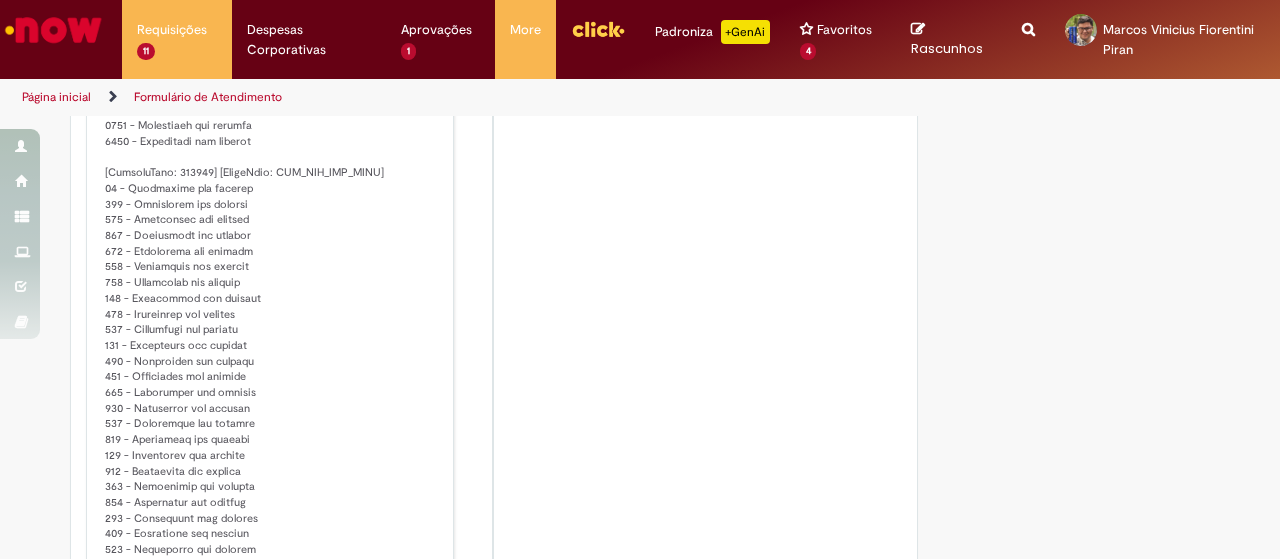 scroll, scrollTop: 0, scrollLeft: 0, axis: both 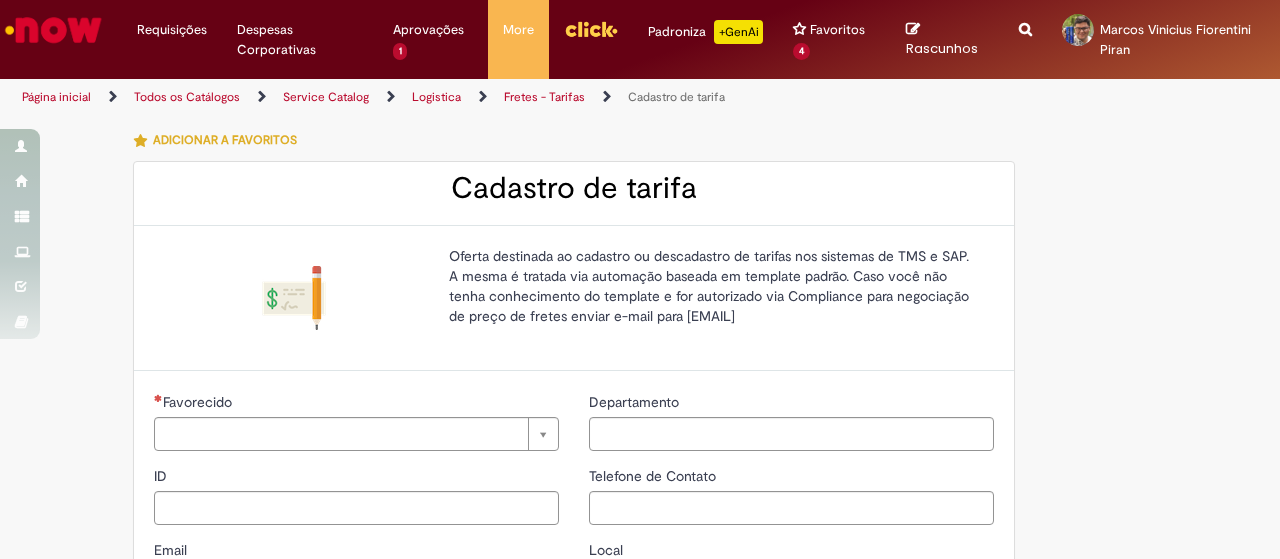 type on "********" 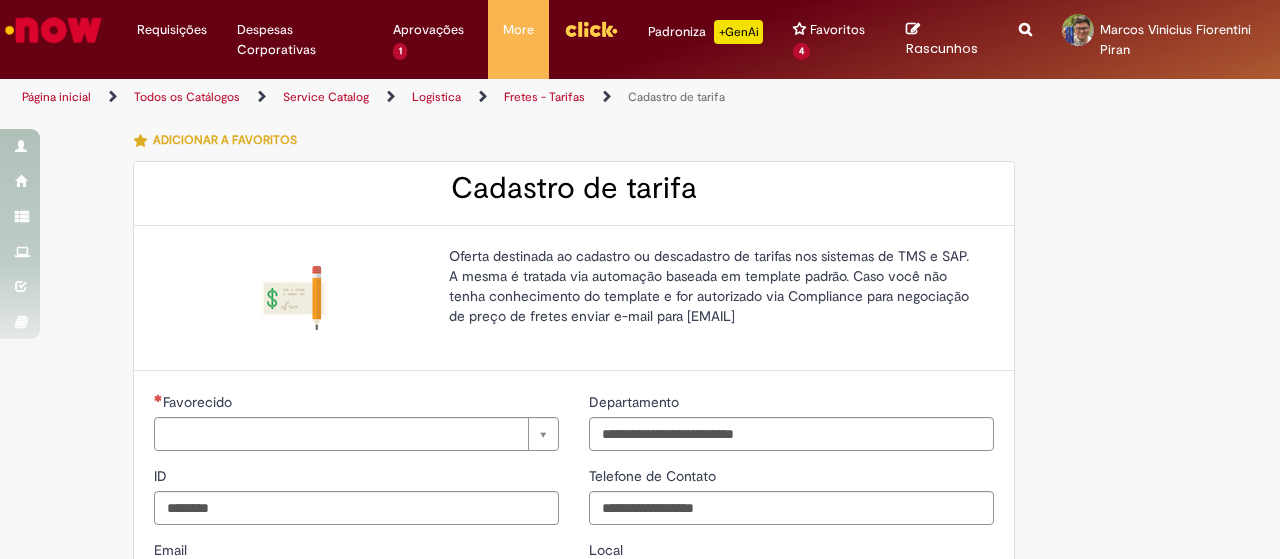type on "**********" 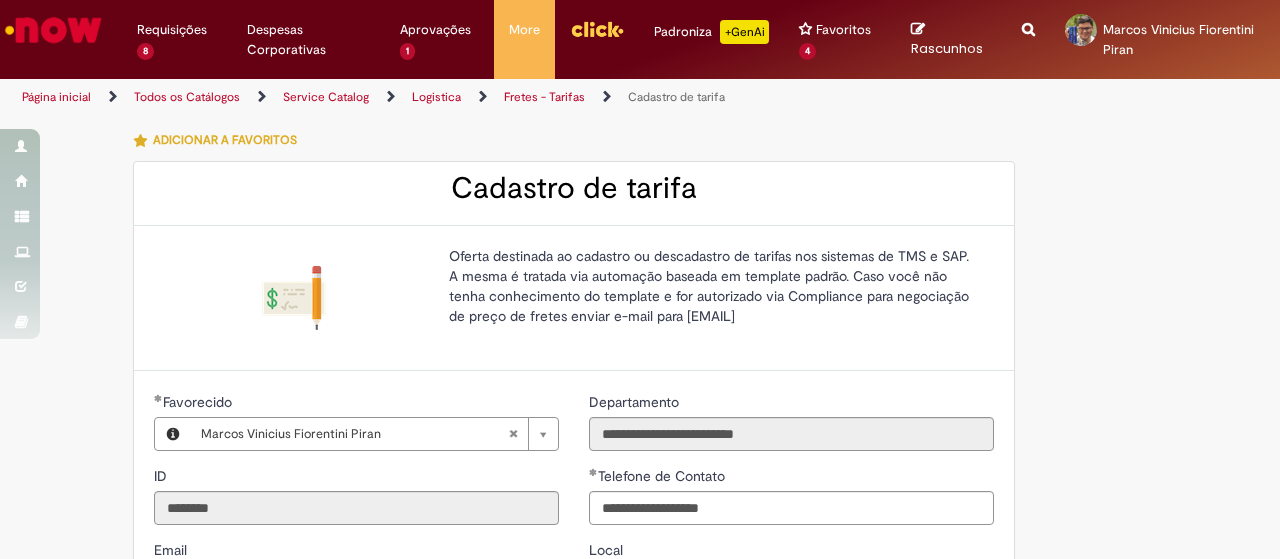 scroll, scrollTop: 0, scrollLeft: 0, axis: both 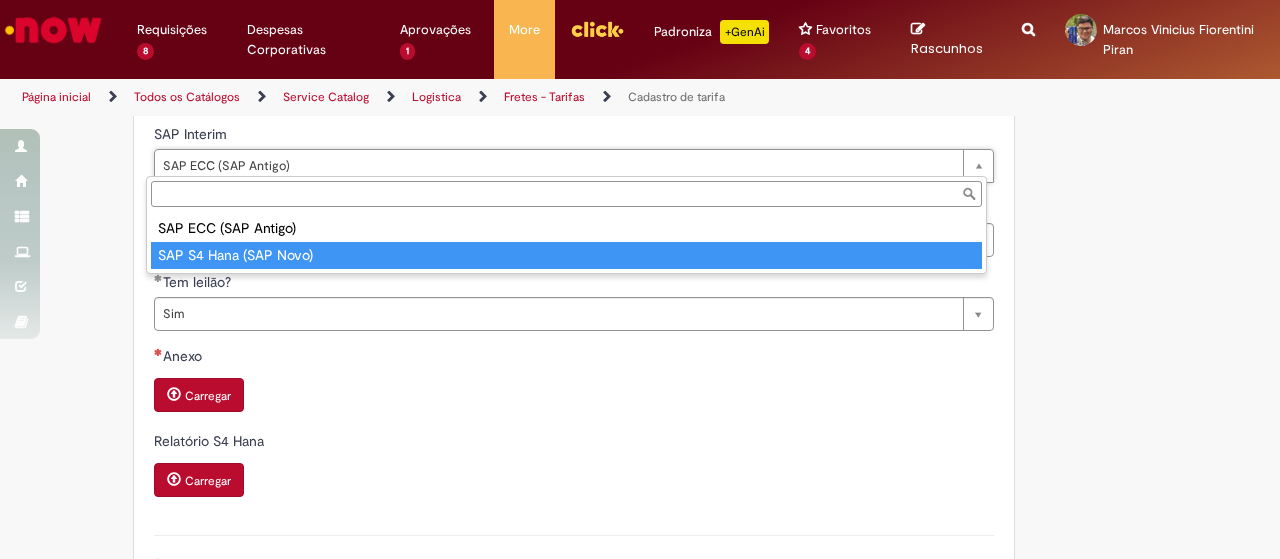 type on "**********" 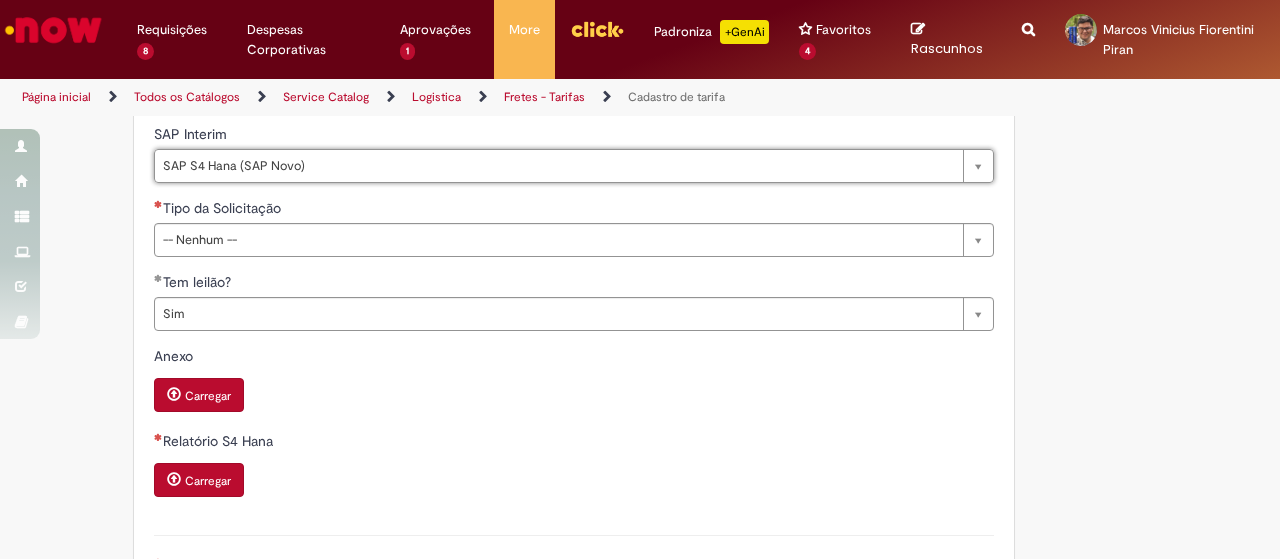 scroll, scrollTop: 0, scrollLeft: 137, axis: horizontal 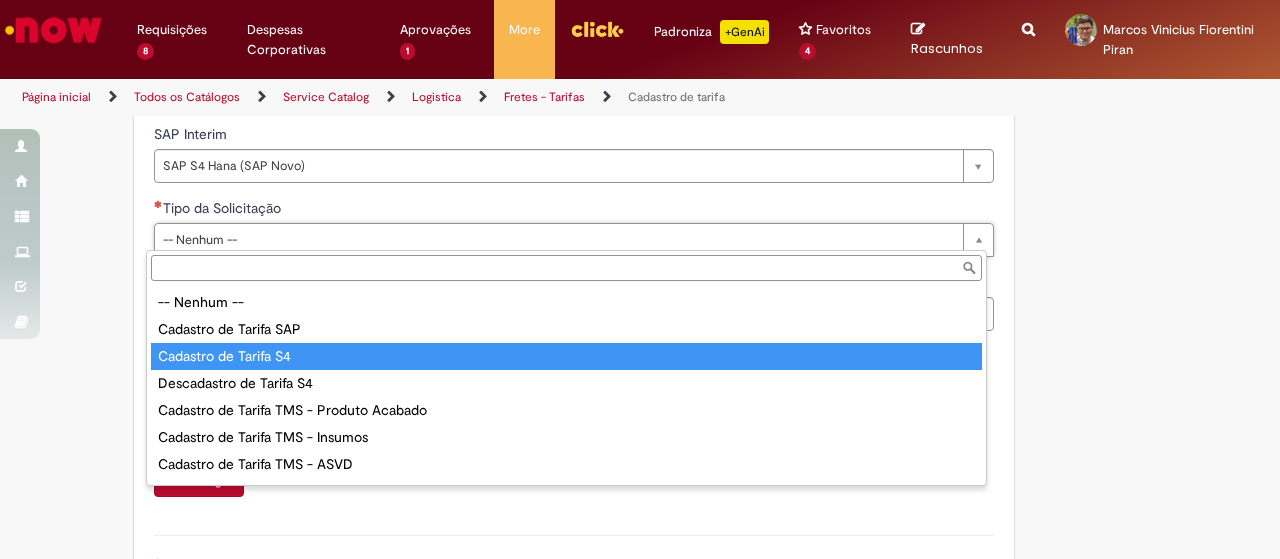 type on "**********" 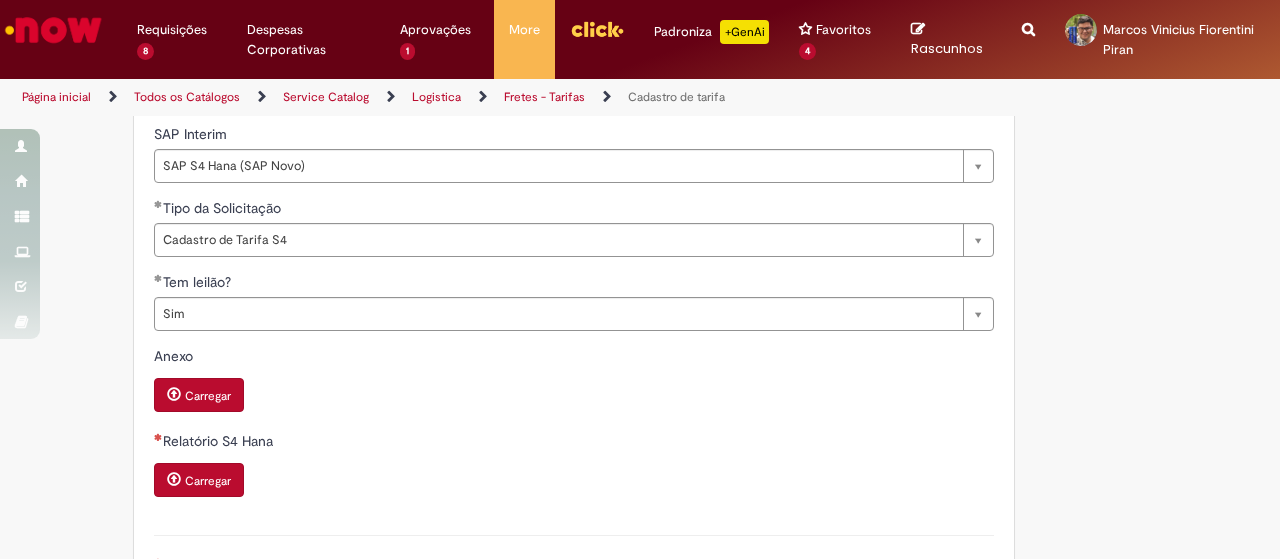 click on "Carregar" at bounding box center [208, 481] 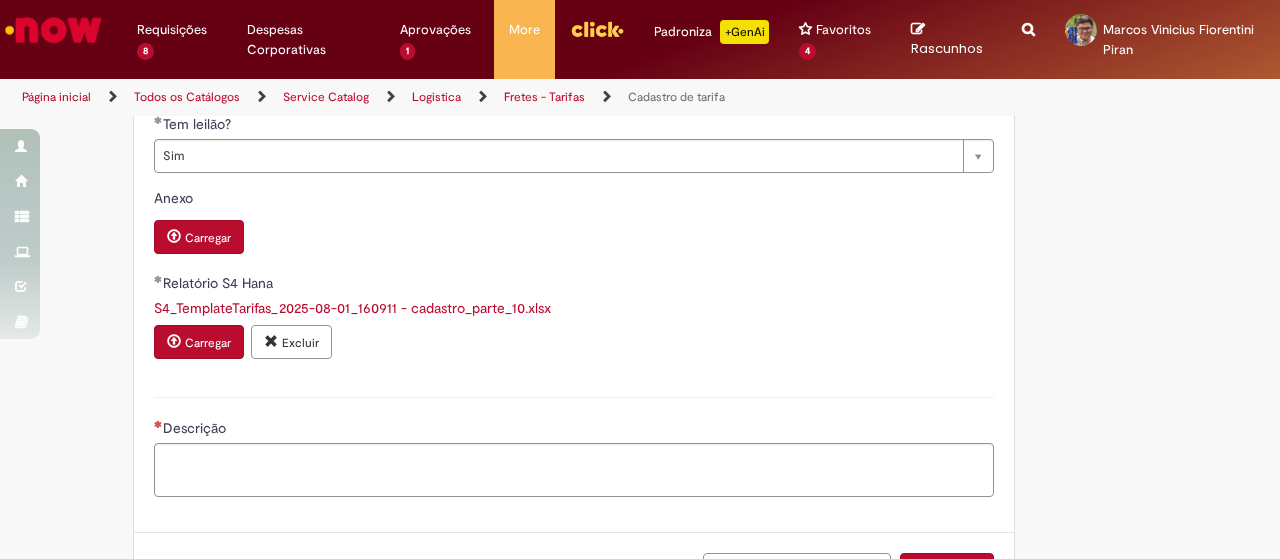 scroll, scrollTop: 872, scrollLeft: 0, axis: vertical 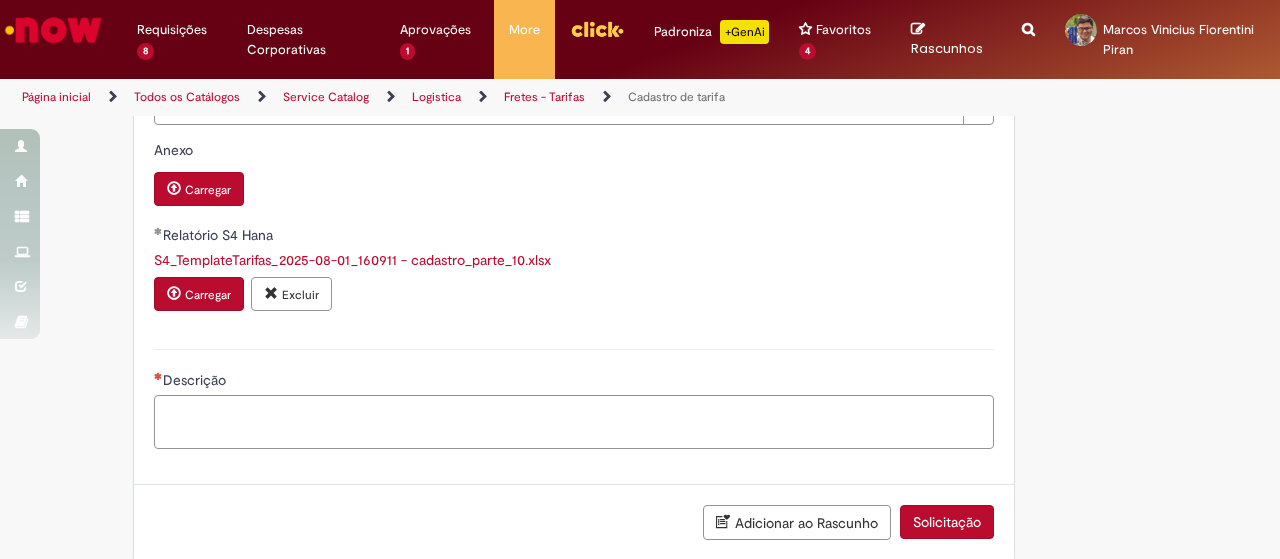 click on "Descrição" at bounding box center (574, 421) 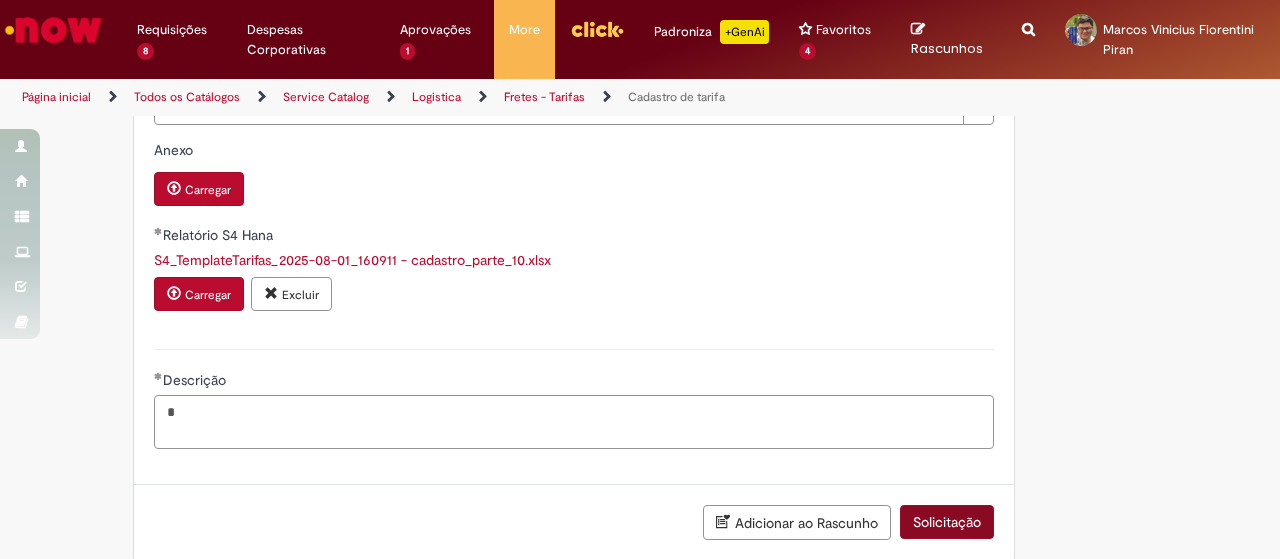 type on "*" 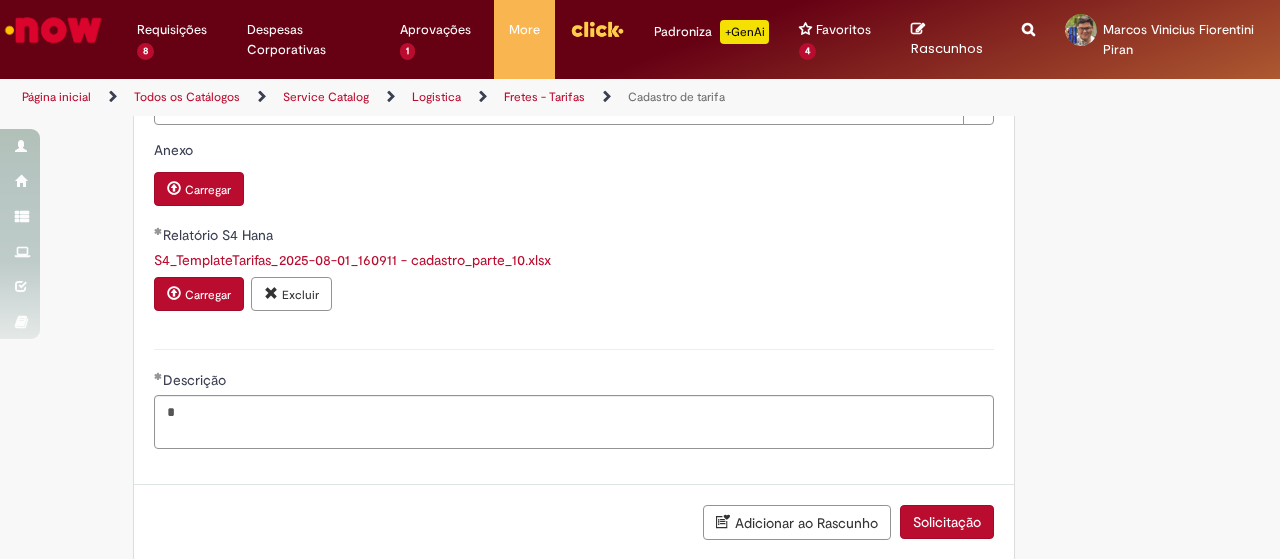 click on "Solicitação" at bounding box center [947, 522] 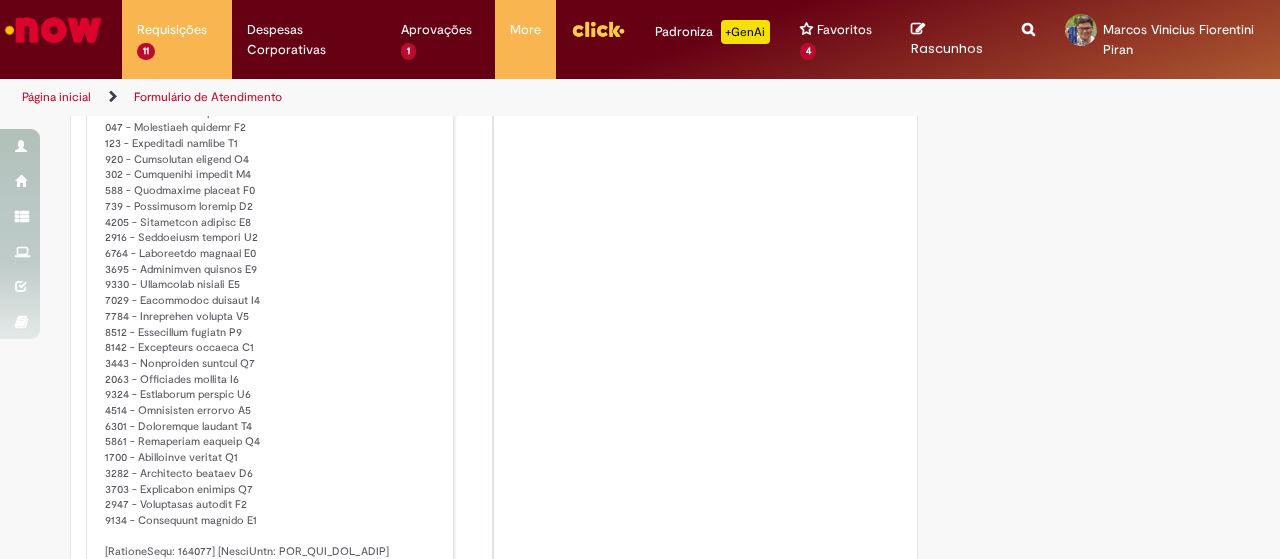 scroll, scrollTop: 0, scrollLeft: 0, axis: both 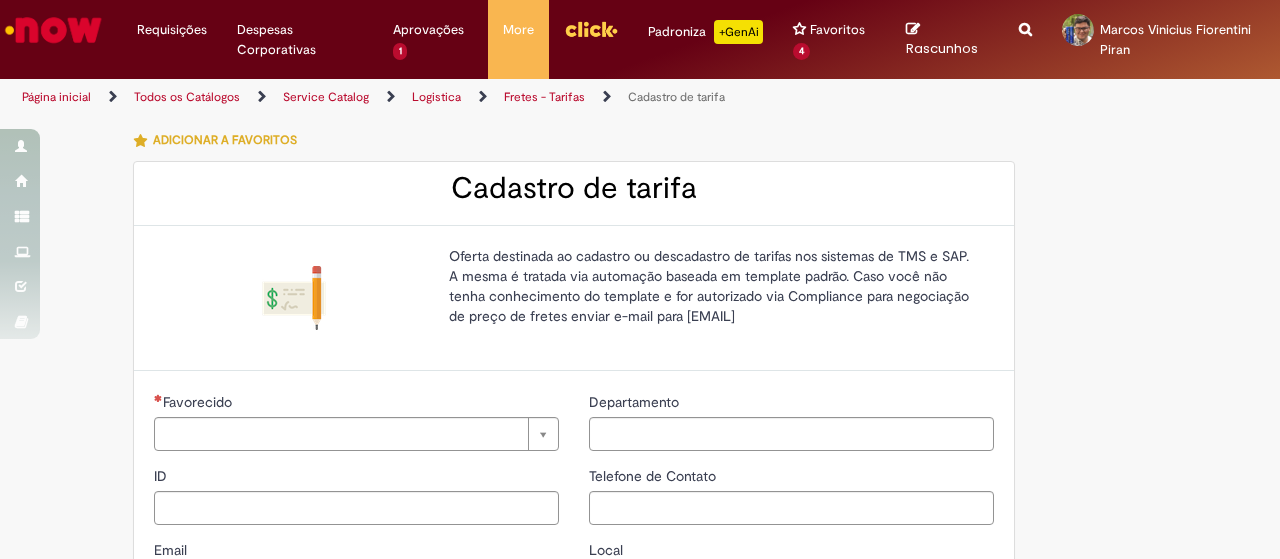 type on "********" 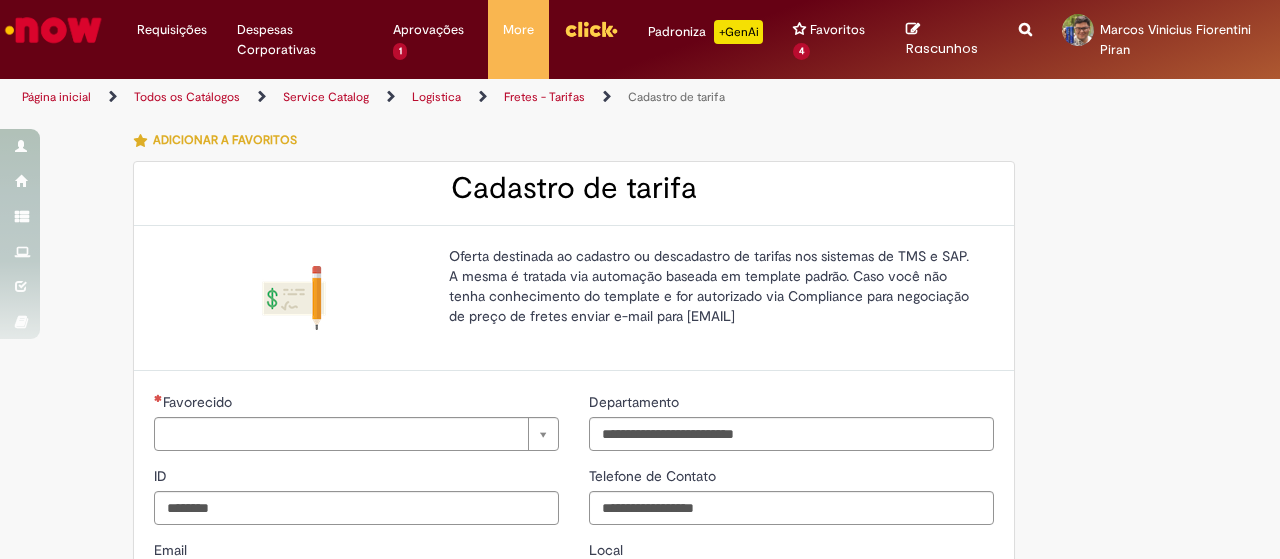 type on "**********" 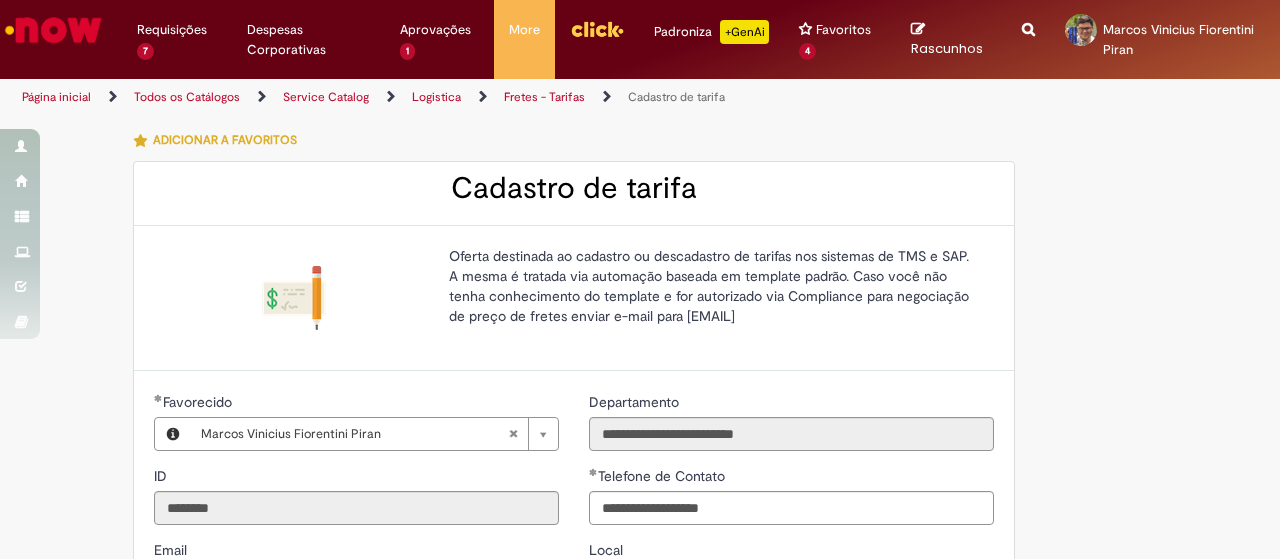 scroll, scrollTop: 0, scrollLeft: 0, axis: both 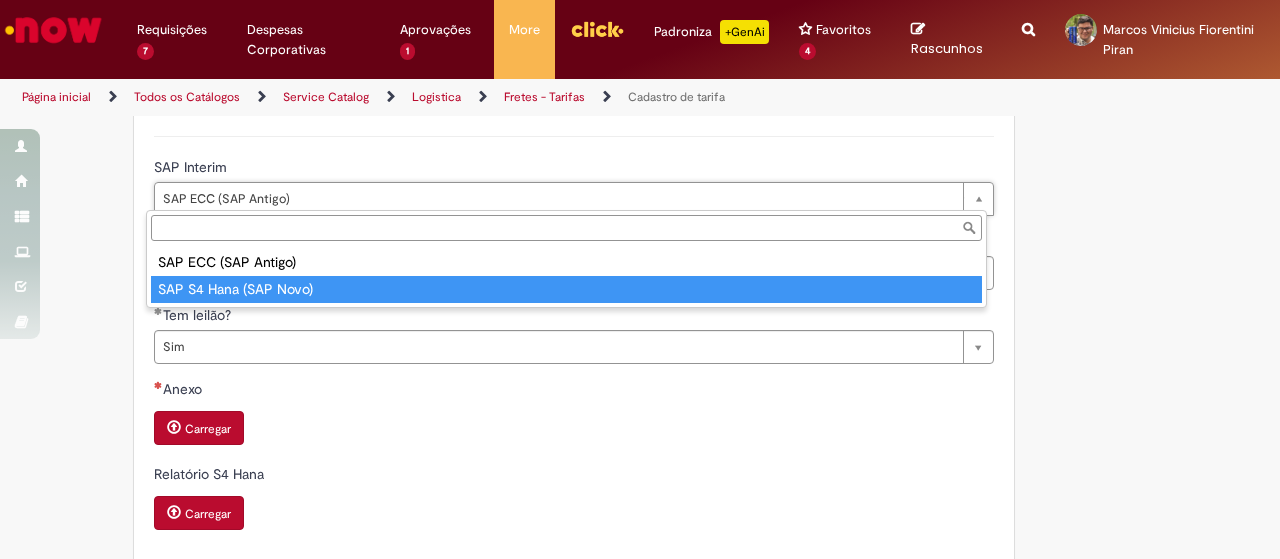type on "**********" 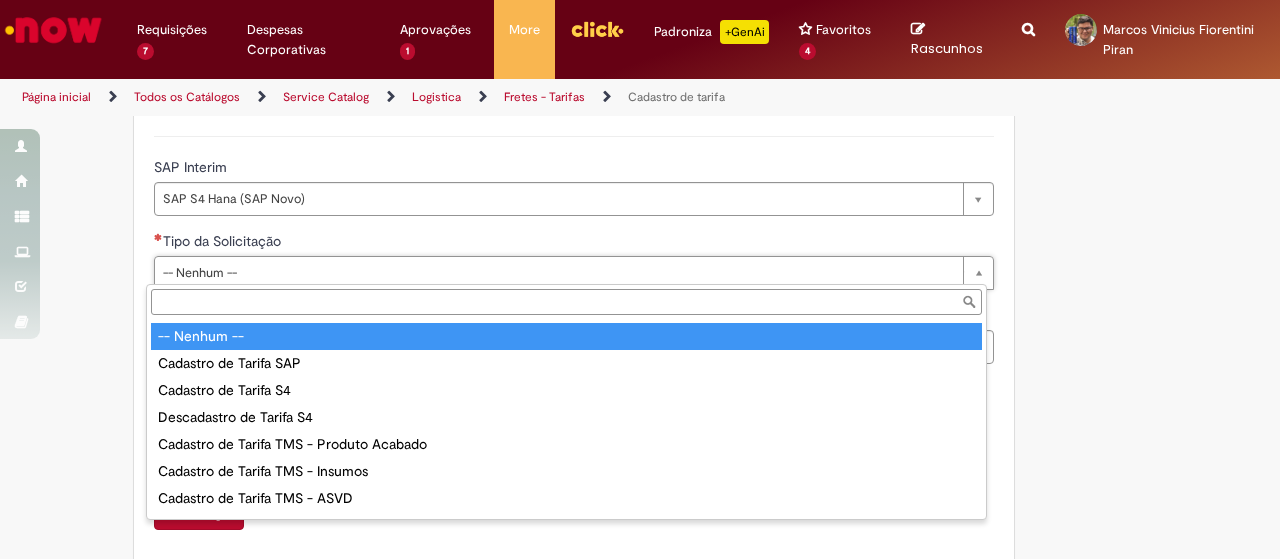 scroll, scrollTop: 0, scrollLeft: 0, axis: both 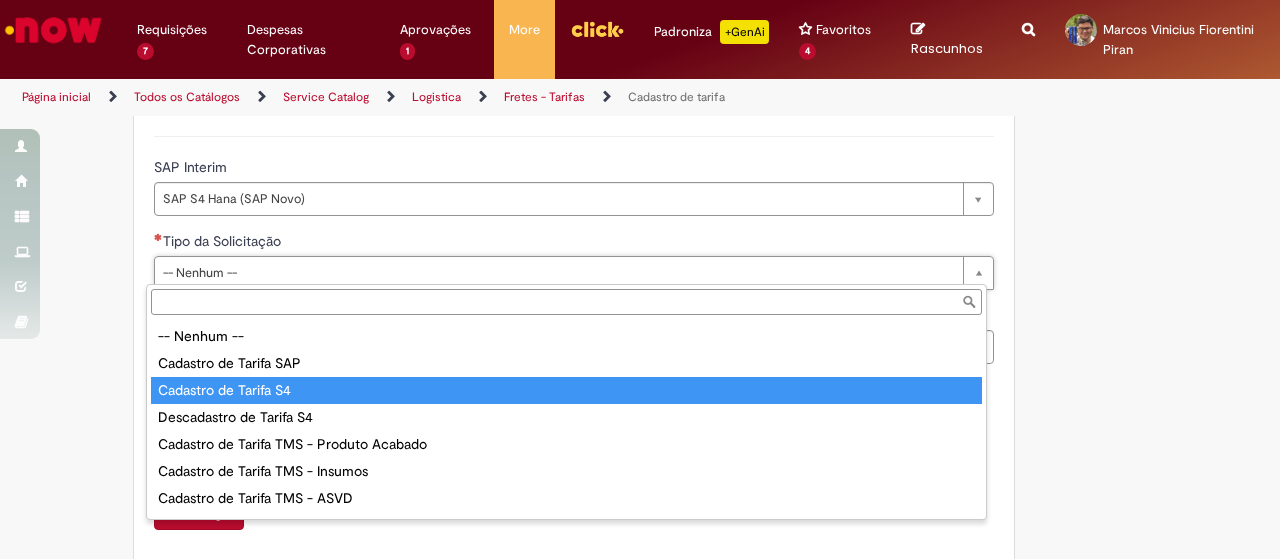 type on "**********" 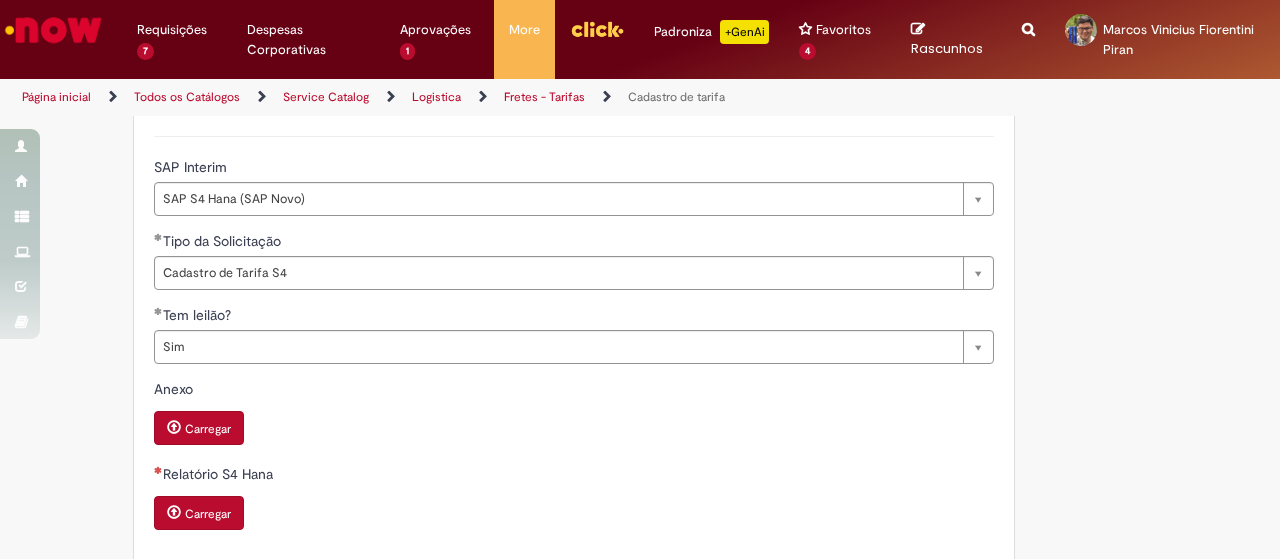 click on "Carregar" at bounding box center (199, 513) 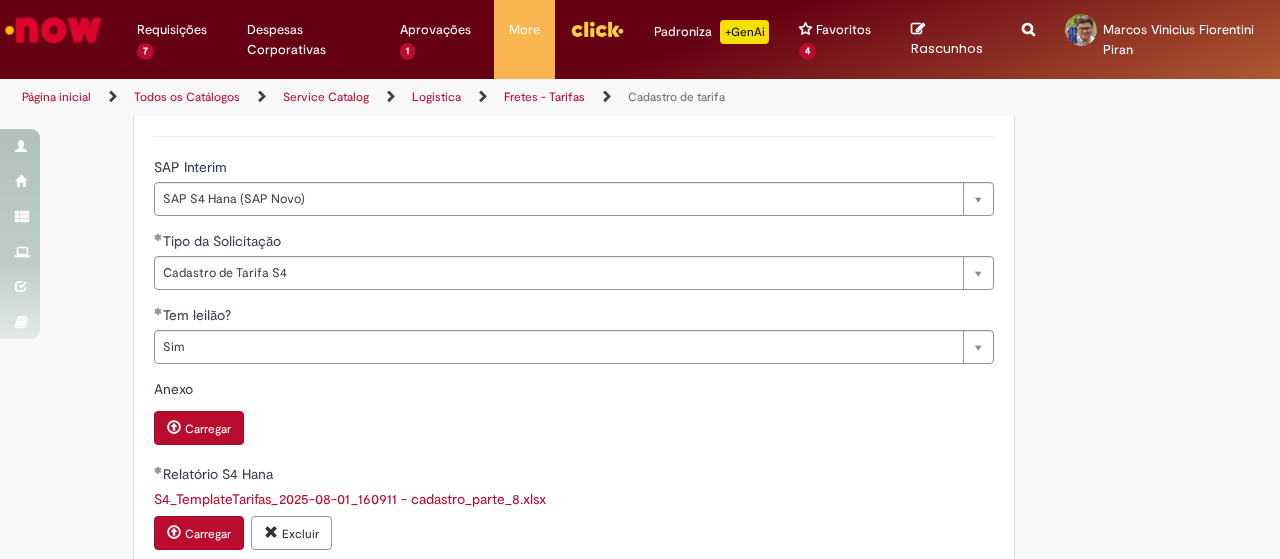 scroll, scrollTop: 850, scrollLeft: 0, axis: vertical 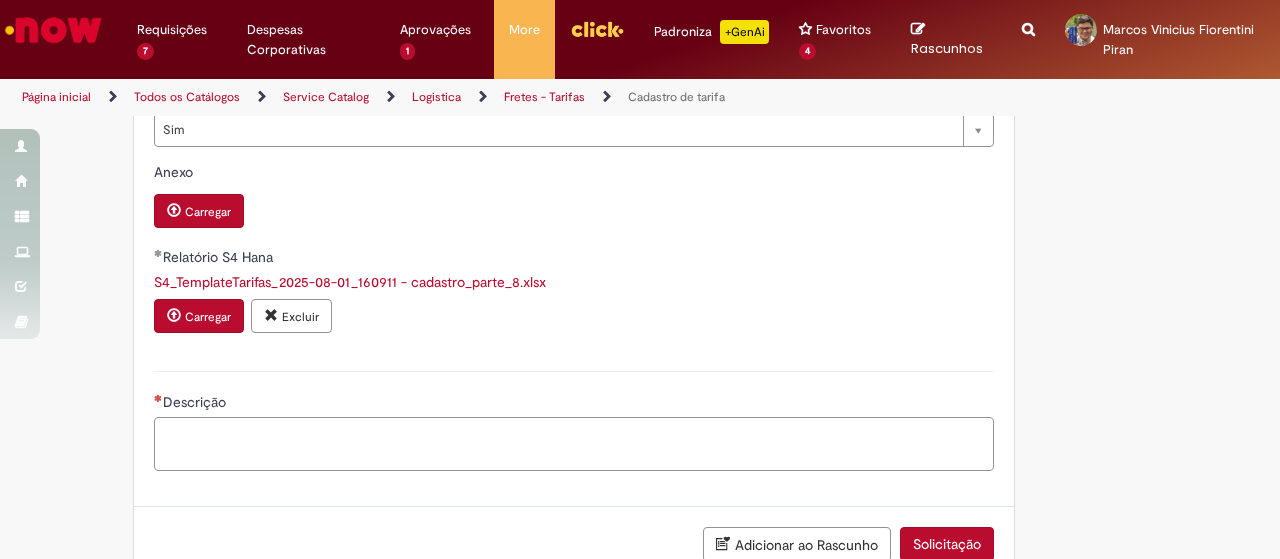click on "Descrição" at bounding box center [574, 443] 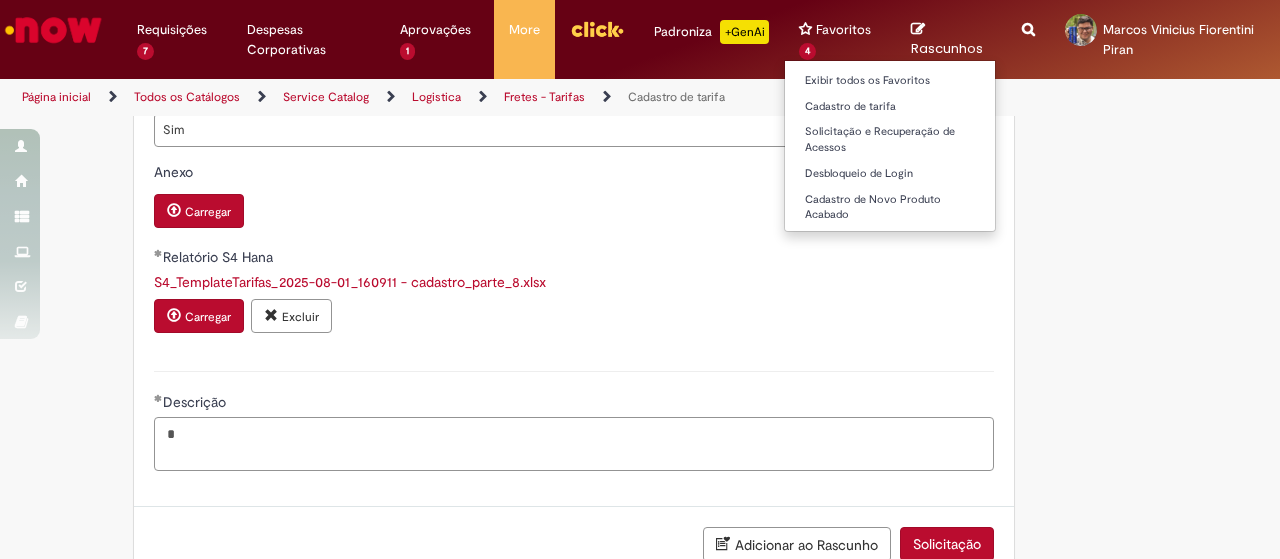type on "*" 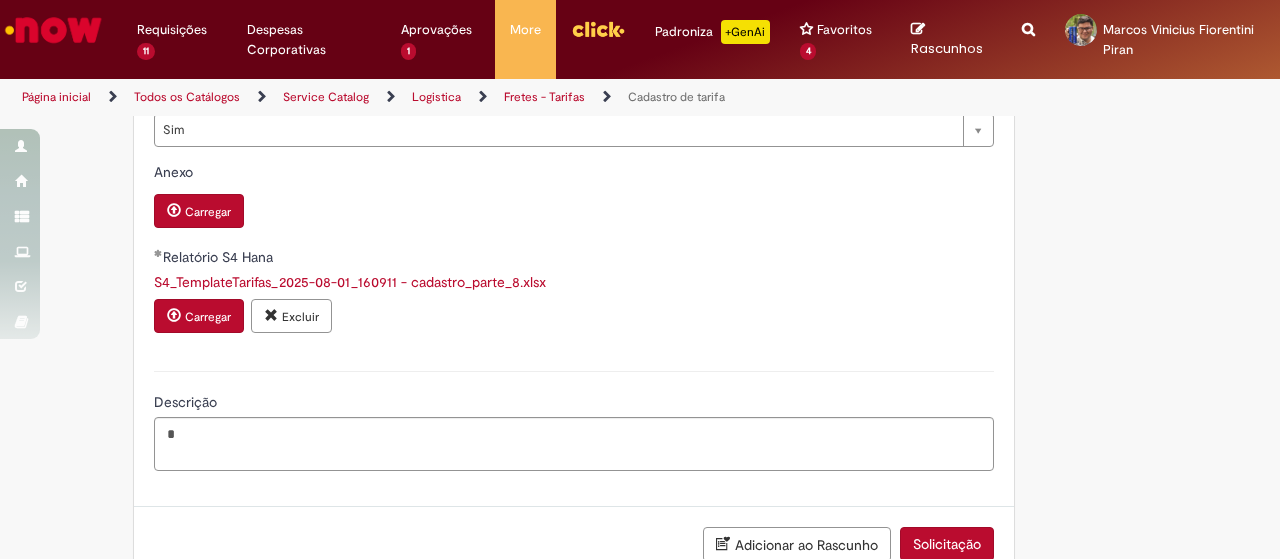 click on "Solicitação" at bounding box center [947, 544] 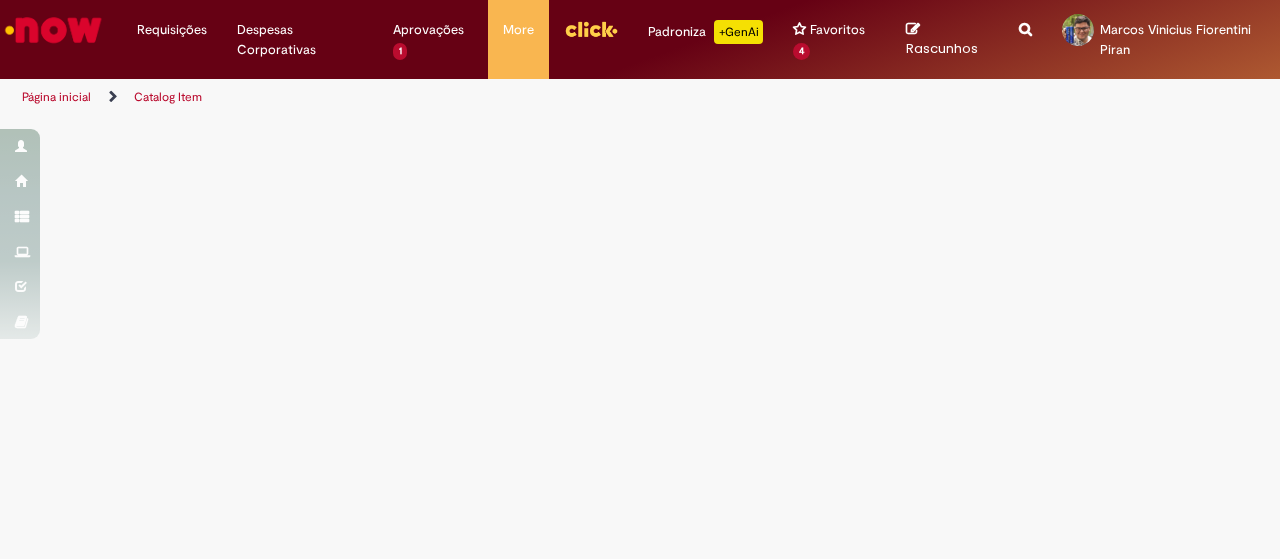 scroll, scrollTop: 0, scrollLeft: 0, axis: both 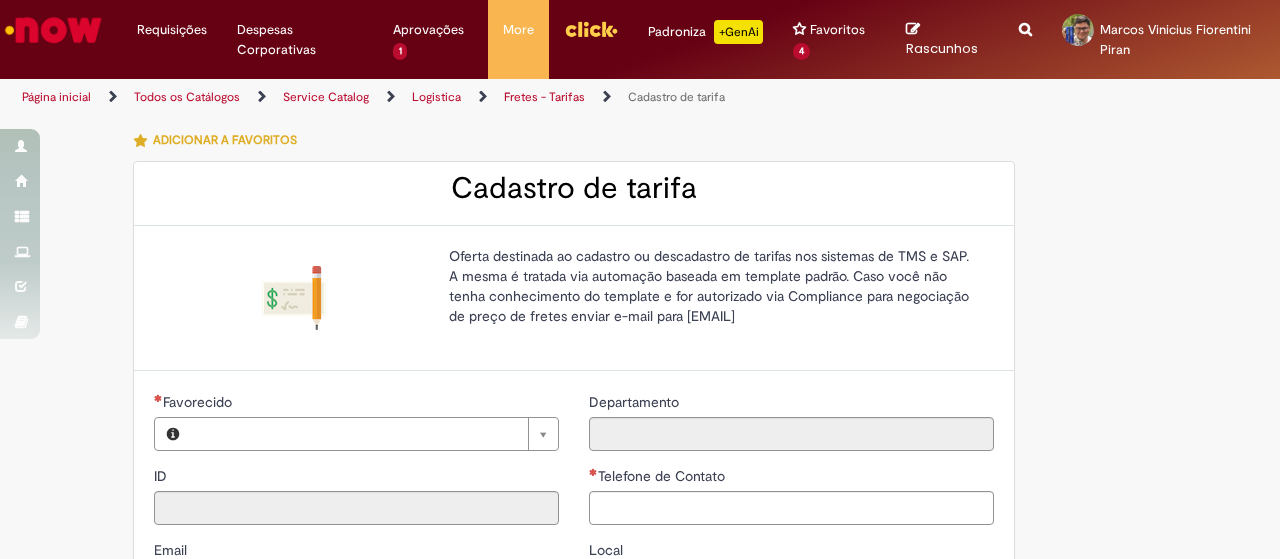 type on "********" 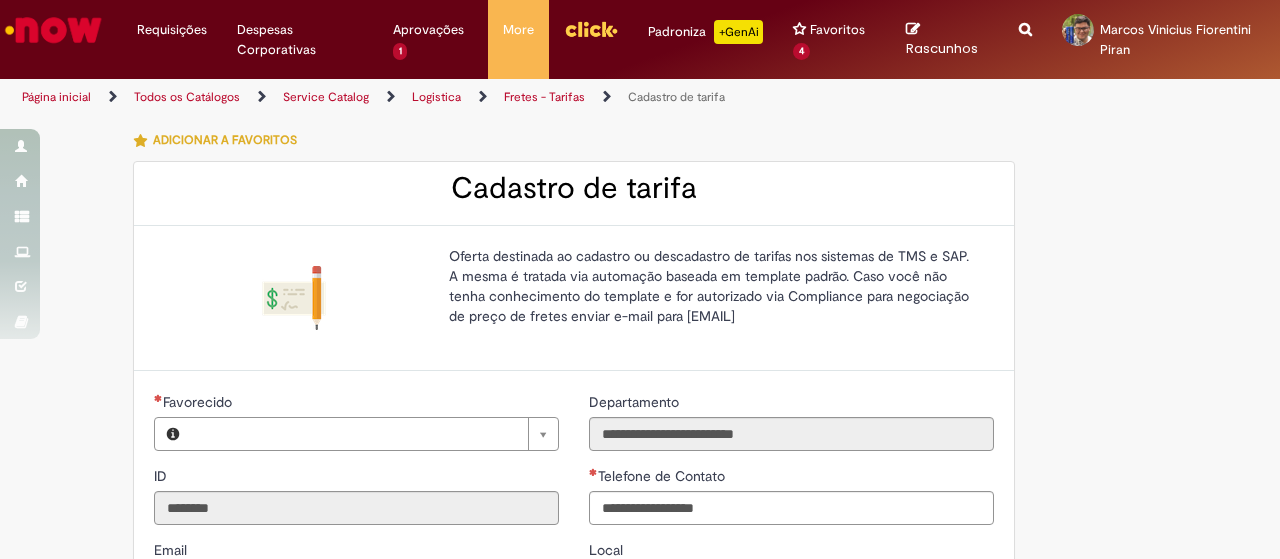 type on "**********" 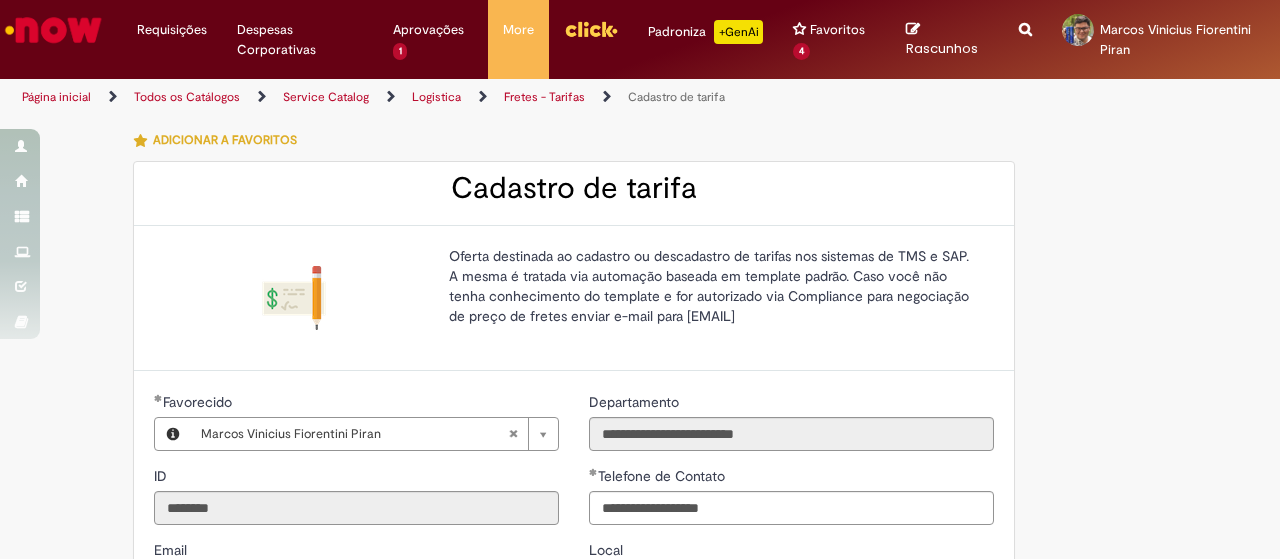 type on "**********" 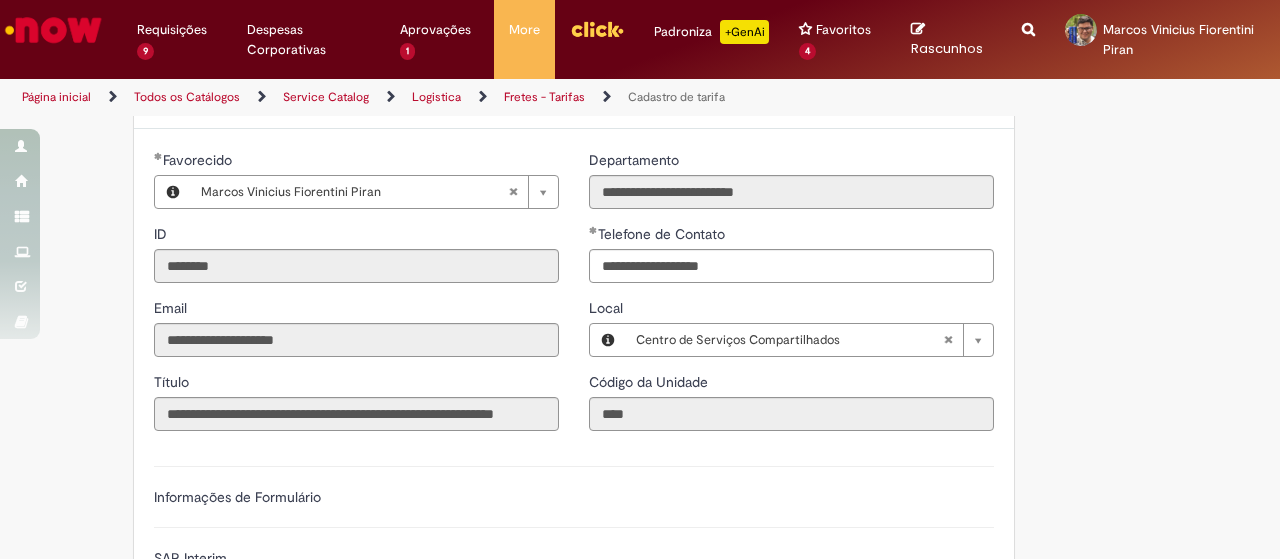 scroll, scrollTop: 328, scrollLeft: 0, axis: vertical 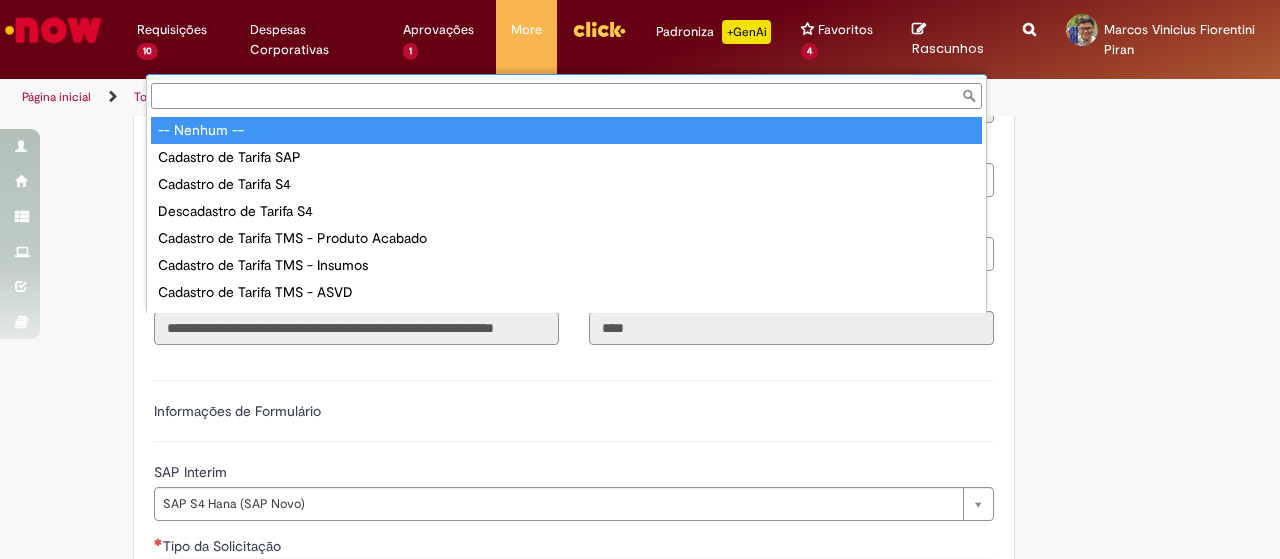 type on "**********" 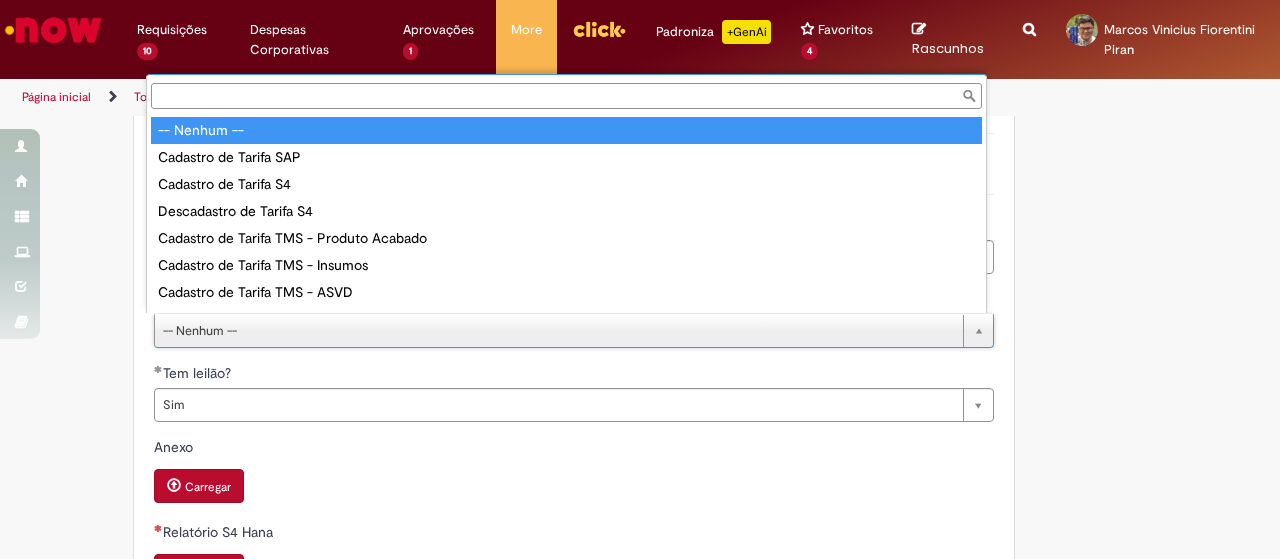 scroll, scrollTop: 0, scrollLeft: 0, axis: both 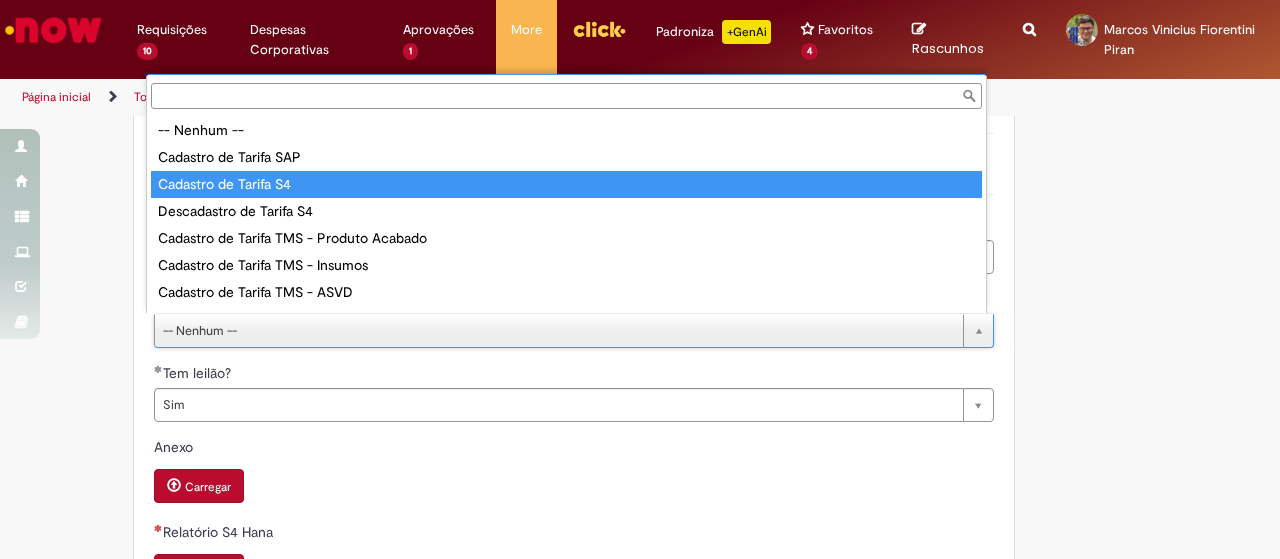 type on "**********" 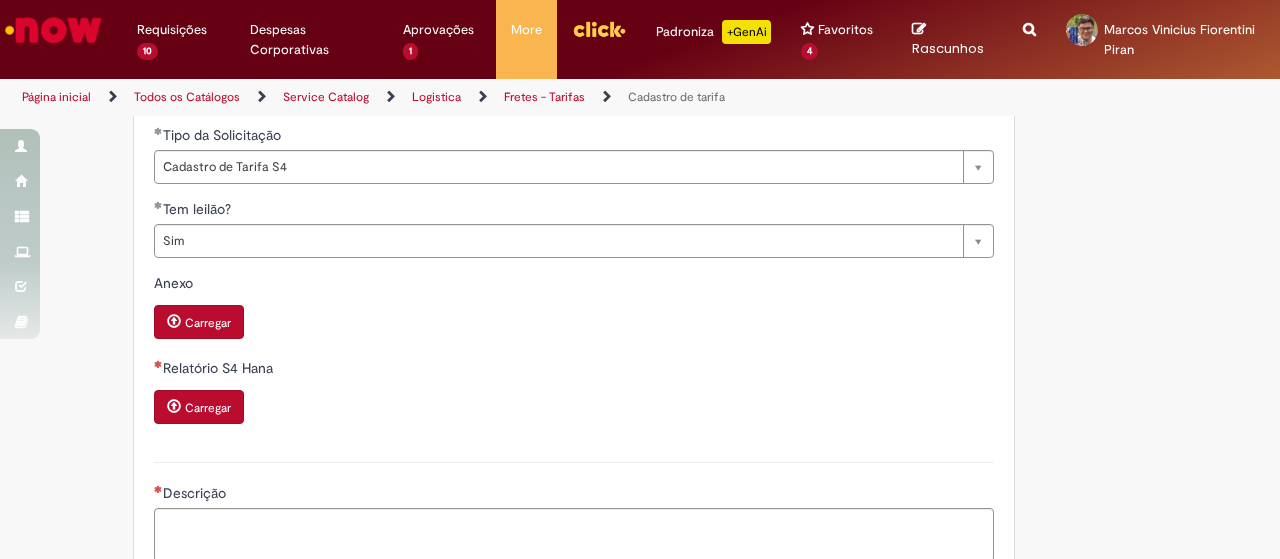 scroll, scrollTop: 804, scrollLeft: 0, axis: vertical 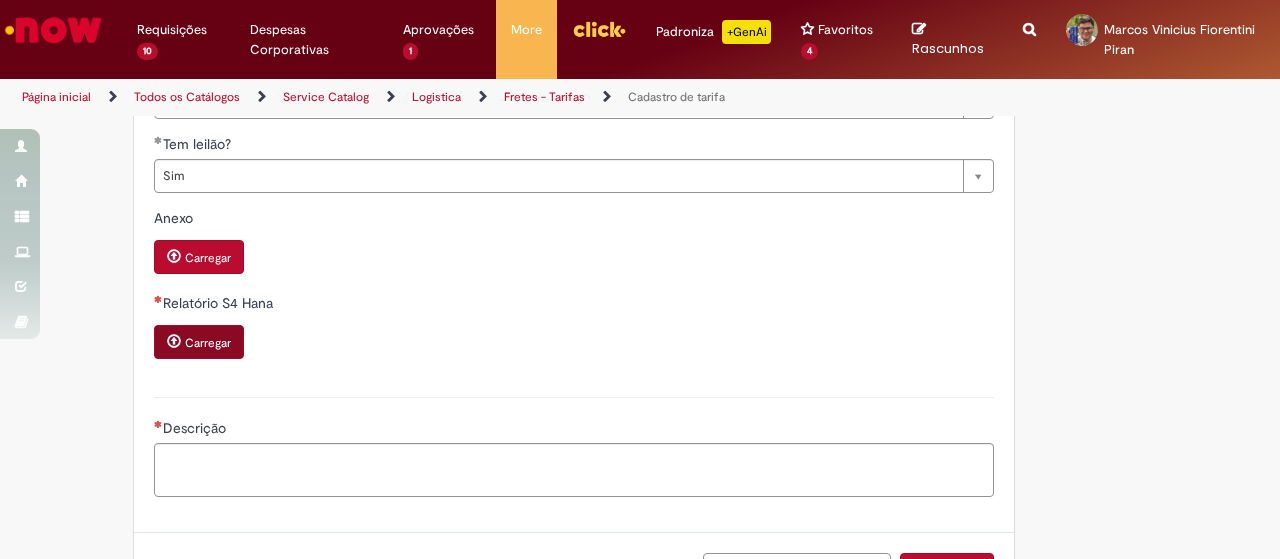 drag, startPoint x: 174, startPoint y: 315, endPoint x: 163, endPoint y: 331, distance: 19.416489 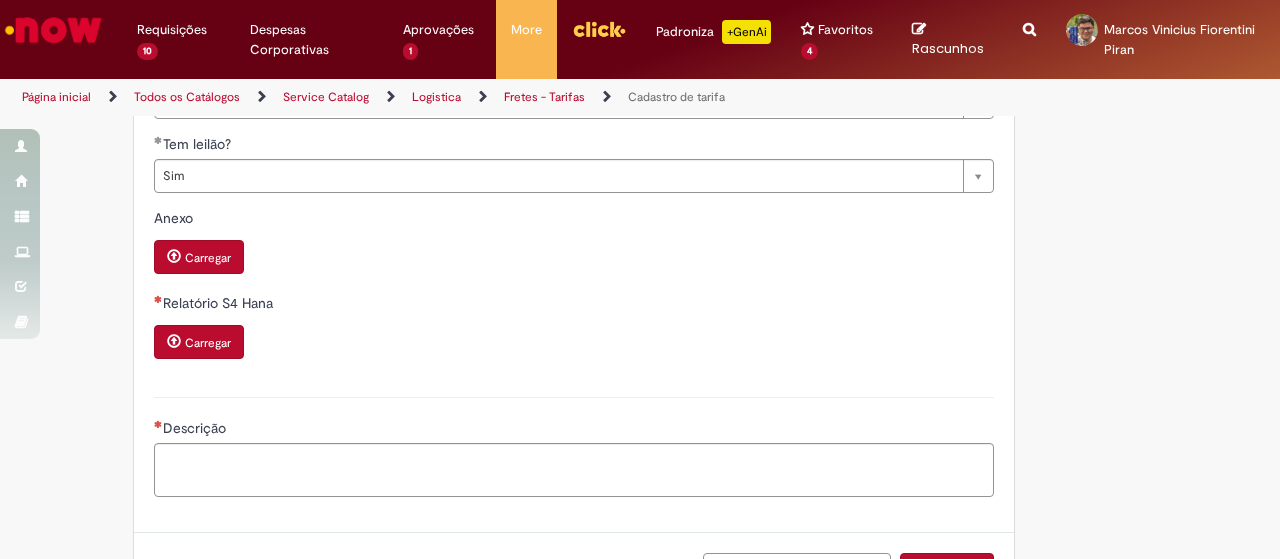 click at bounding box center (174, 341) 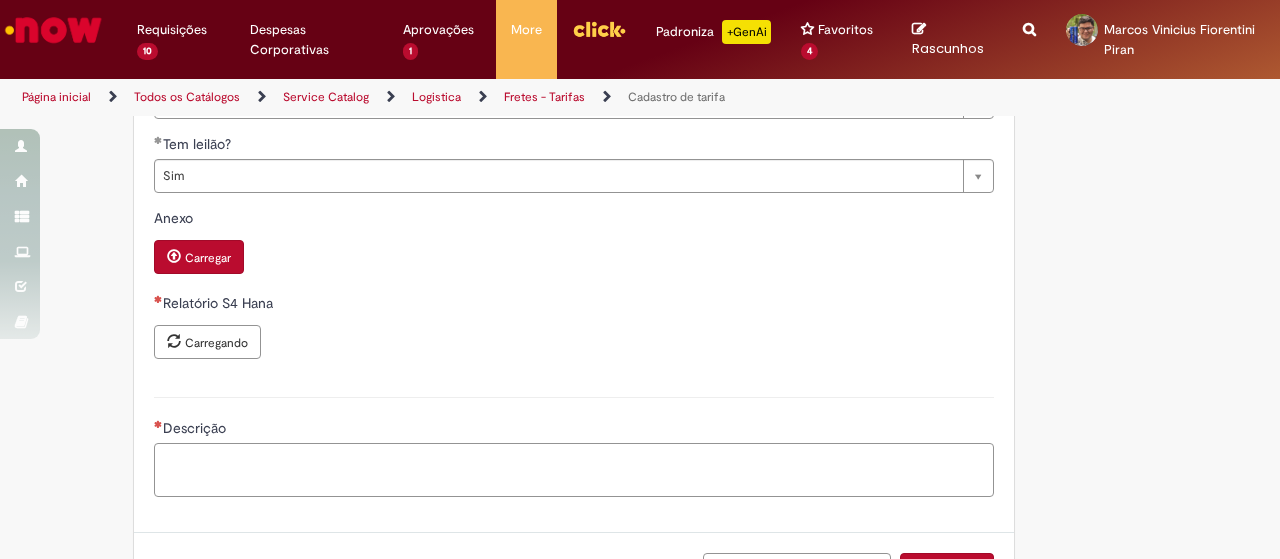click on "Descrição" at bounding box center [574, 469] 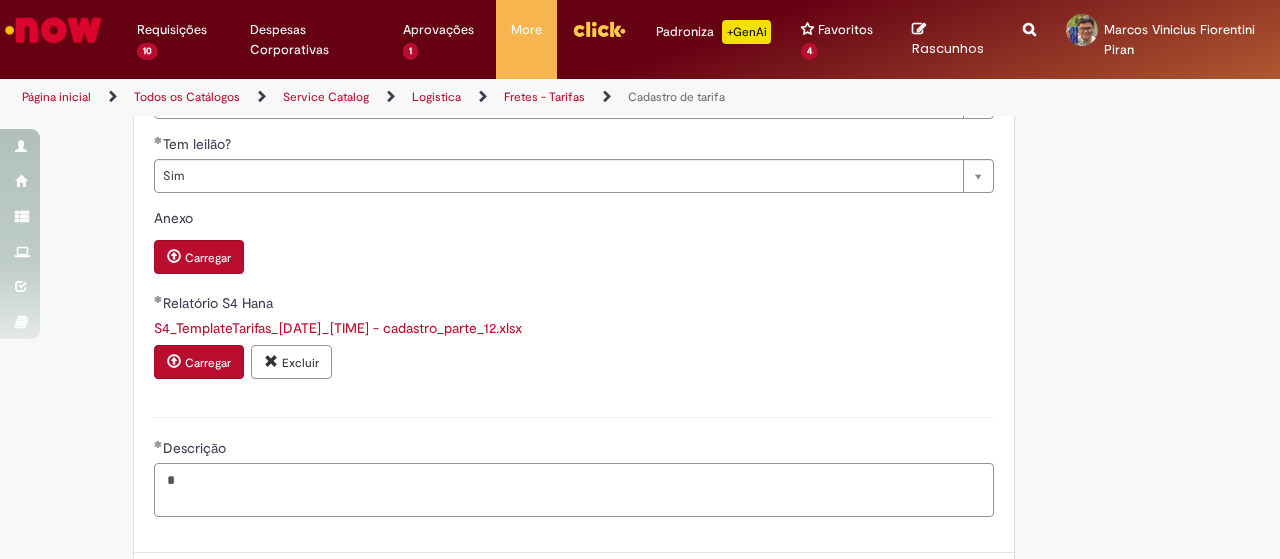 type on "*" 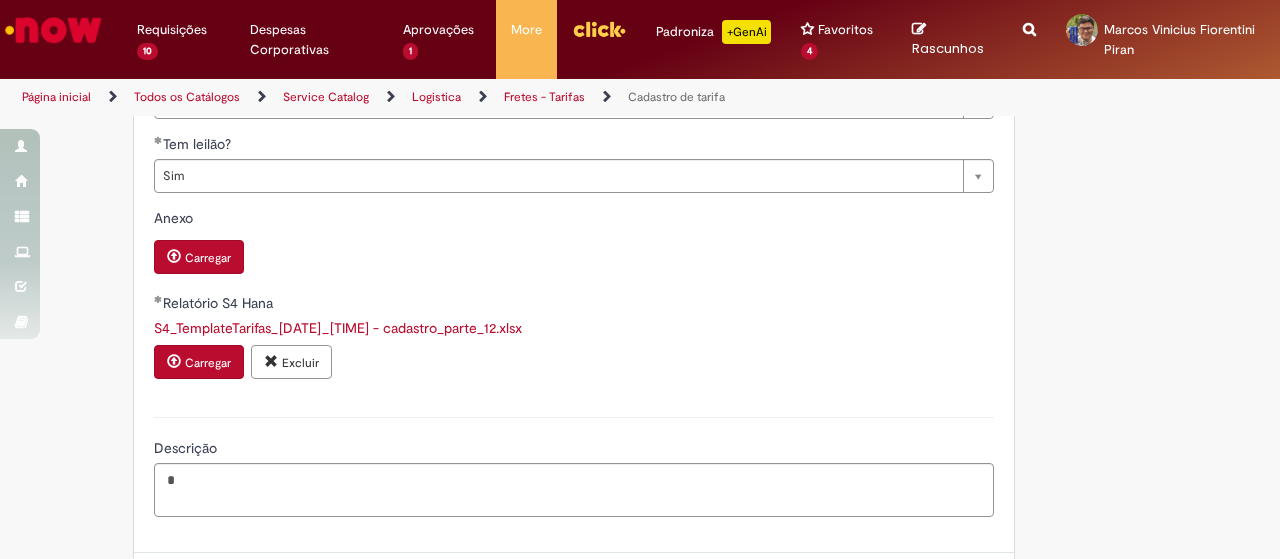 scroll, scrollTop: 890, scrollLeft: 0, axis: vertical 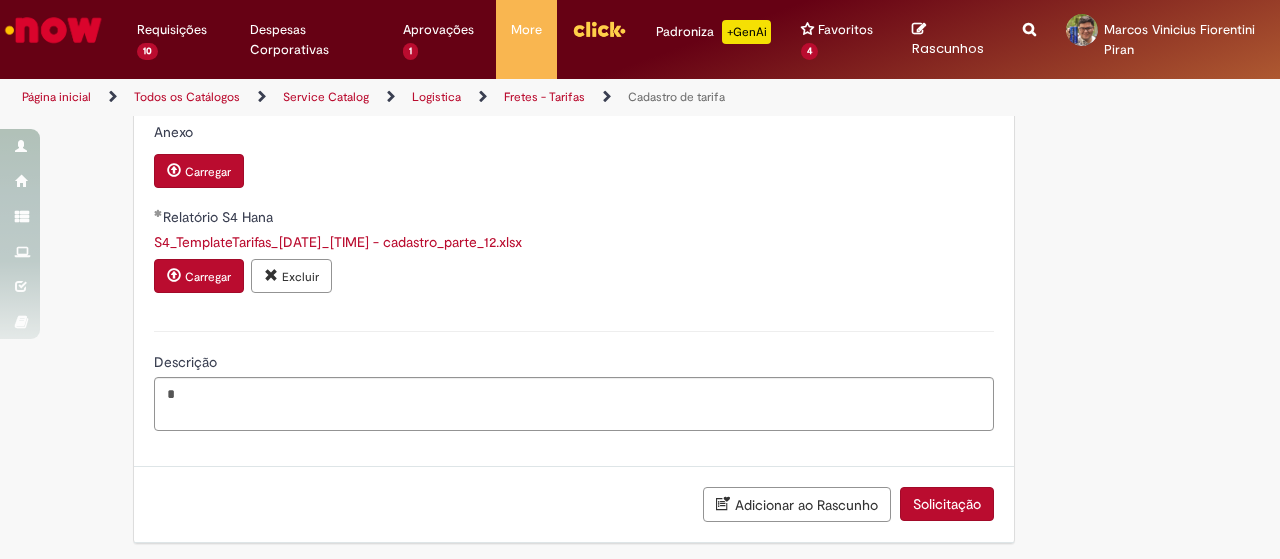 click on "Solicitação" at bounding box center [947, 504] 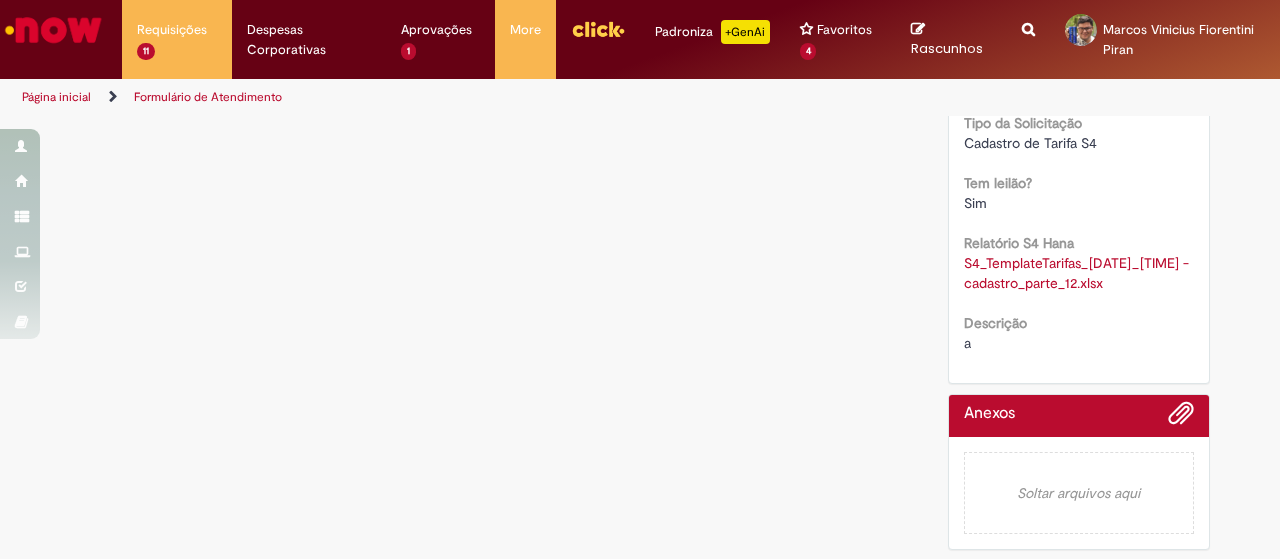 scroll, scrollTop: 0, scrollLeft: 0, axis: both 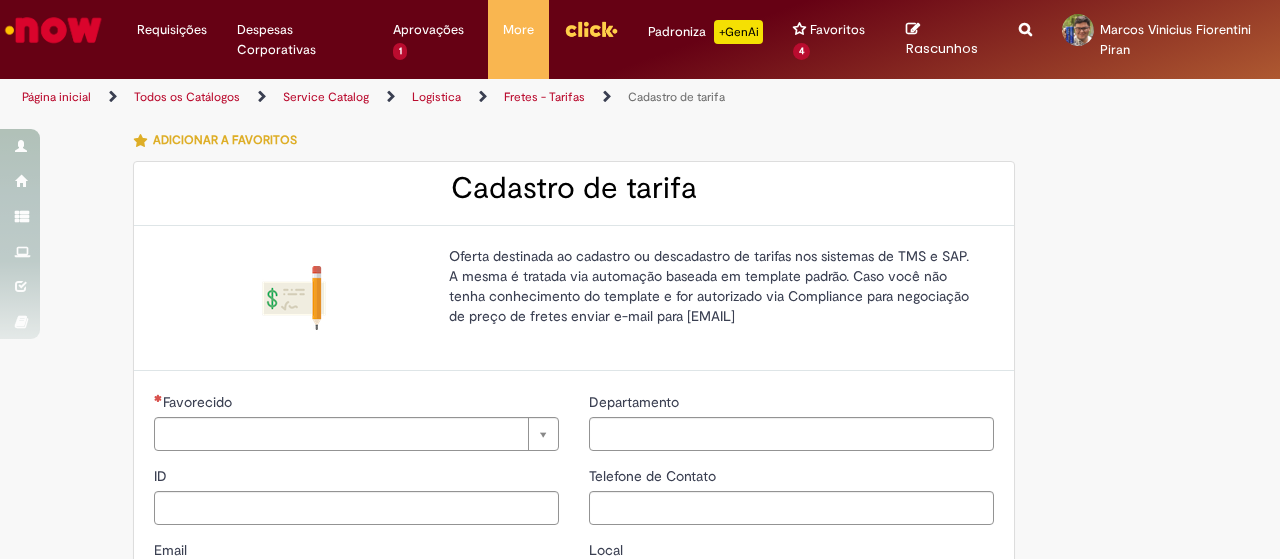 type on "********" 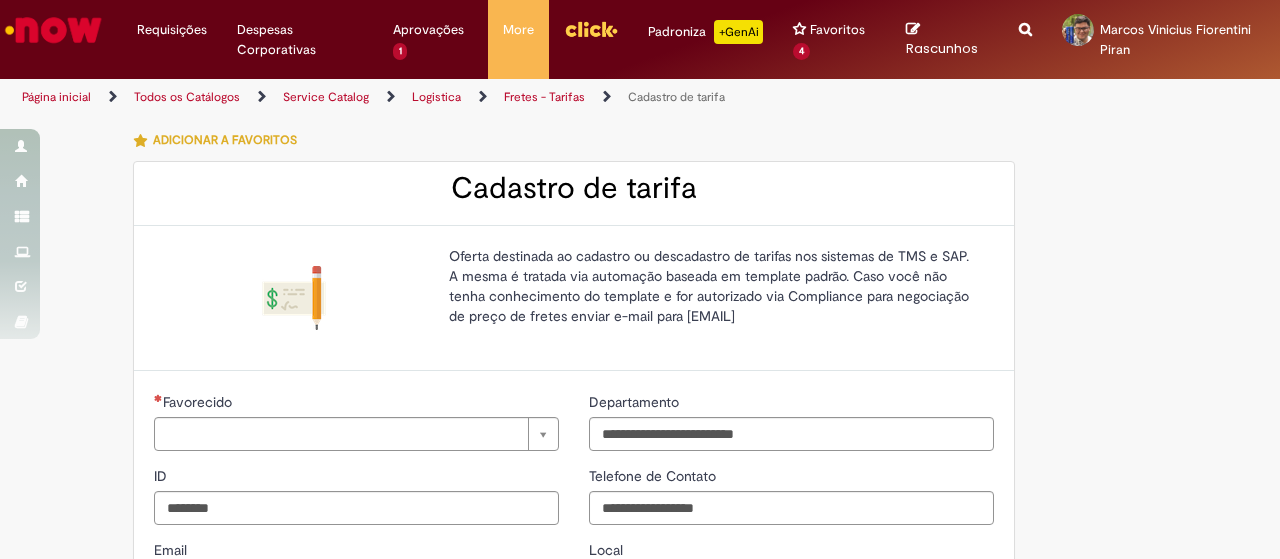 type on "**********" 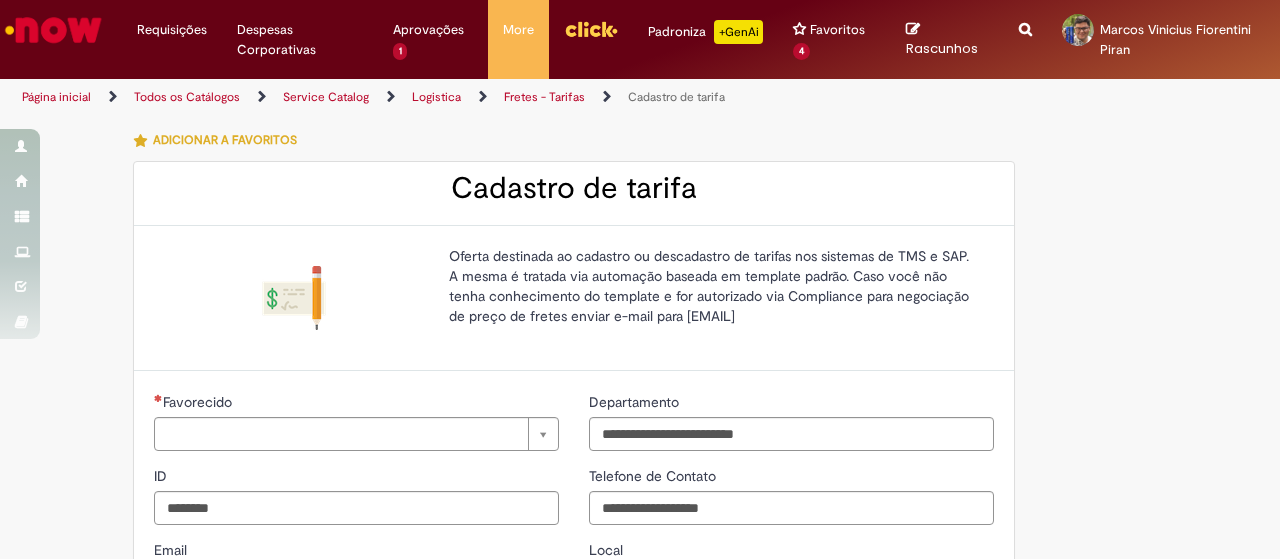 type on "**********" 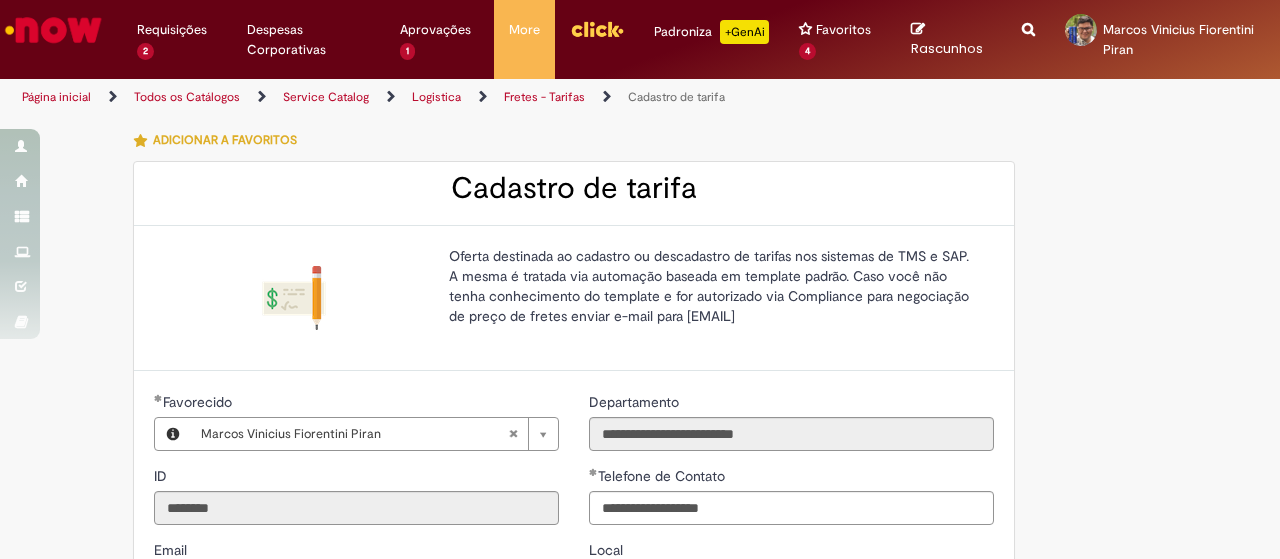 scroll, scrollTop: 0, scrollLeft: 0, axis: both 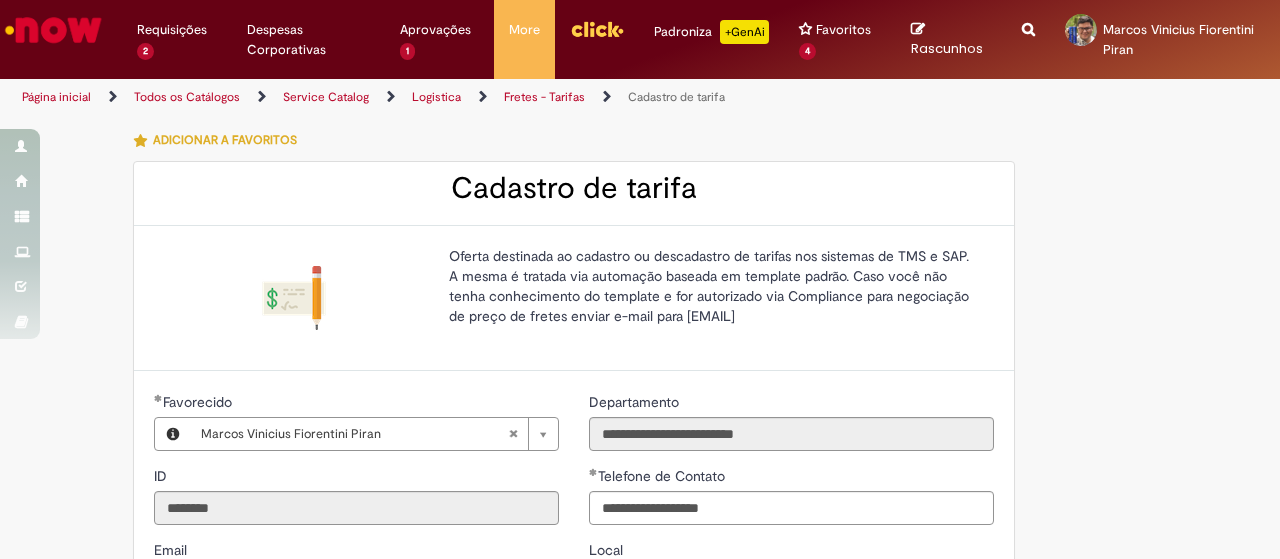 drag, startPoint x: 1254, startPoint y: 257, endPoint x: 1279, endPoint y: 249, distance: 26.24881 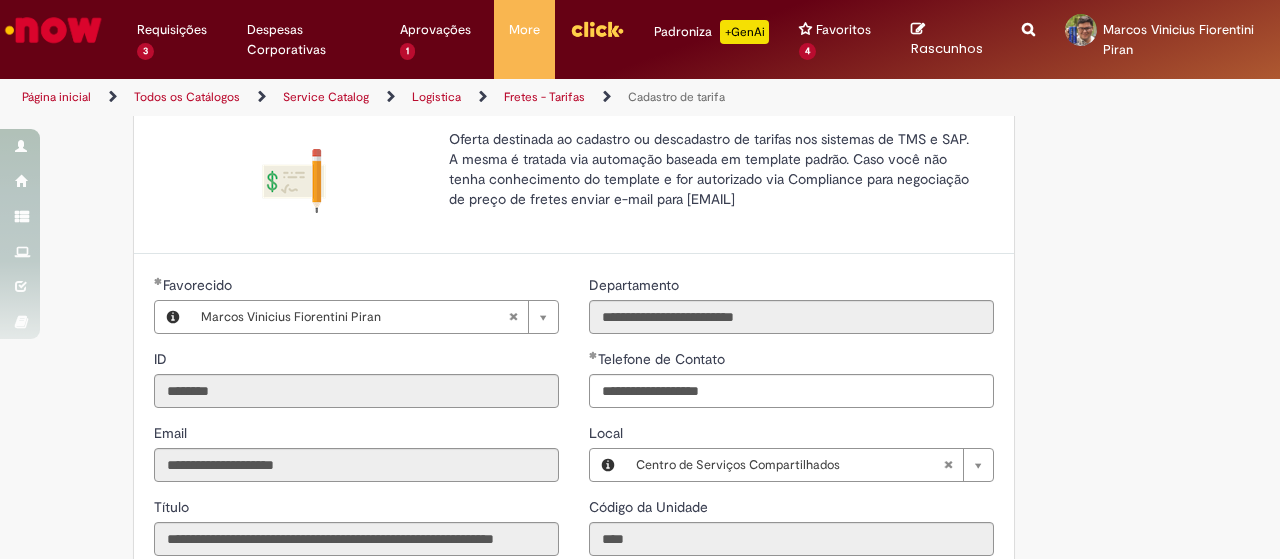 scroll, scrollTop: 584, scrollLeft: 0, axis: vertical 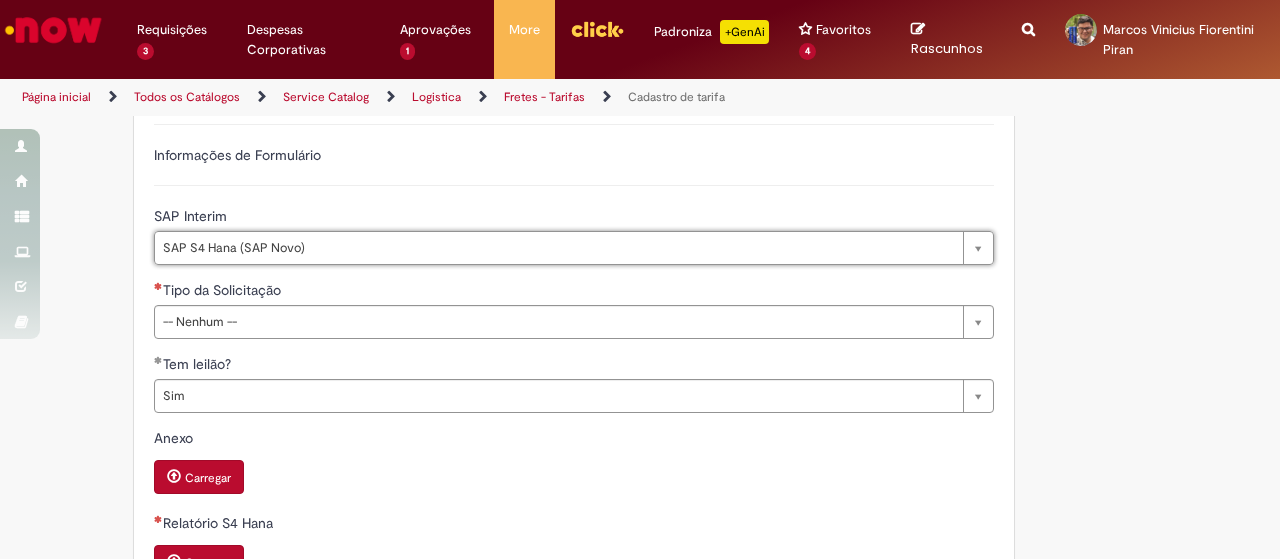type on "**********" 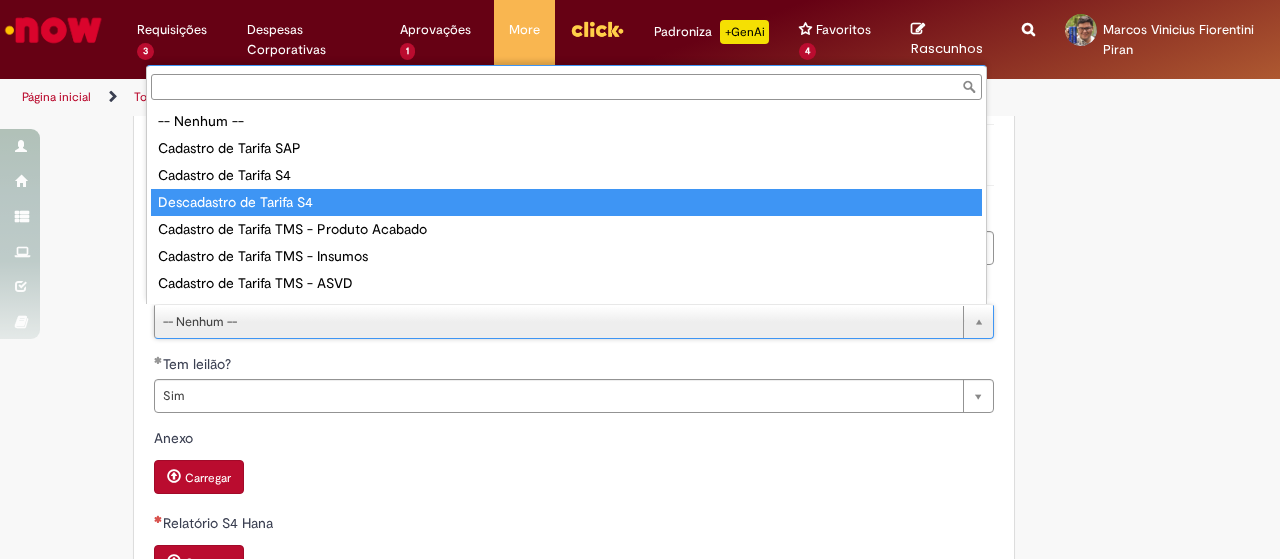 drag, startPoint x: 436, startPoint y: 312, endPoint x: 413, endPoint y: 195, distance: 119.23926 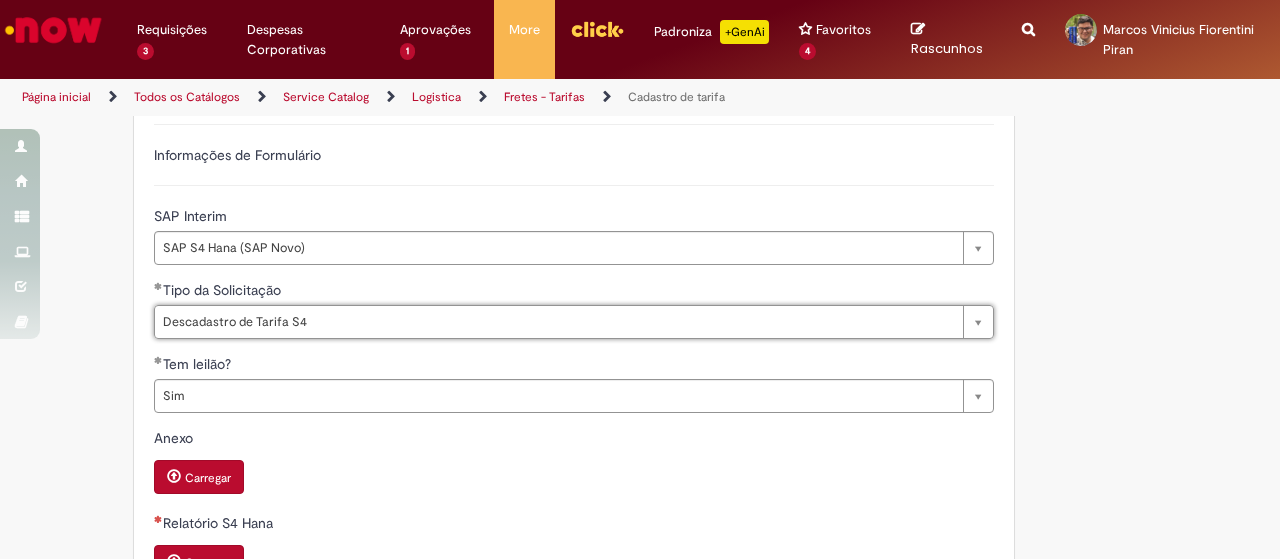 type on "**********" 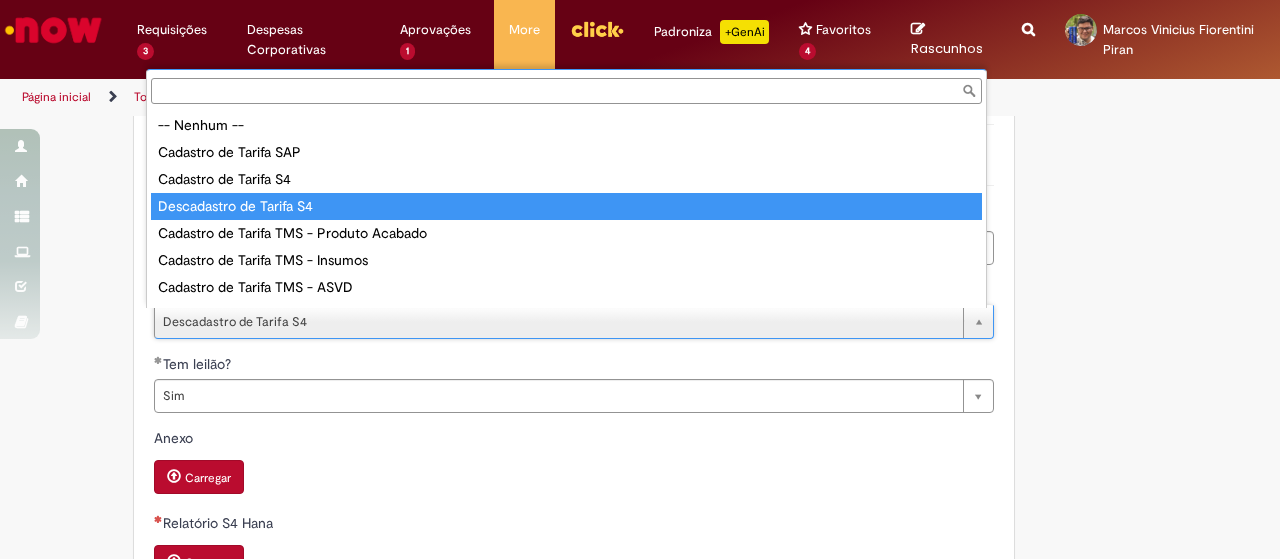 scroll, scrollTop: 0, scrollLeft: 0, axis: both 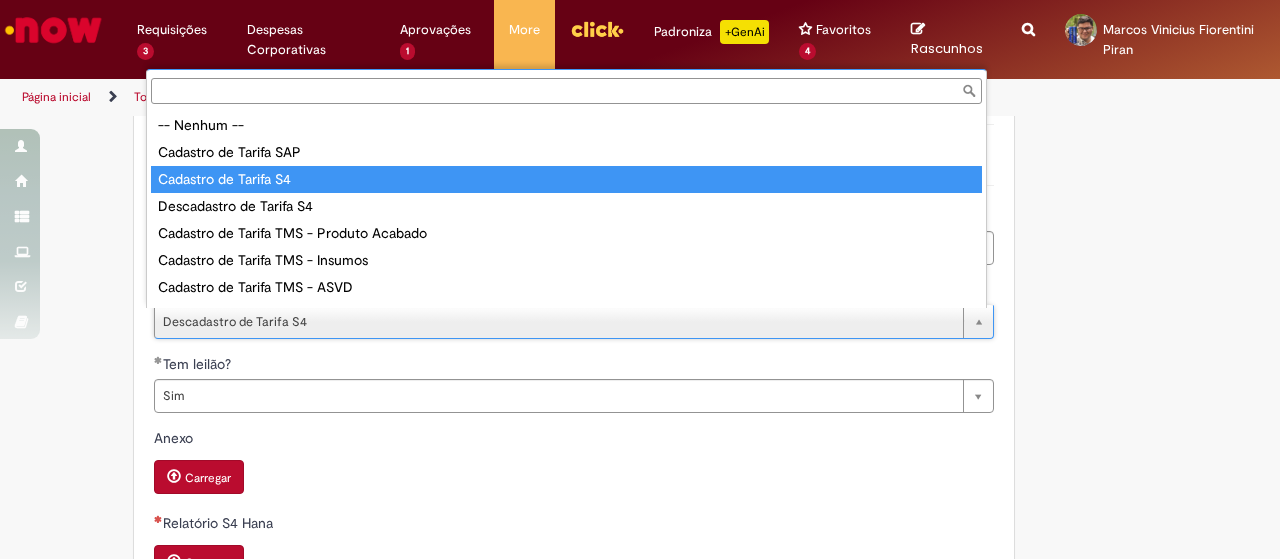 type on "**********" 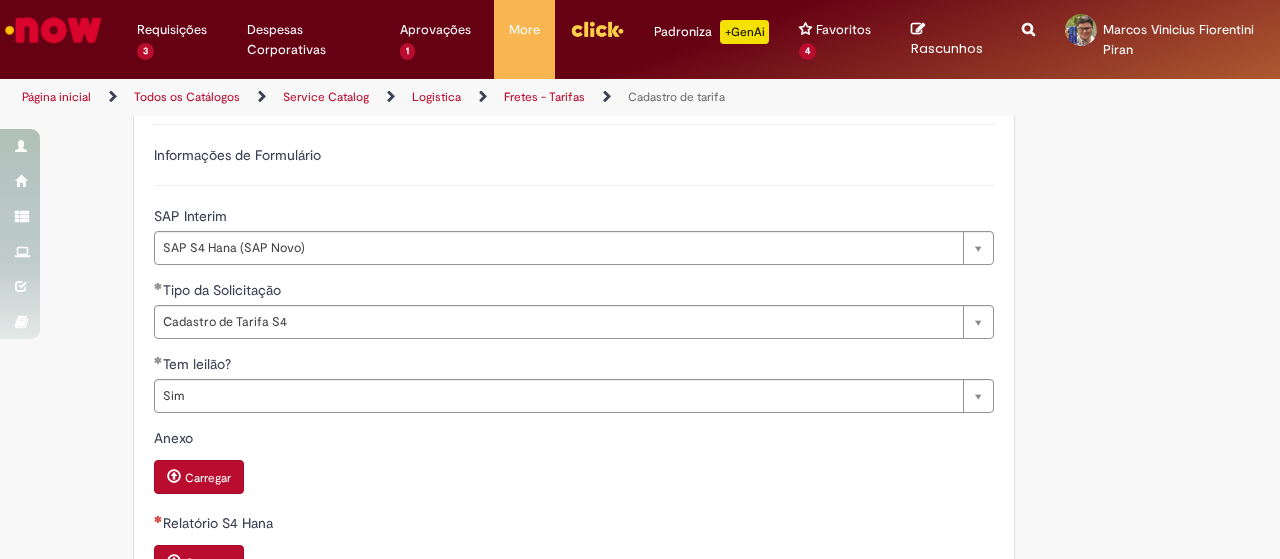 scroll, scrollTop: 0, scrollLeft: 0, axis: both 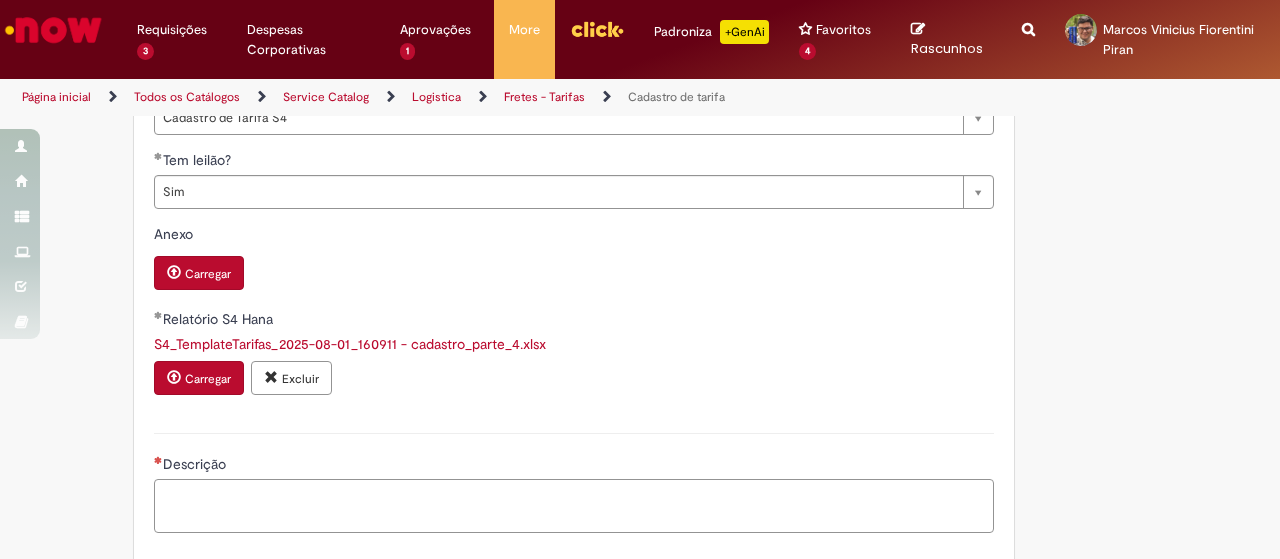 click on "Descrição" at bounding box center (574, 505) 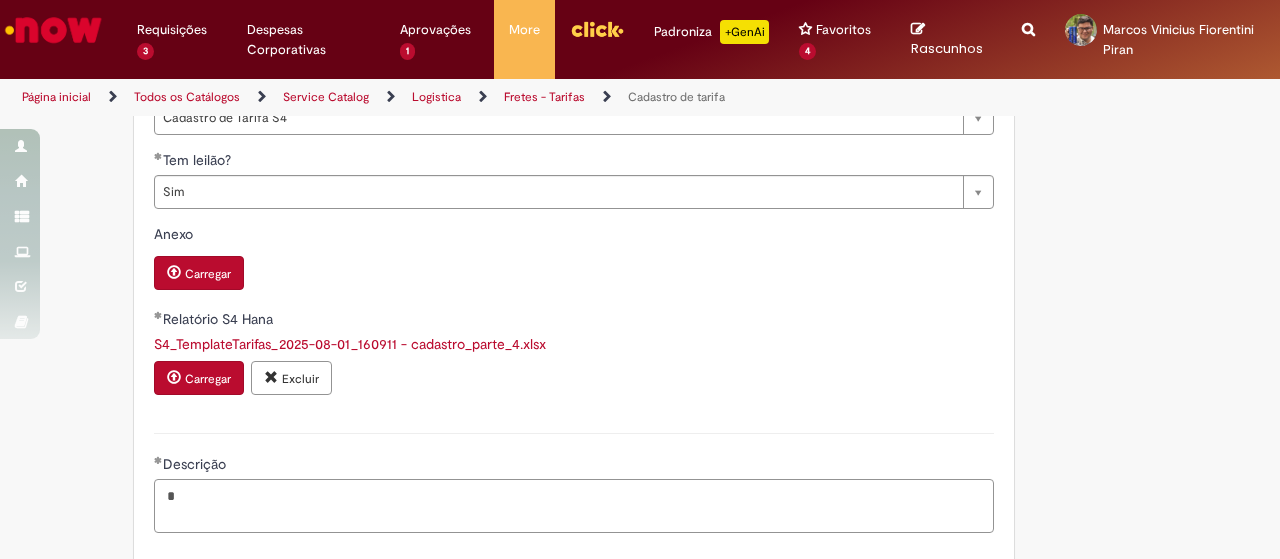 type on "*" 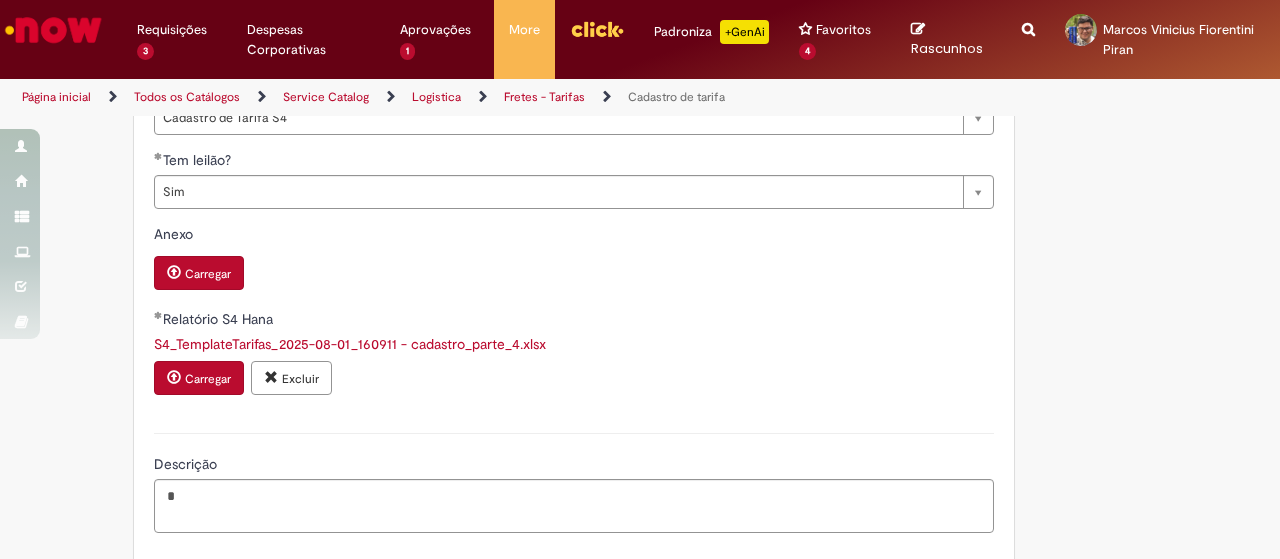 scroll, scrollTop: 890, scrollLeft: 0, axis: vertical 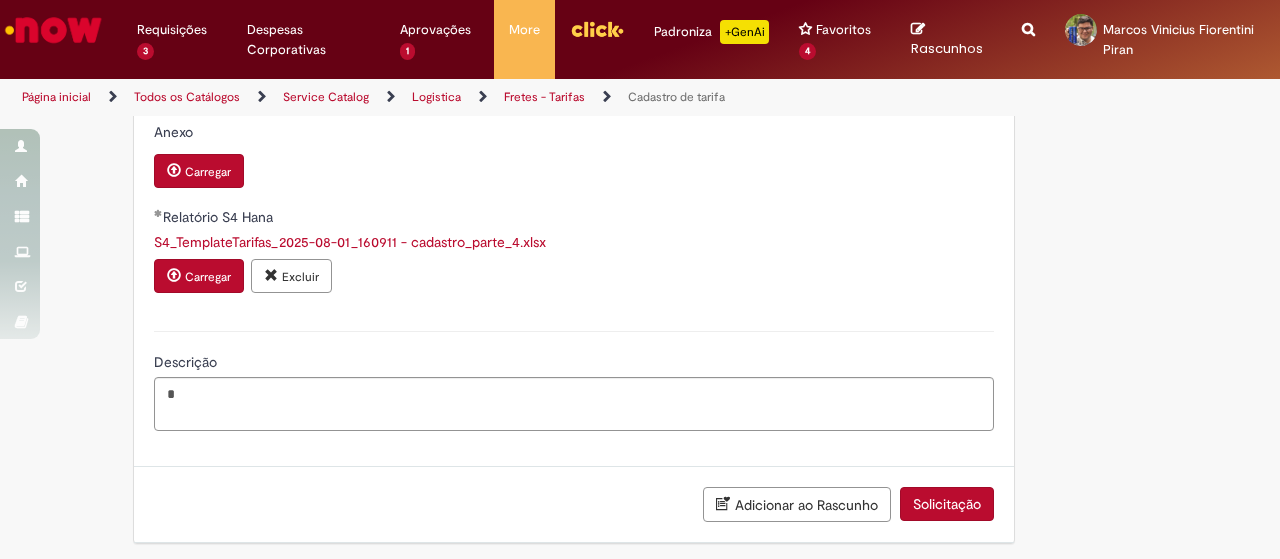 click on "Solicitação" at bounding box center [947, 504] 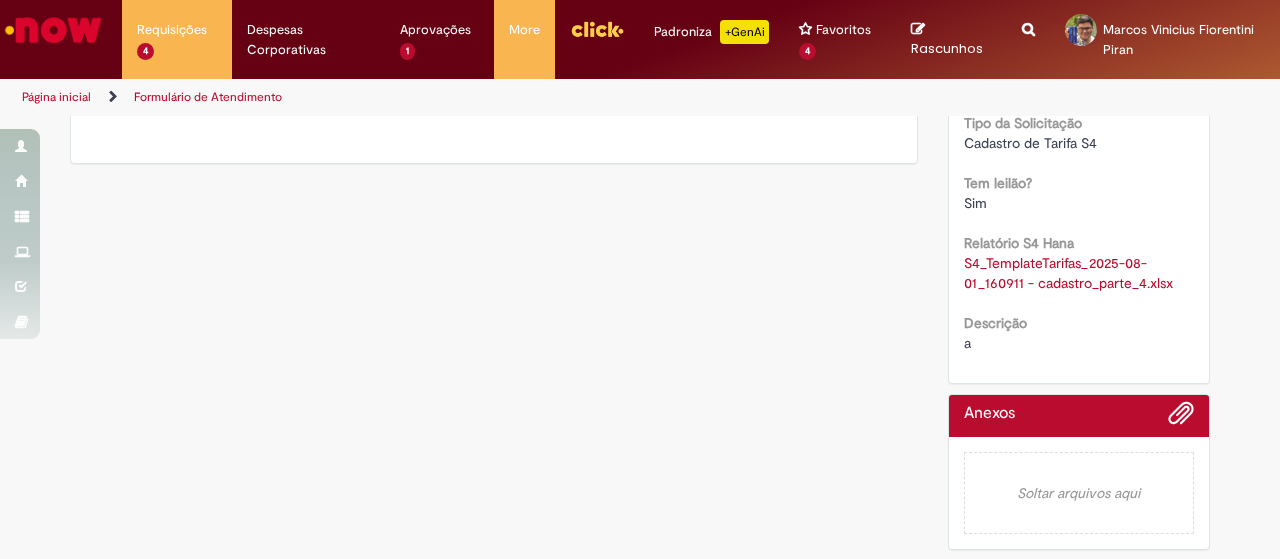 scroll, scrollTop: 0, scrollLeft: 0, axis: both 